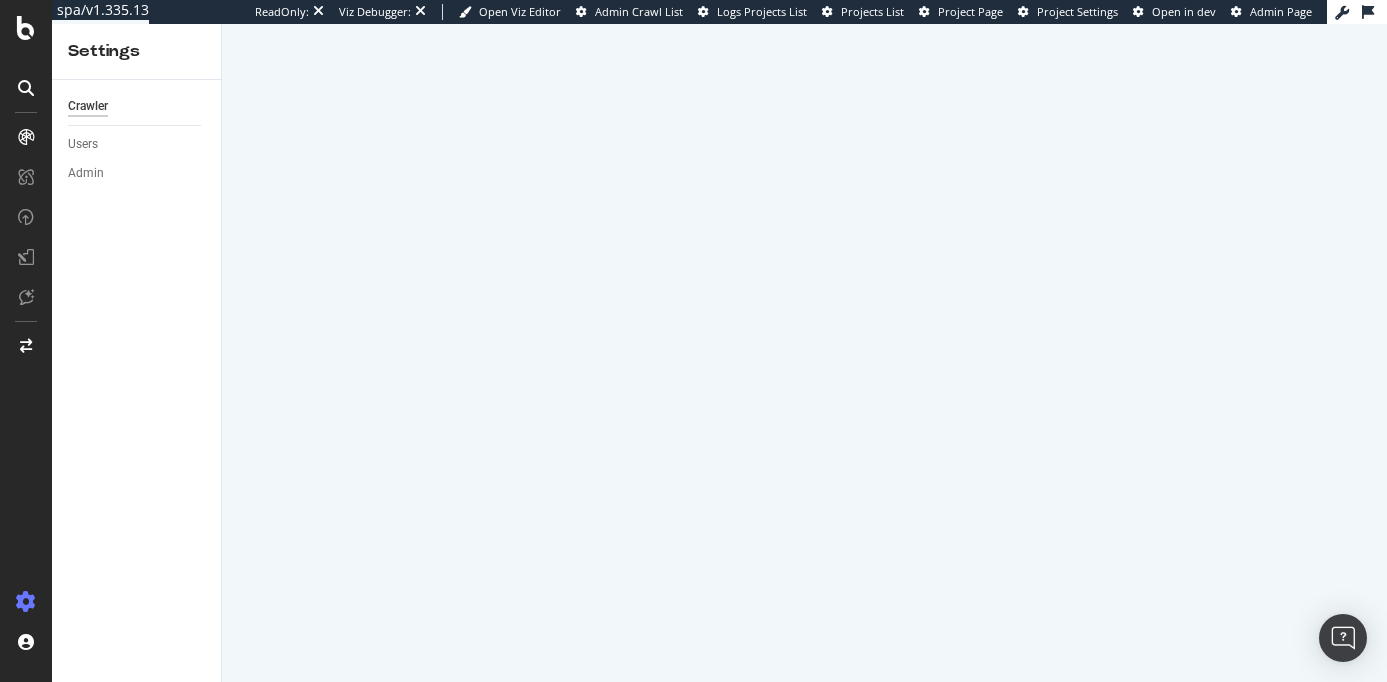 scroll, scrollTop: 0, scrollLeft: 0, axis: both 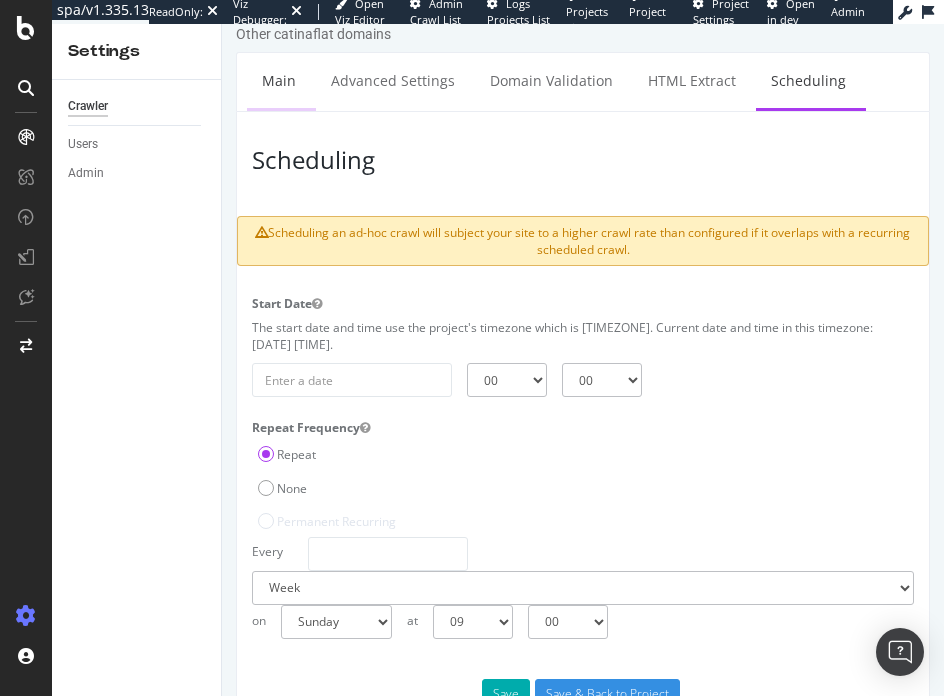 click on "Main" at bounding box center (279, 80) 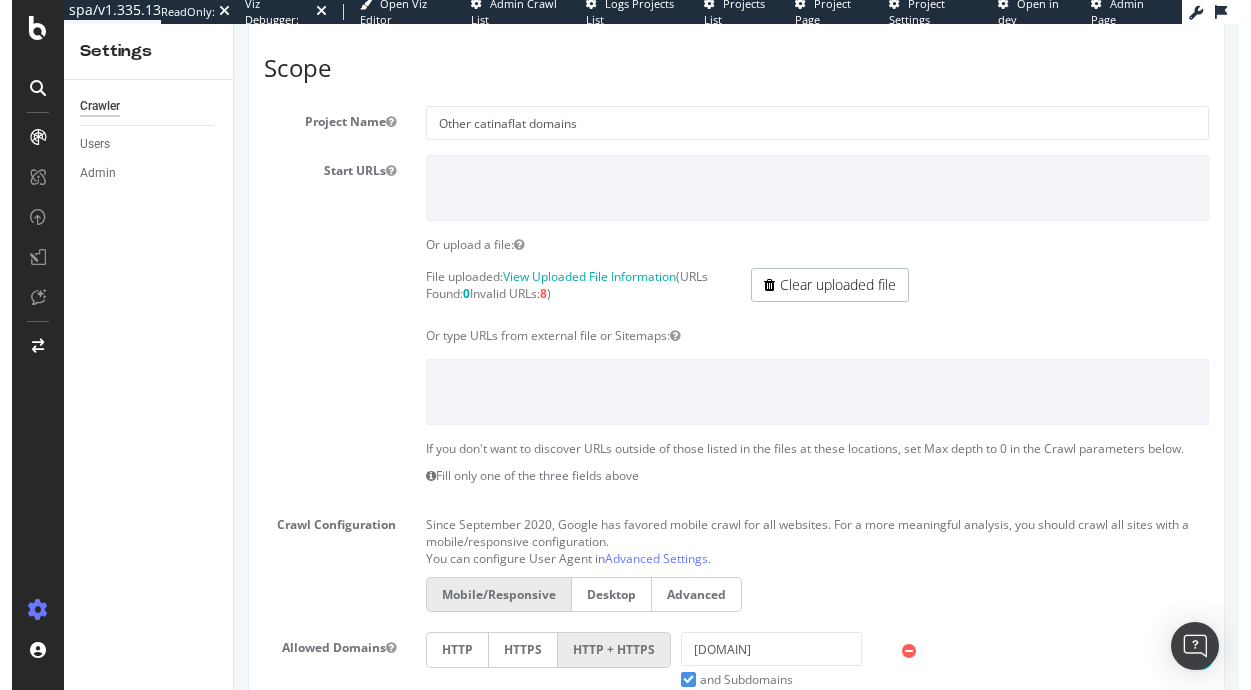 scroll, scrollTop: 0, scrollLeft: 0, axis: both 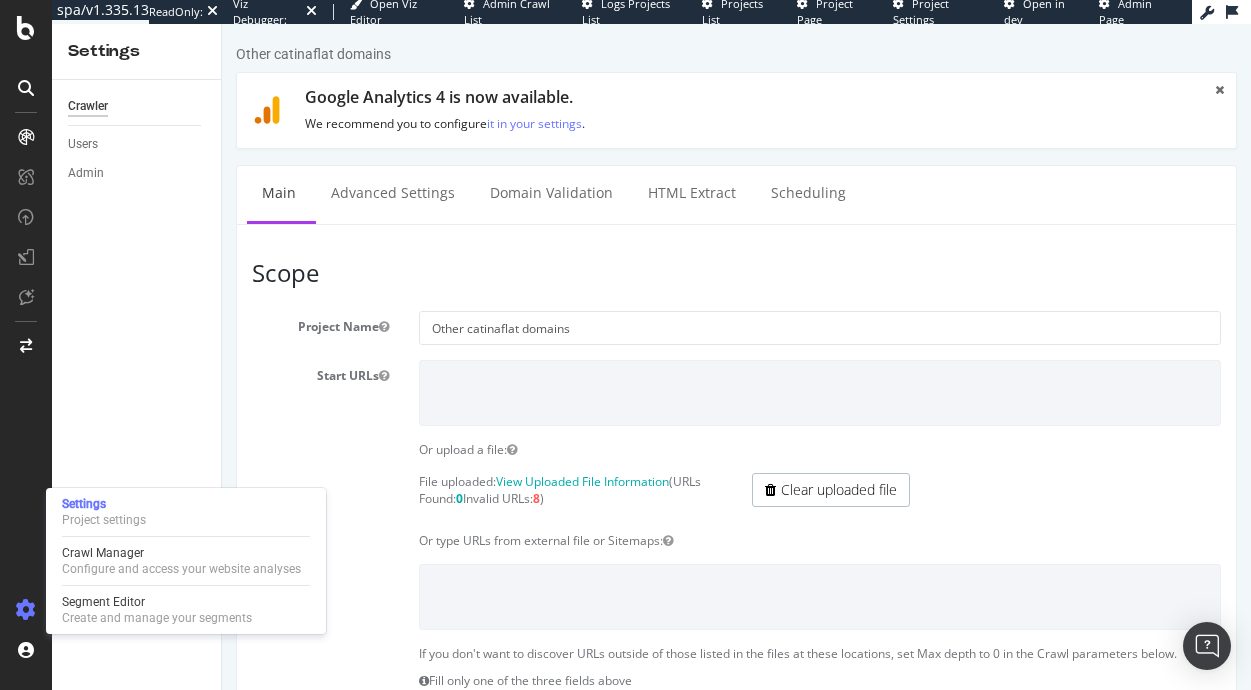 click on "Other catinaflat domains
× × Google Analytics 4 is now available. We recommend you to configure  it
in your settings .
Main
Advanced Settings
Domain Validation
HTML Extract
Scheduling
Scope Project Name
Other catinaflat domains Start URLs
Or upload a file:
File uploaded:
View Uploaded File Information
(URLs Found:  0
Invalid URLs:  8 )
Clear uploaded file
Clear field
Crawl Configuration 3" at bounding box center [736, 1191] 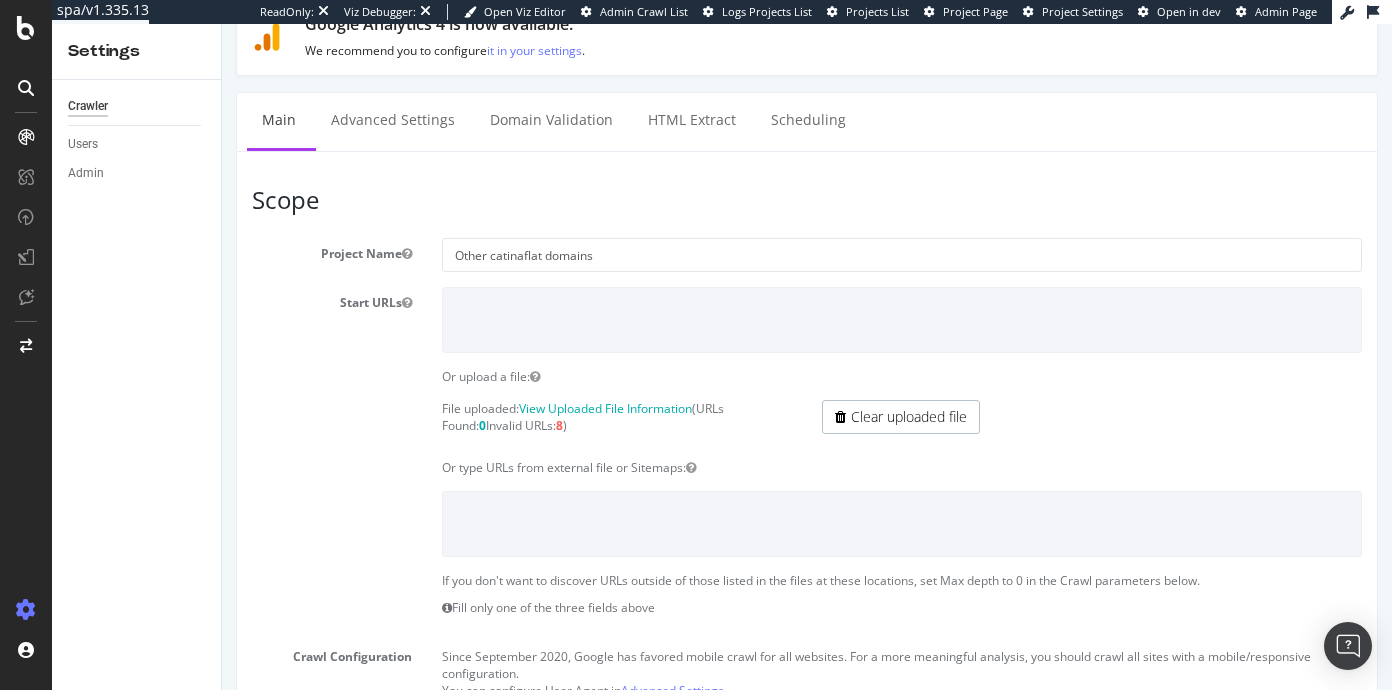 scroll, scrollTop: 34, scrollLeft: 0, axis: vertical 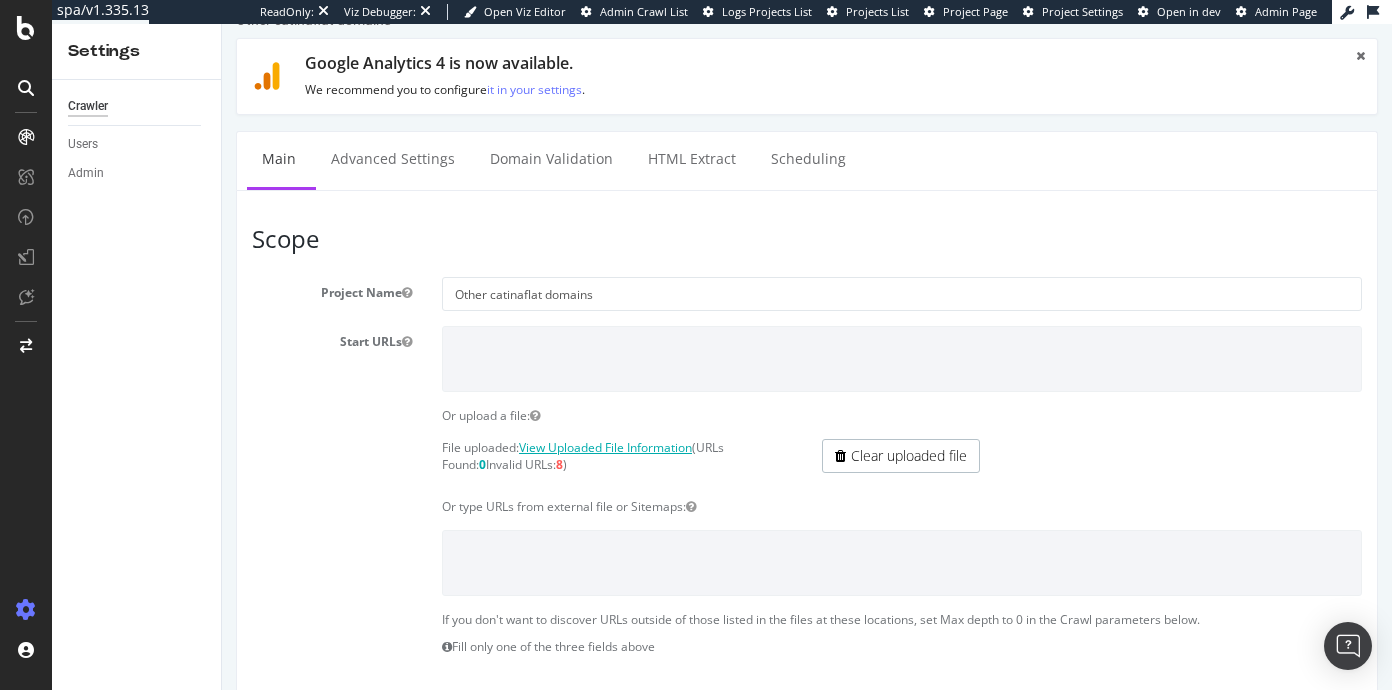 click on "View Uploaded File Information" at bounding box center [605, 447] 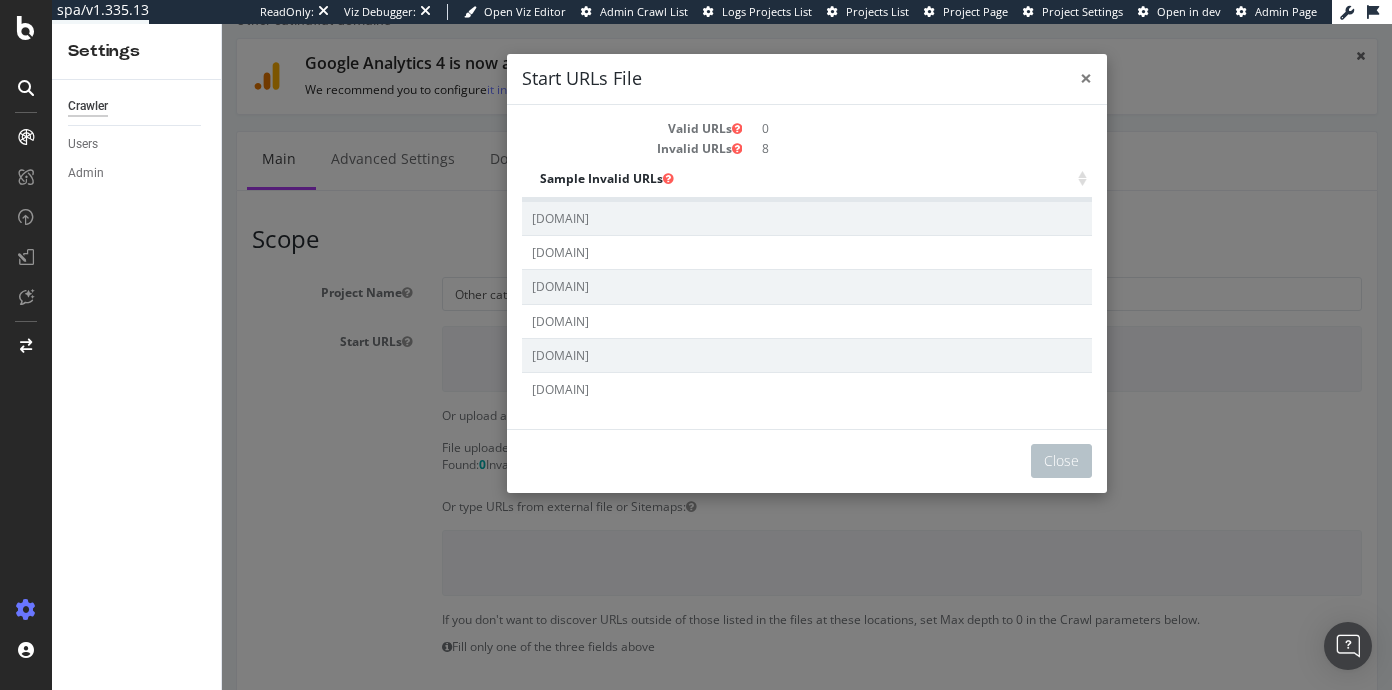 click on "×" at bounding box center [1086, 78] 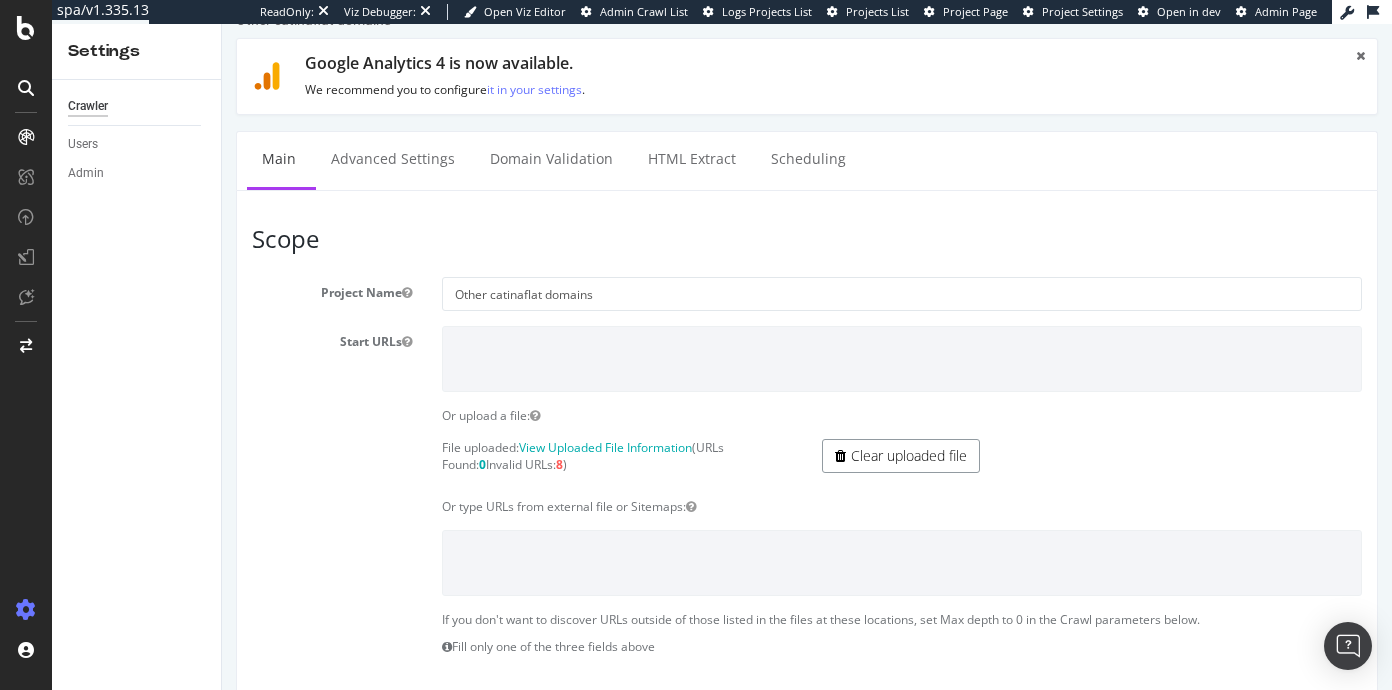 click on "Clear uploaded file" at bounding box center [901, 456] 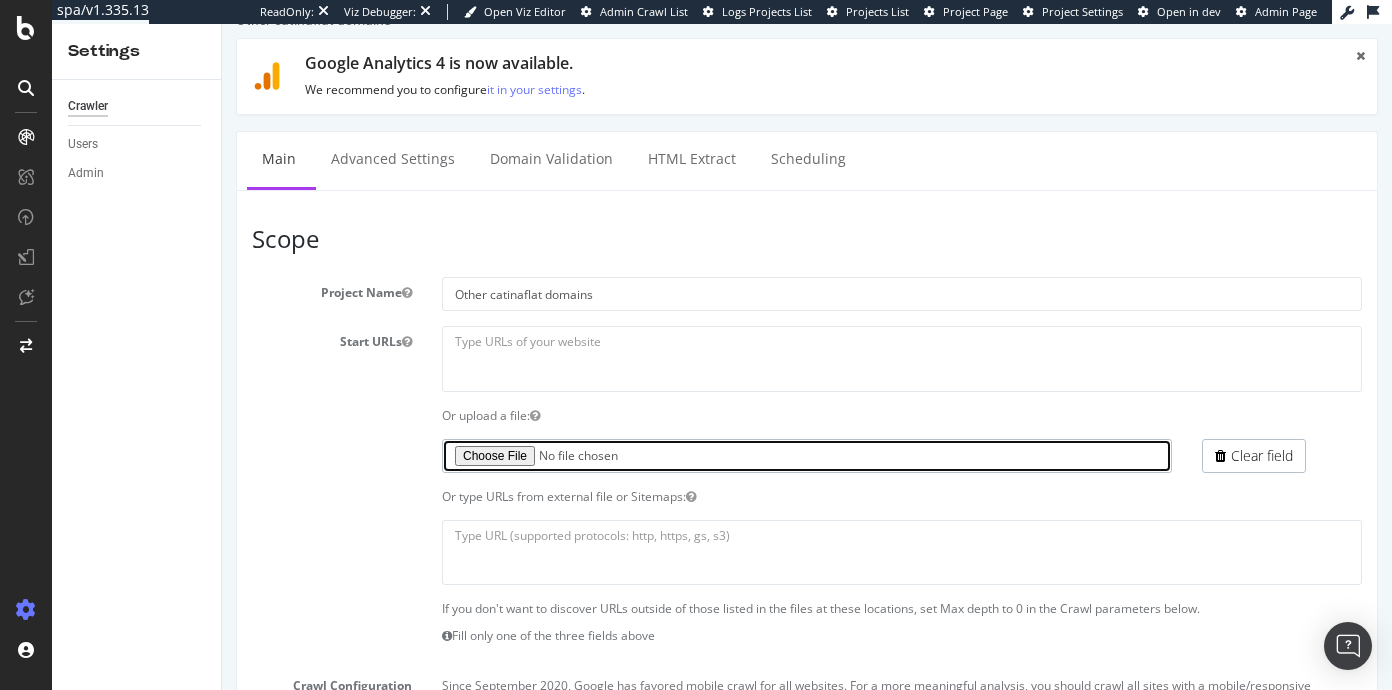 click at bounding box center [807, 456] 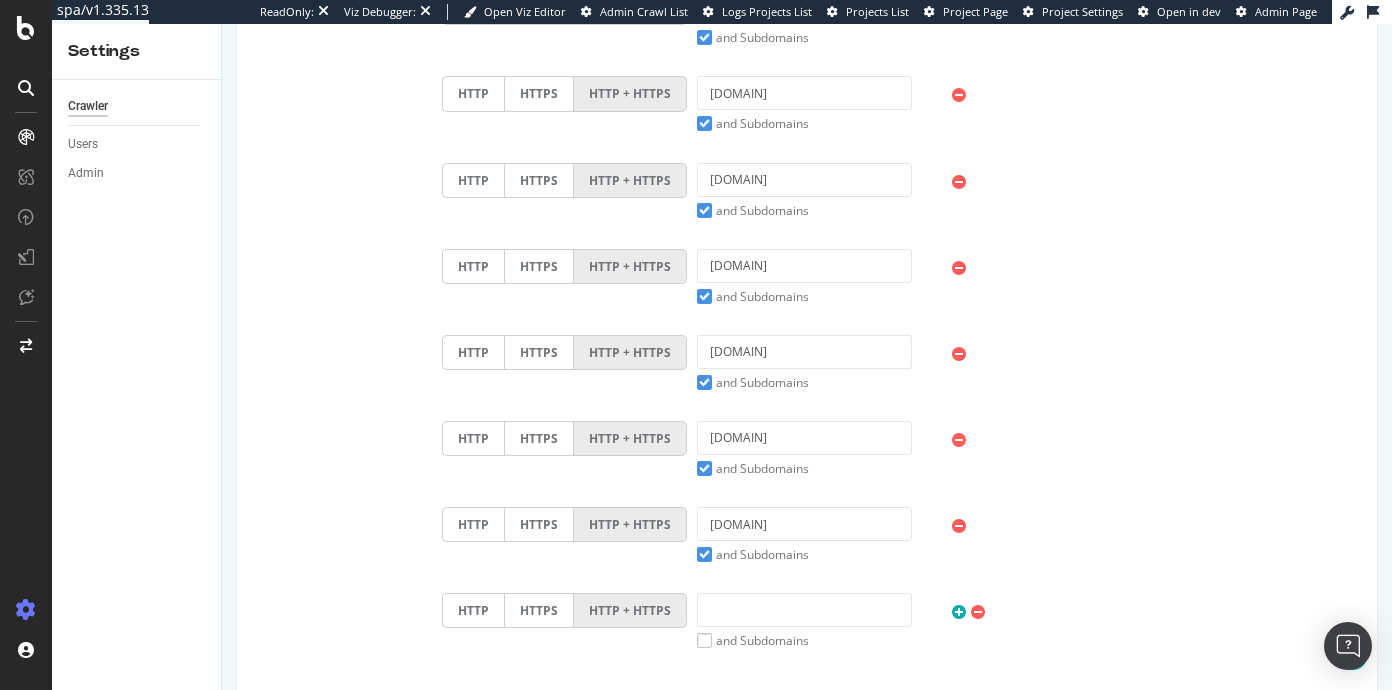 scroll, scrollTop: 1651, scrollLeft: 0, axis: vertical 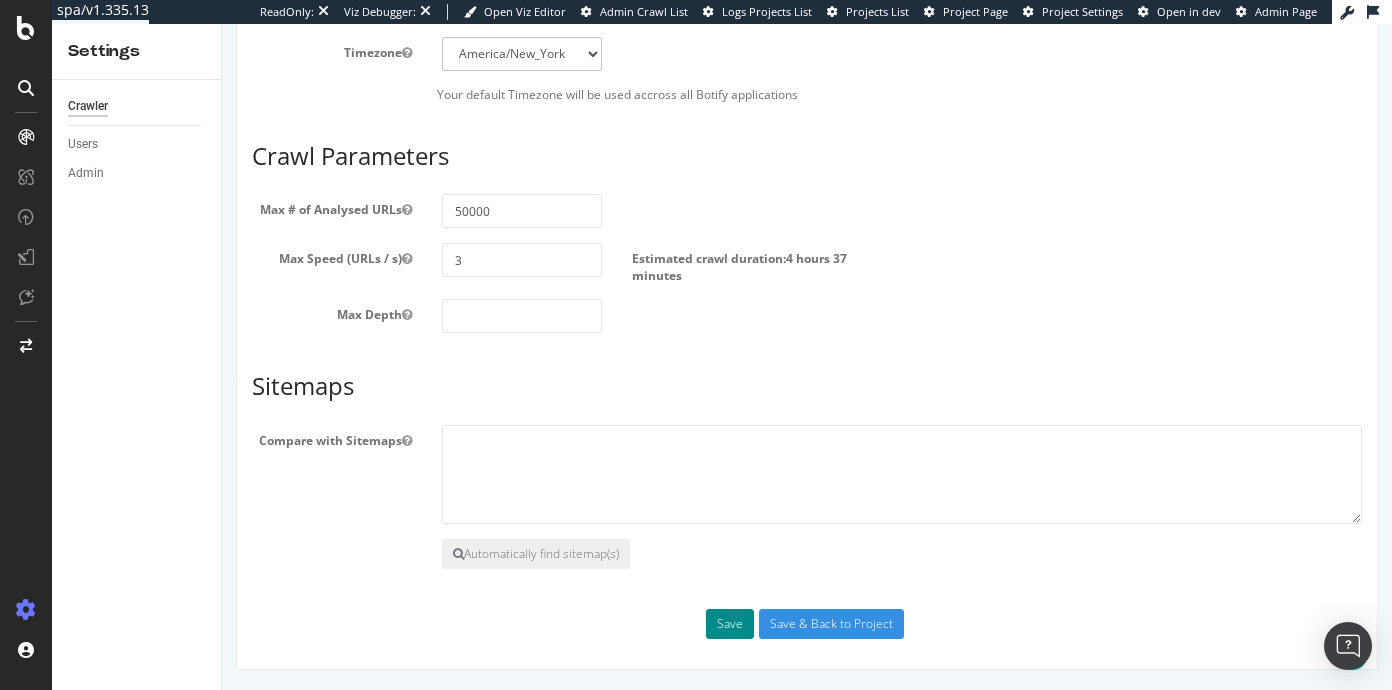 click on "Save" at bounding box center [730, 624] 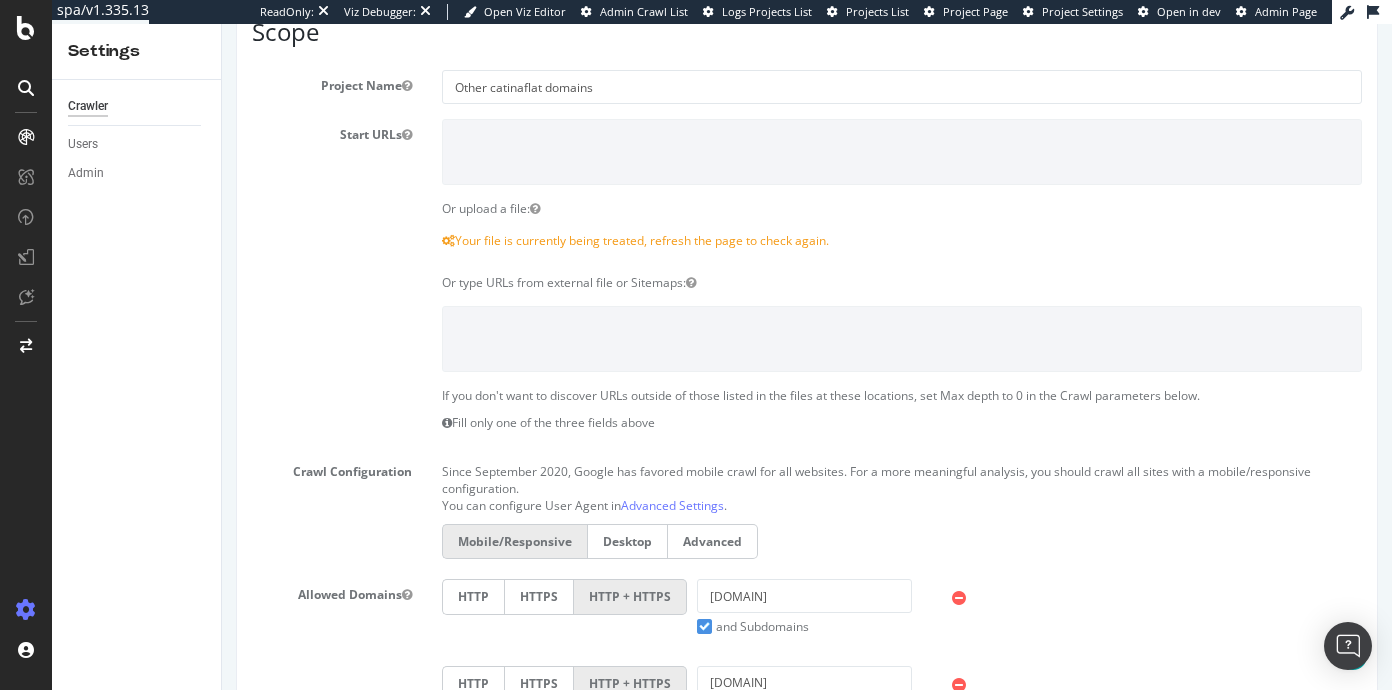 scroll, scrollTop: 293, scrollLeft: 0, axis: vertical 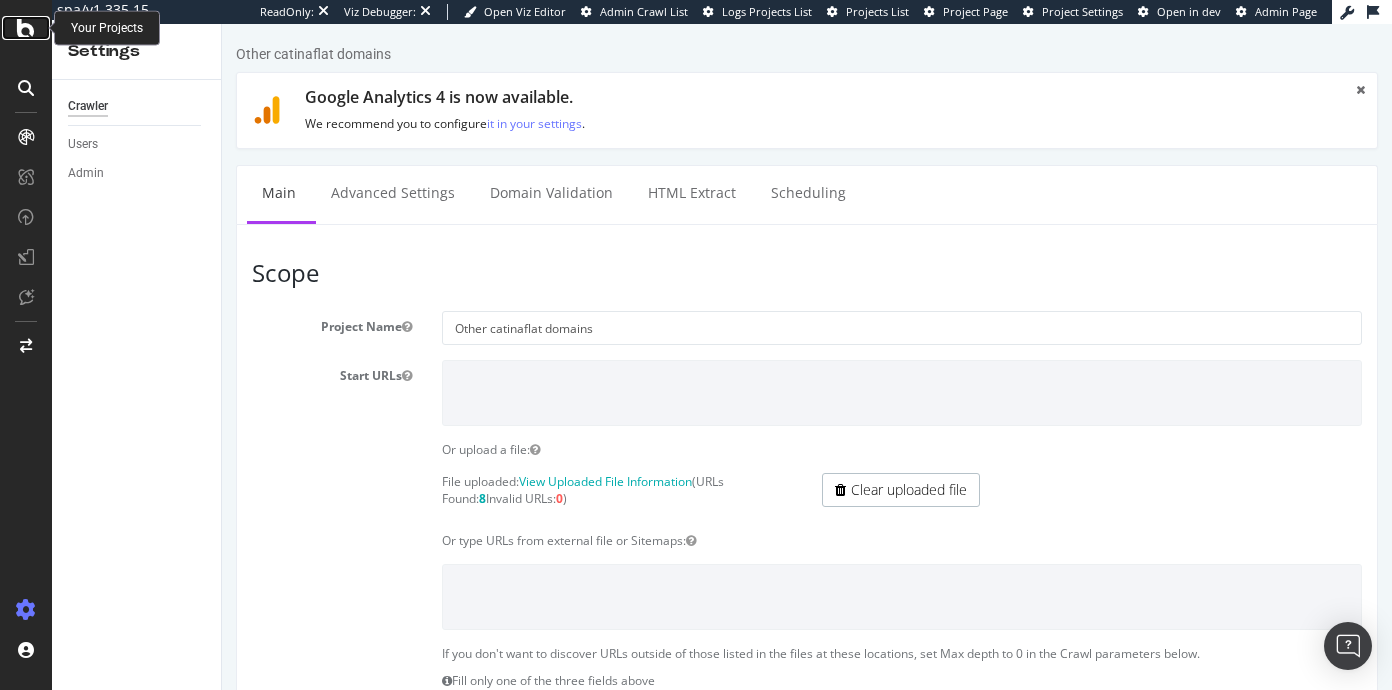 click at bounding box center [26, 28] 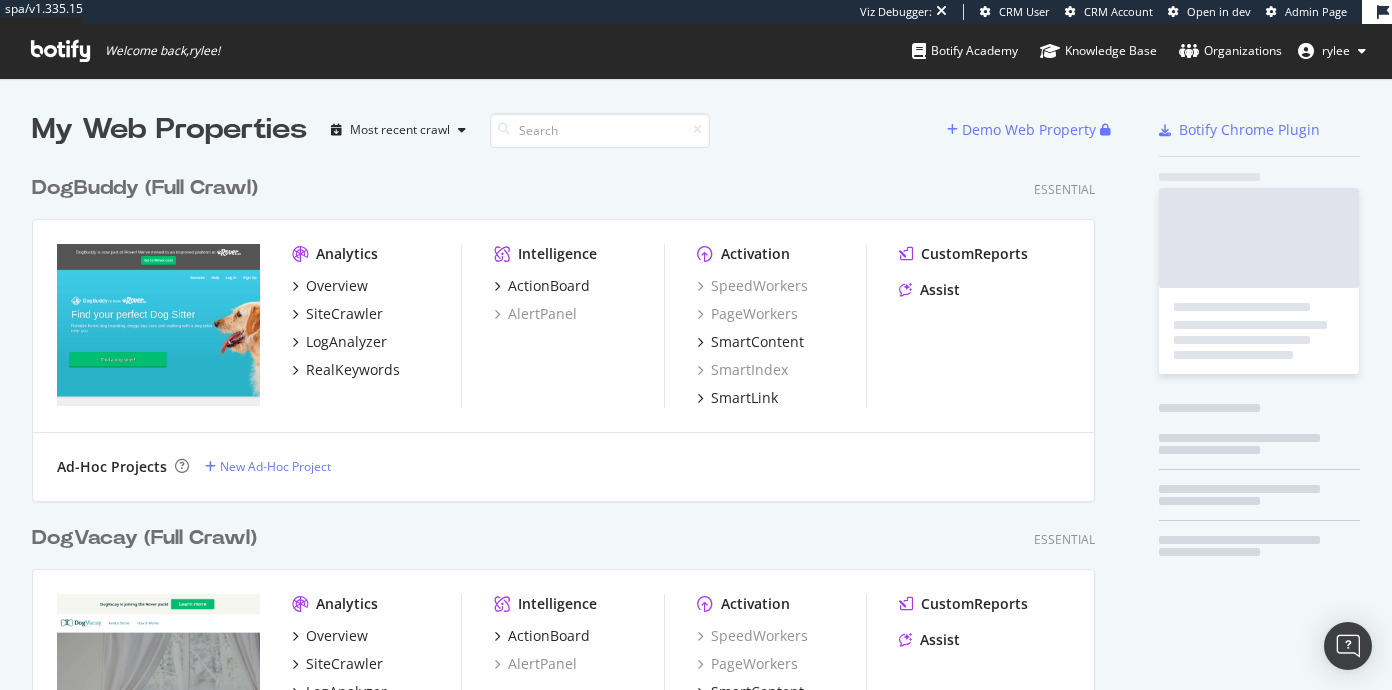 scroll, scrollTop: 1, scrollLeft: 1, axis: both 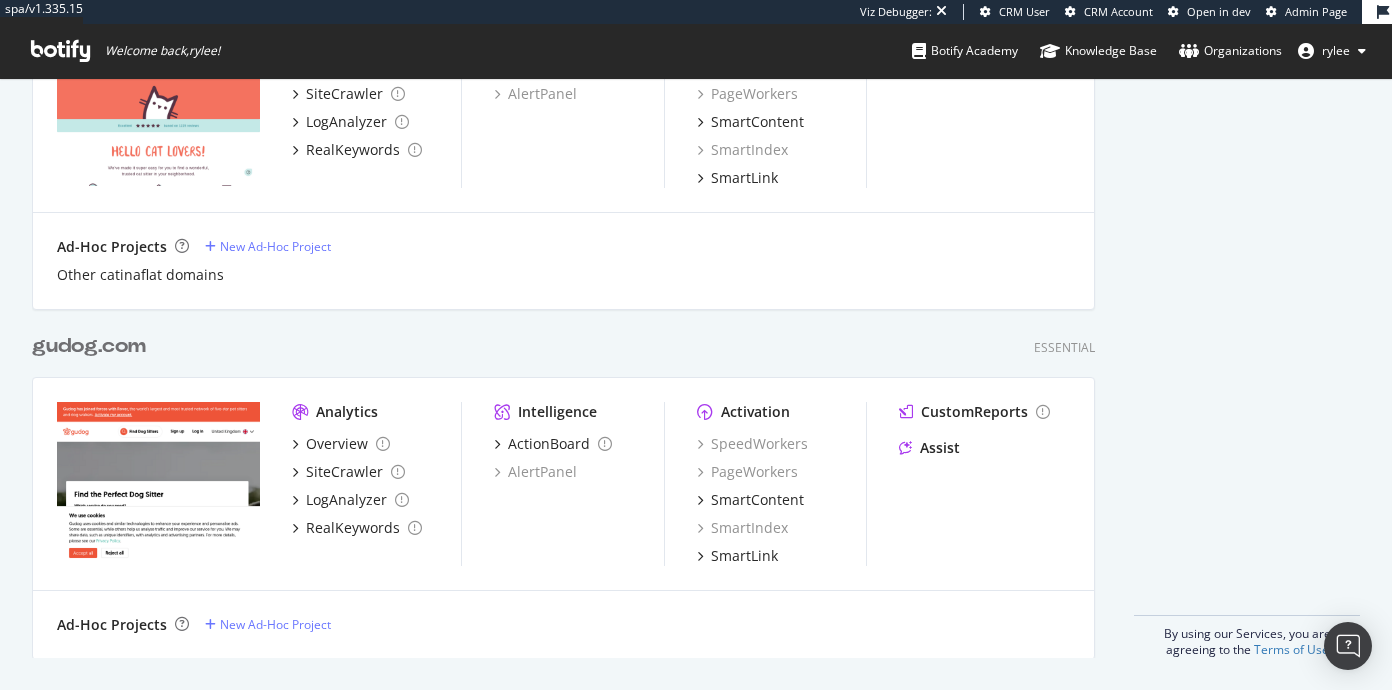 click on "gudog.com" at bounding box center [89, 346] 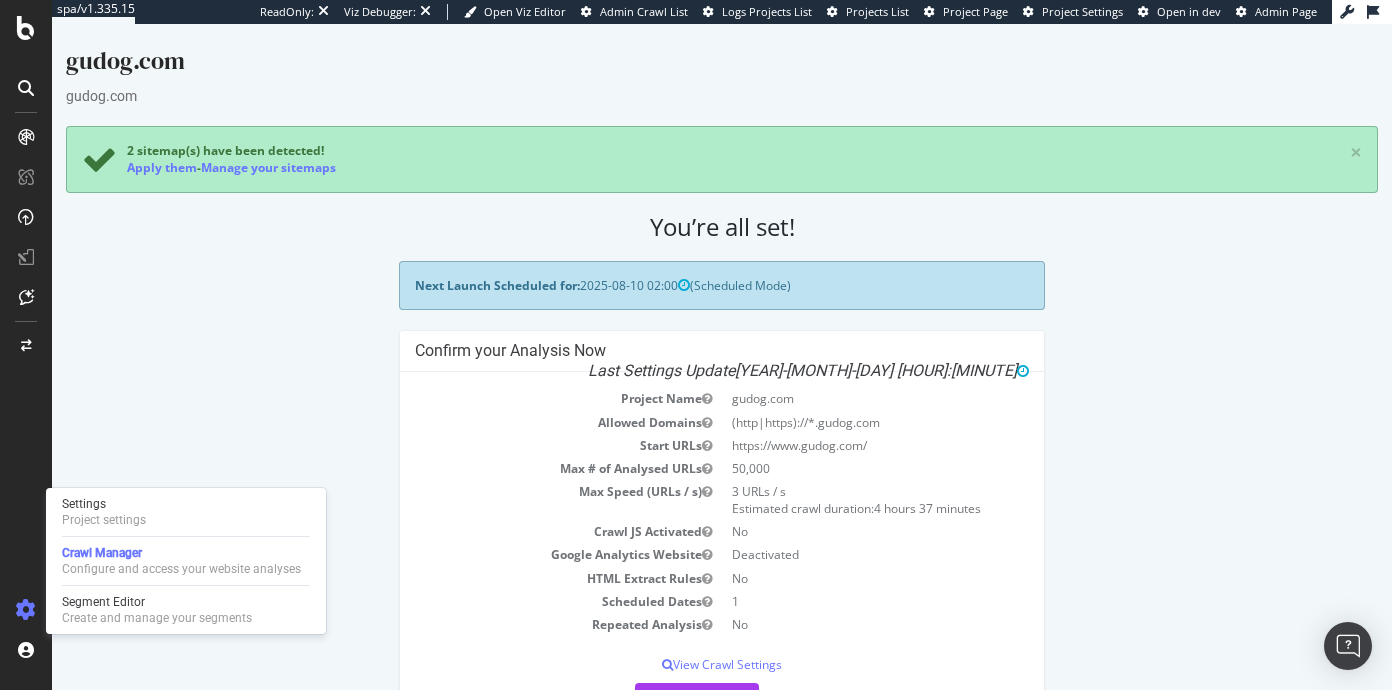 scroll, scrollTop: 0, scrollLeft: 0, axis: both 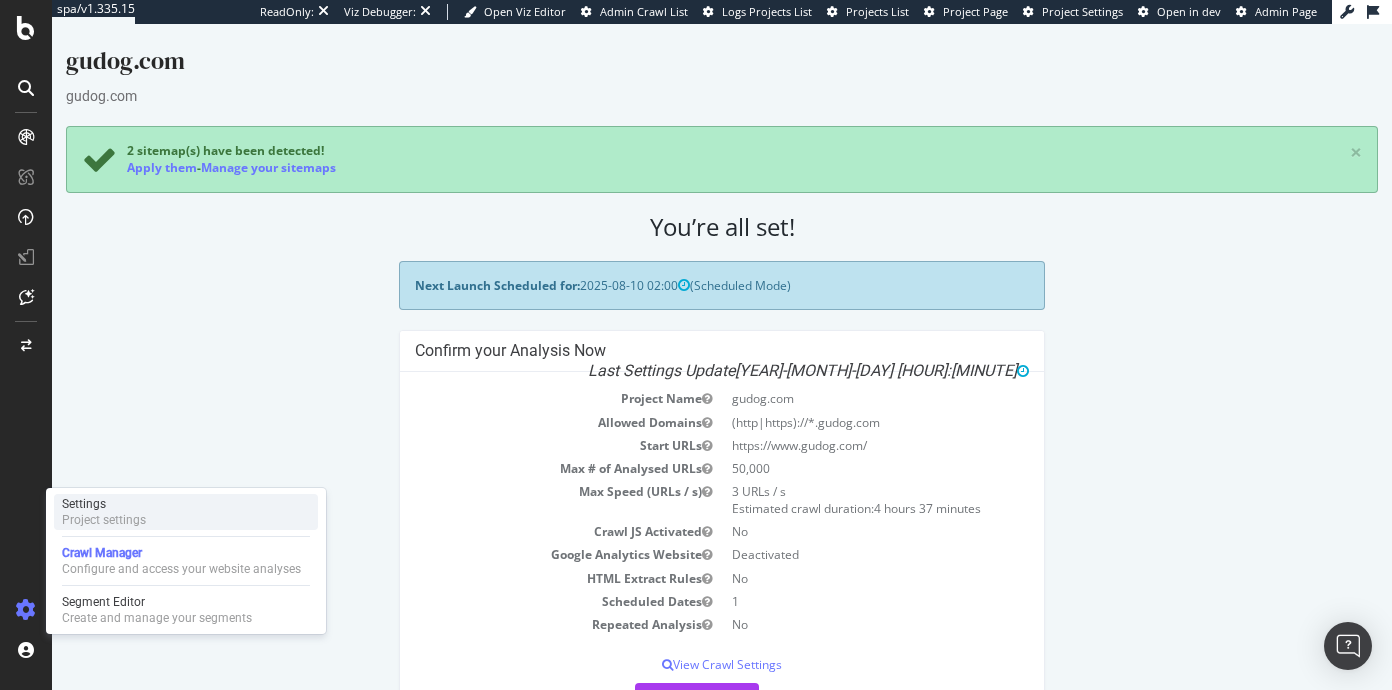 click on "Settings Project settings" at bounding box center [186, 512] 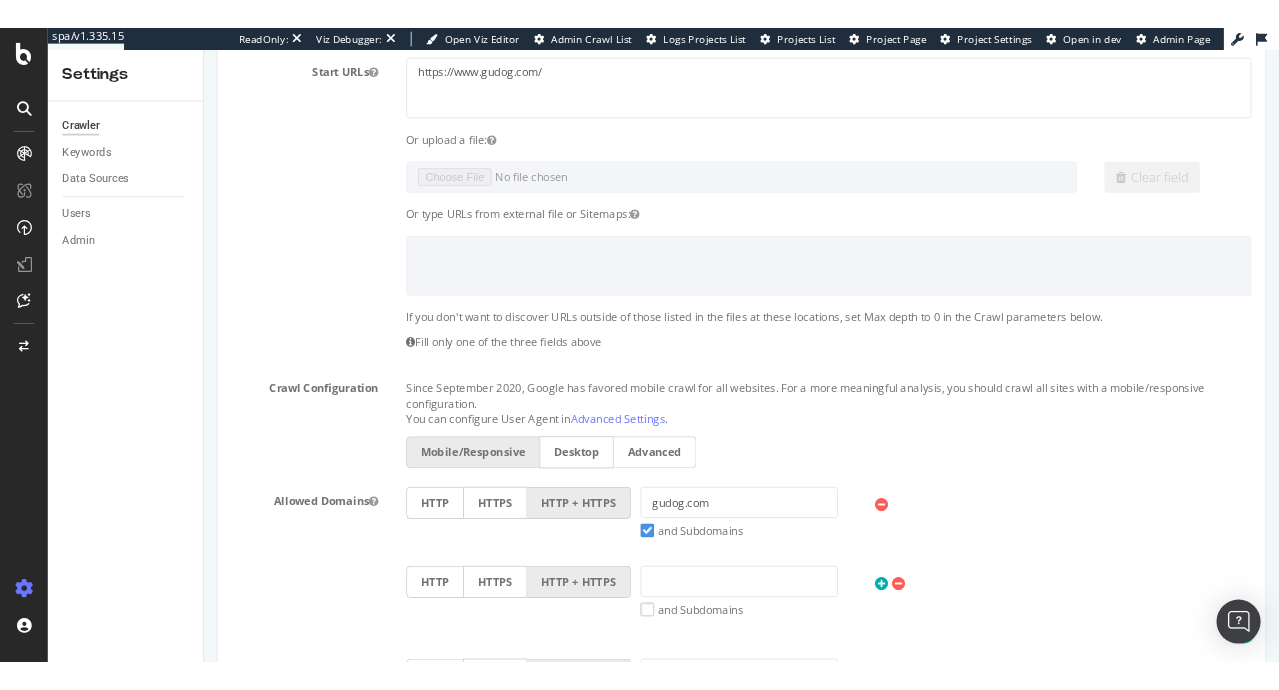 scroll, scrollTop: 0, scrollLeft: 0, axis: both 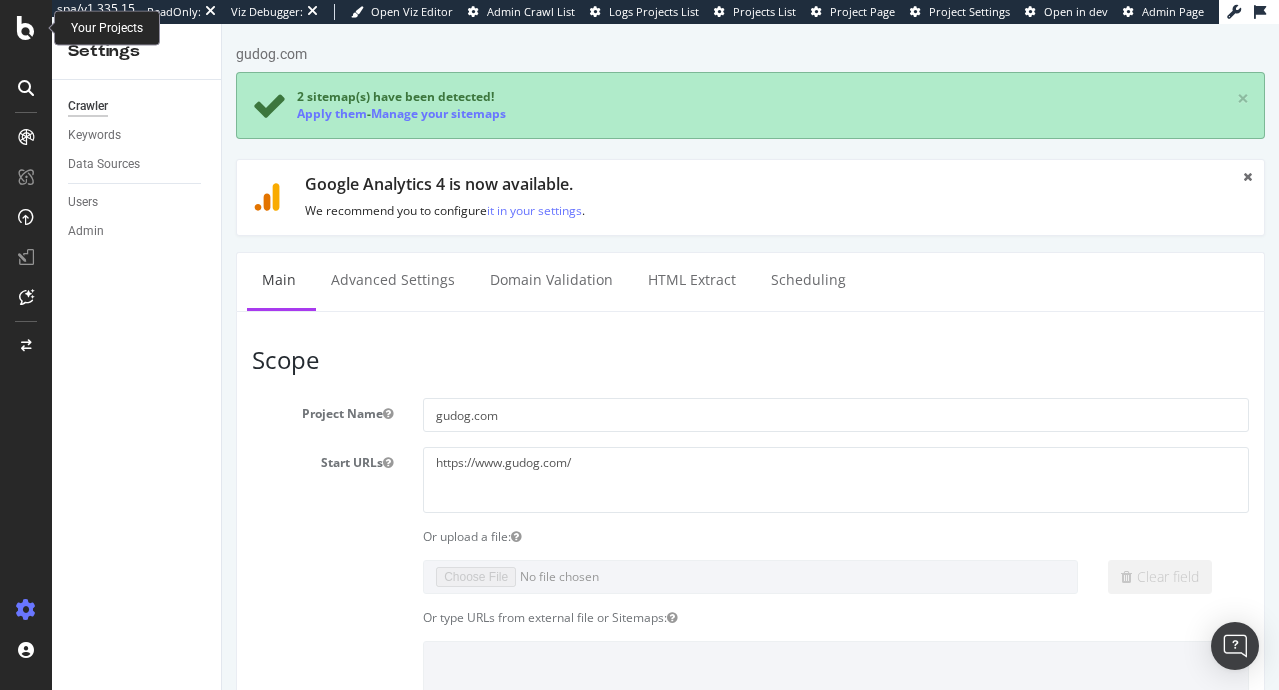 click at bounding box center (26, 28) 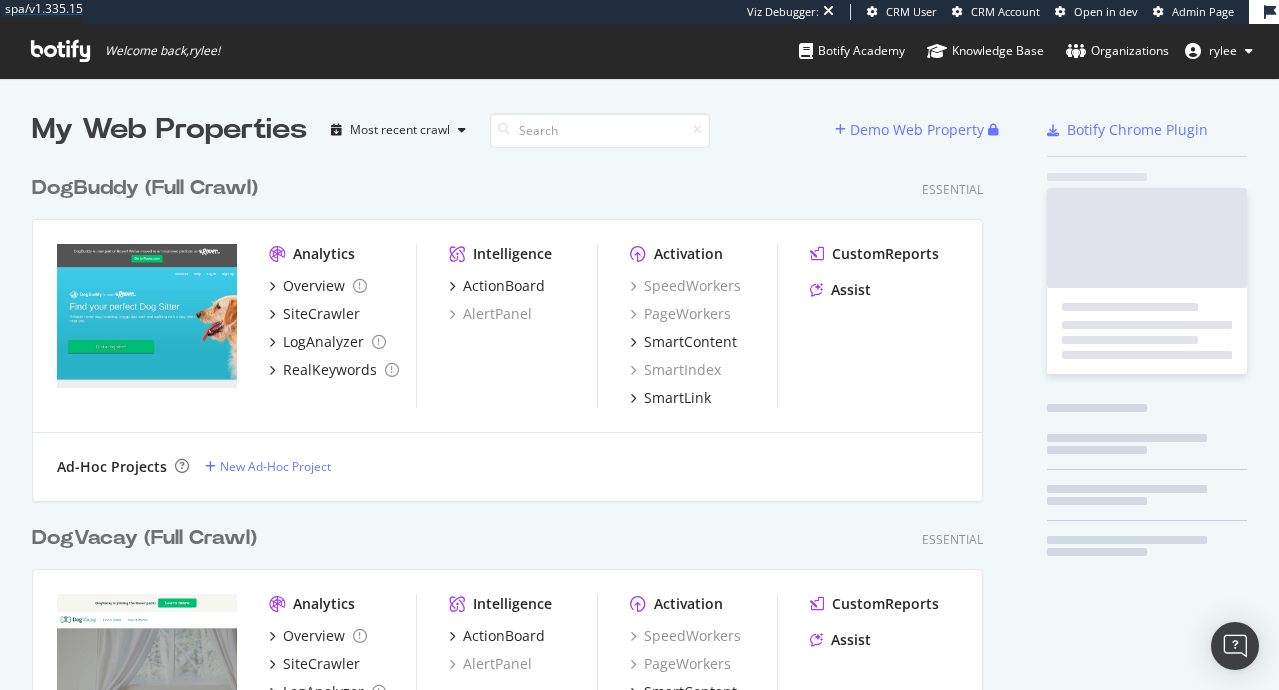 scroll, scrollTop: 1, scrollLeft: 1, axis: both 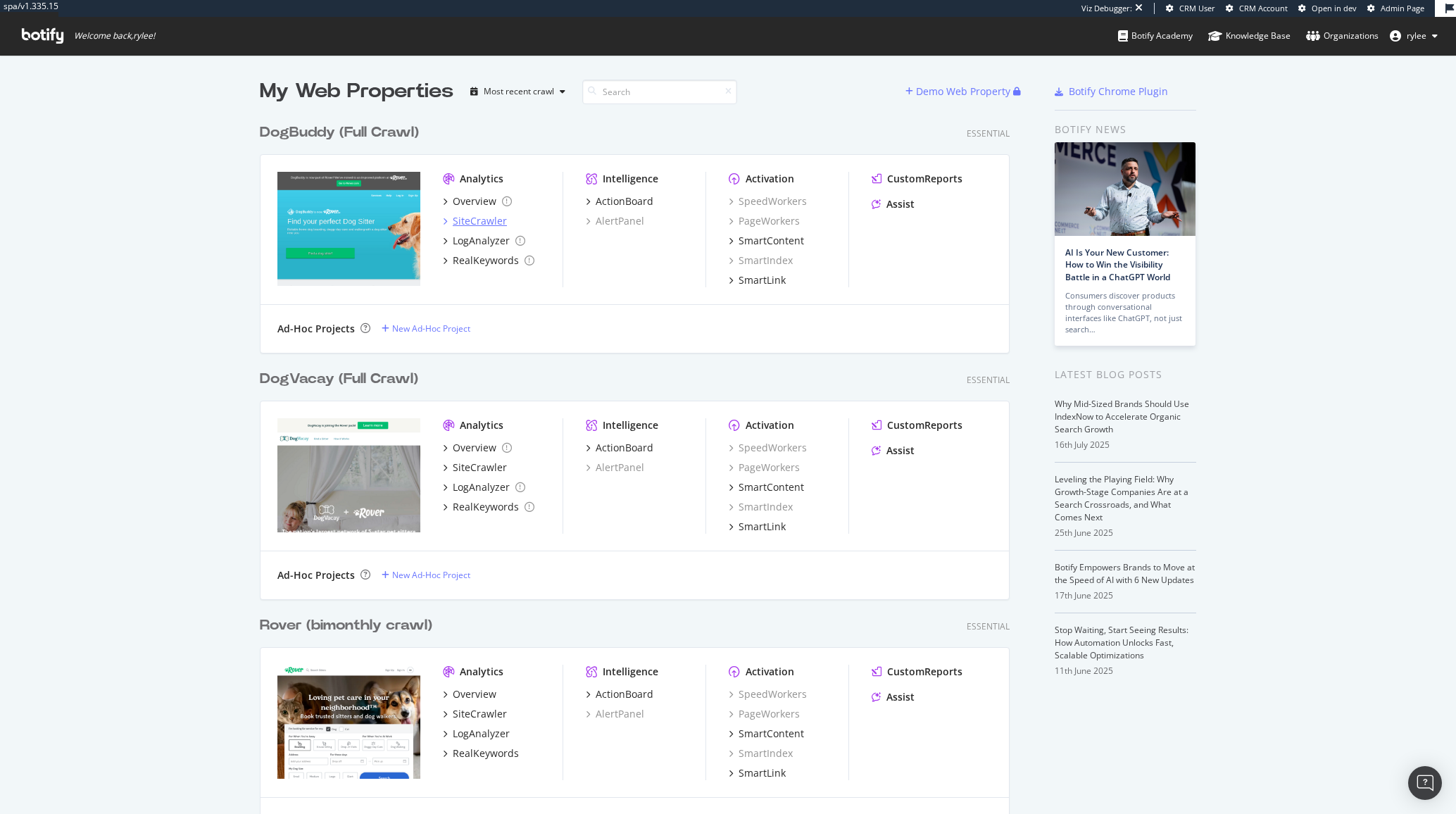 click on "SiteCrawler" at bounding box center (479, 221) 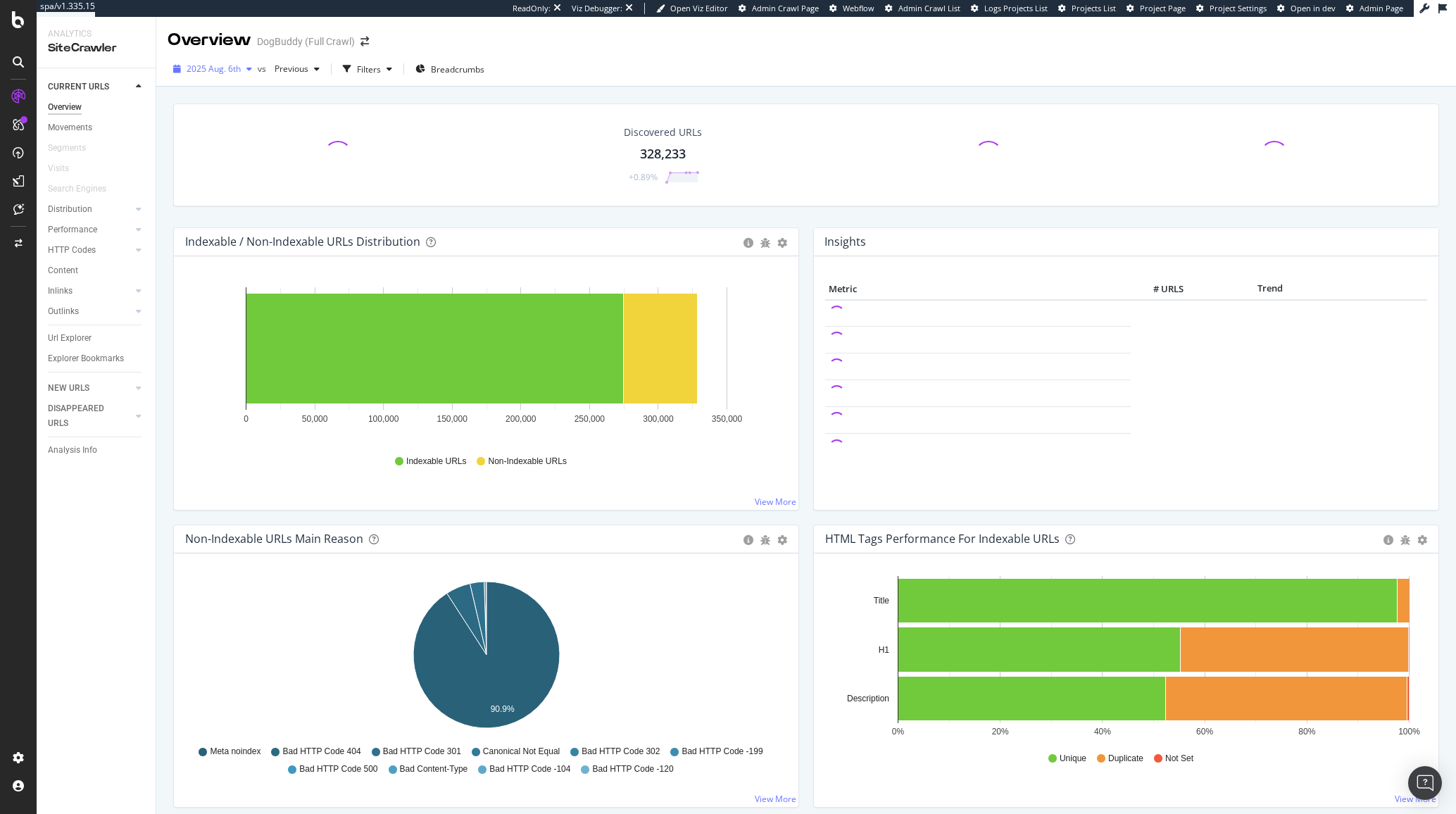 click on "2025 Aug. 6th" at bounding box center [213, 69] 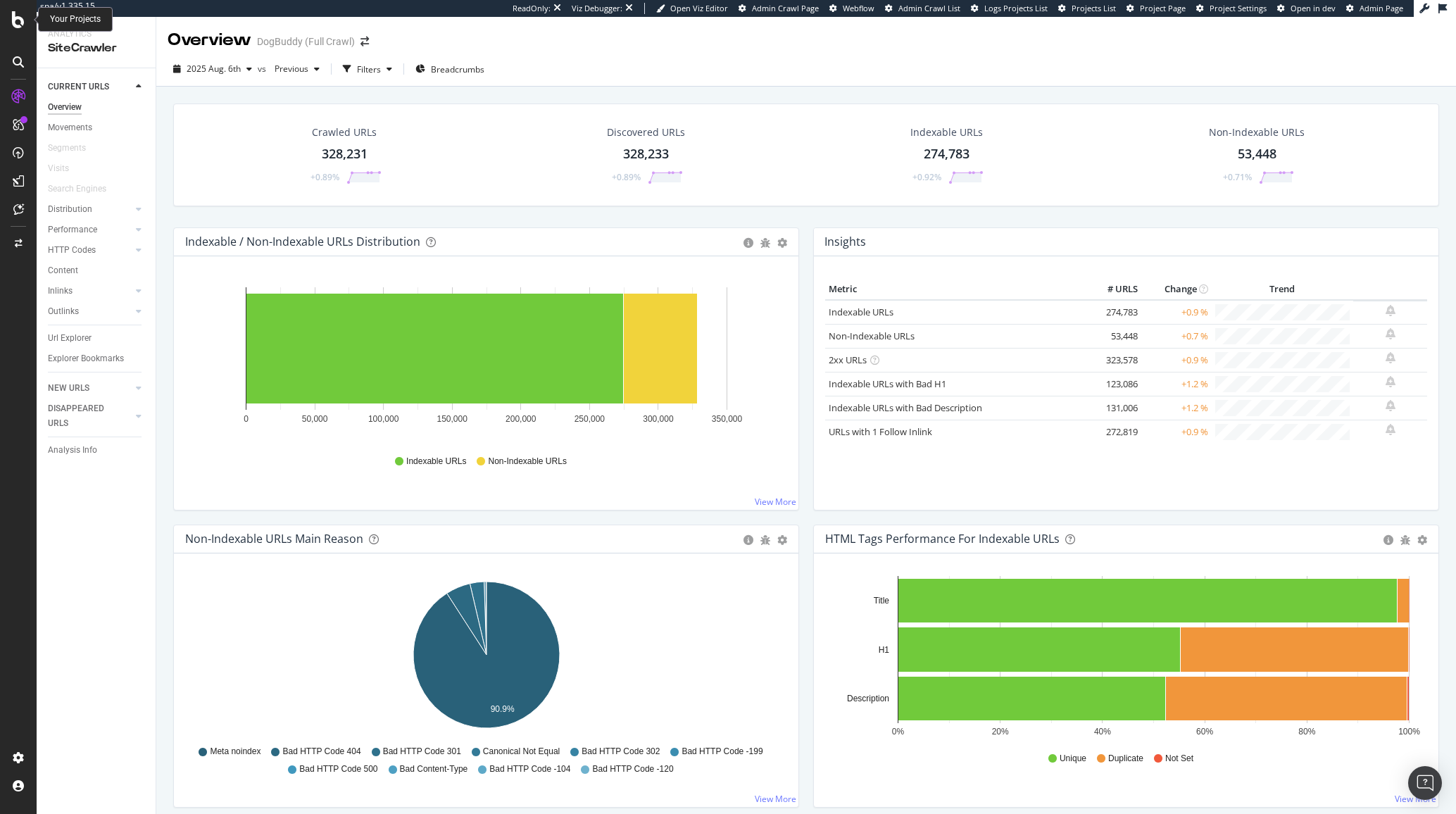 click at bounding box center [18, 20] 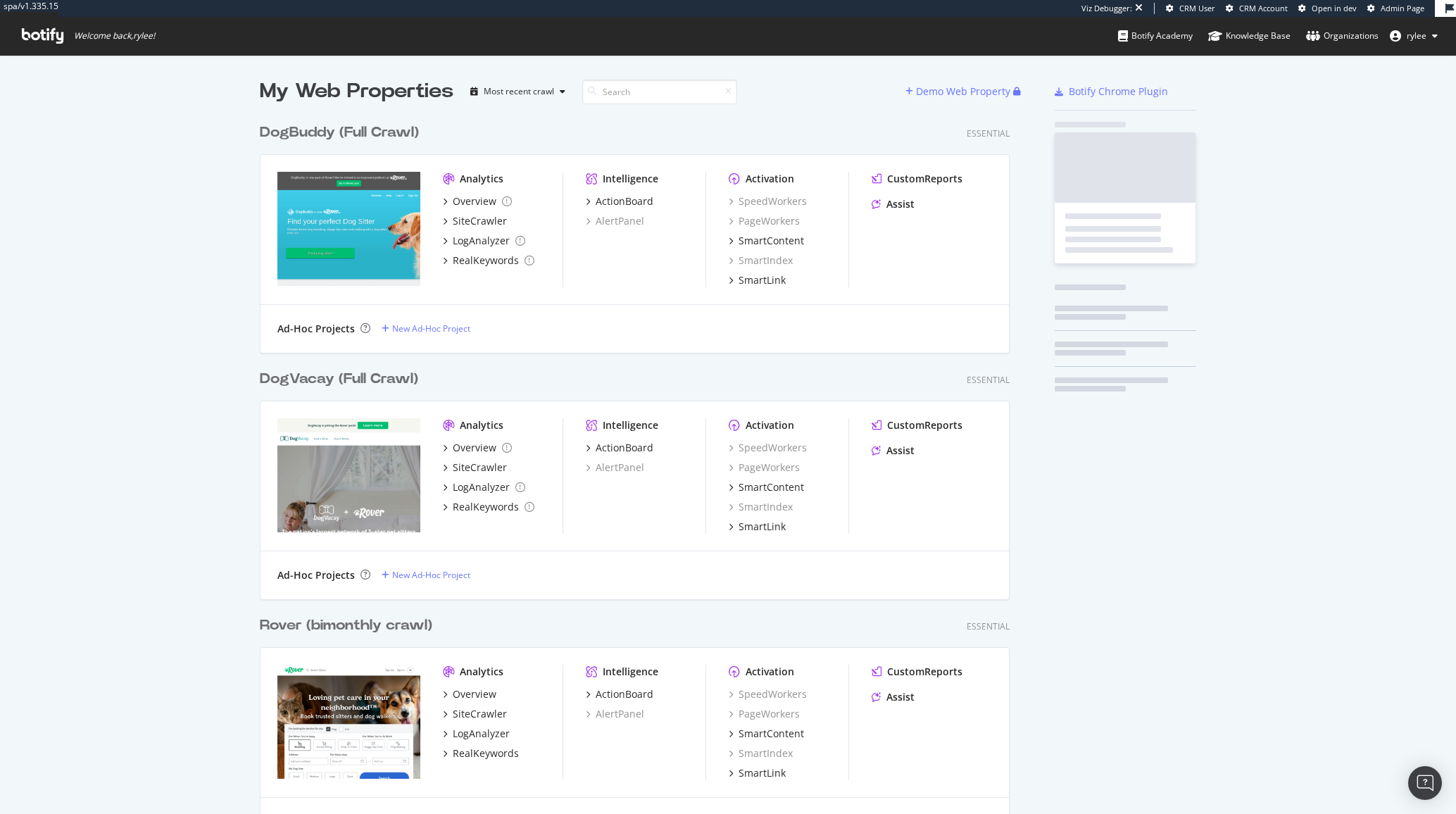 scroll, scrollTop: 1, scrollLeft: 1, axis: both 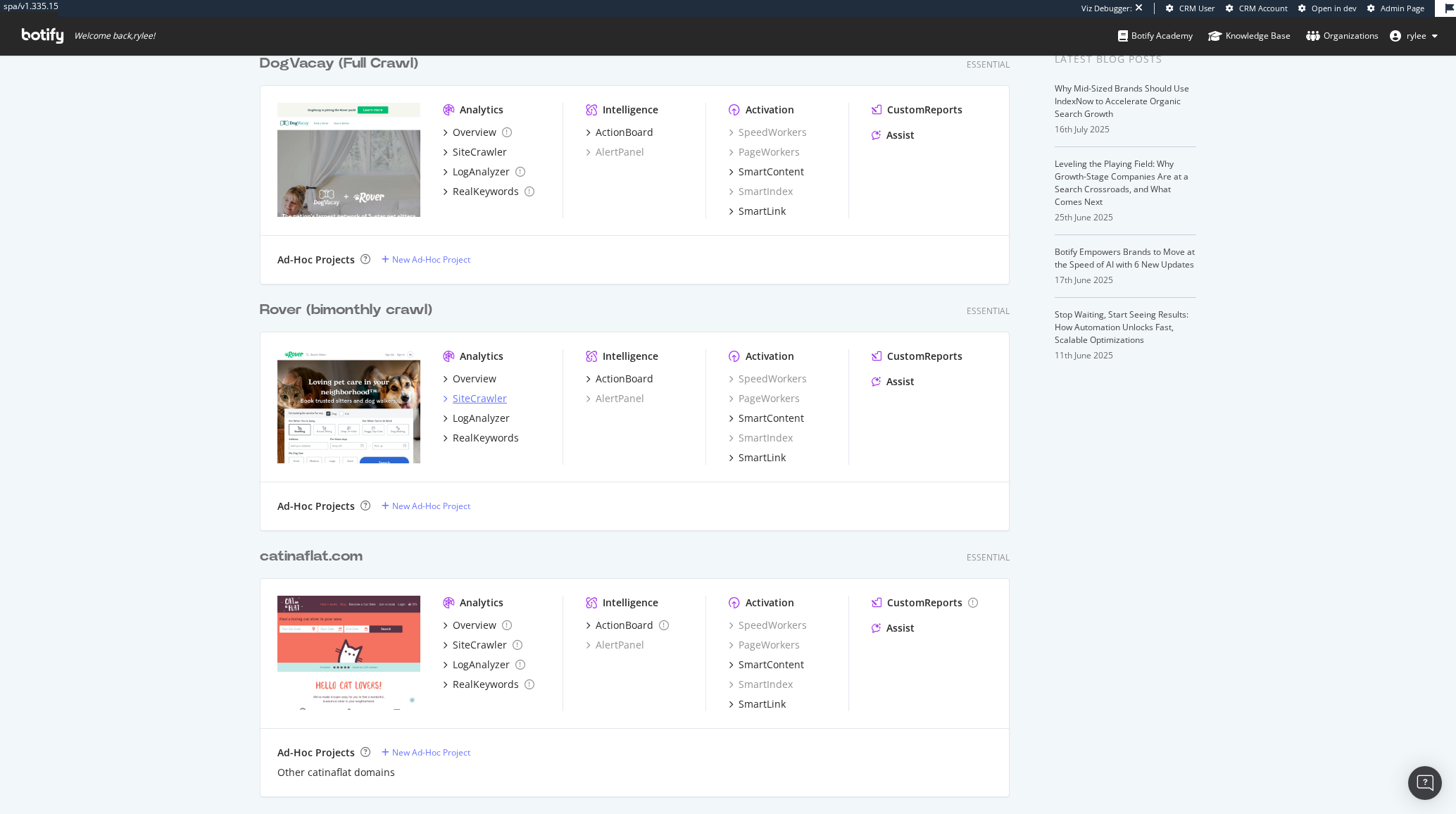 click on "SiteCrawler" at bounding box center (479, 399) 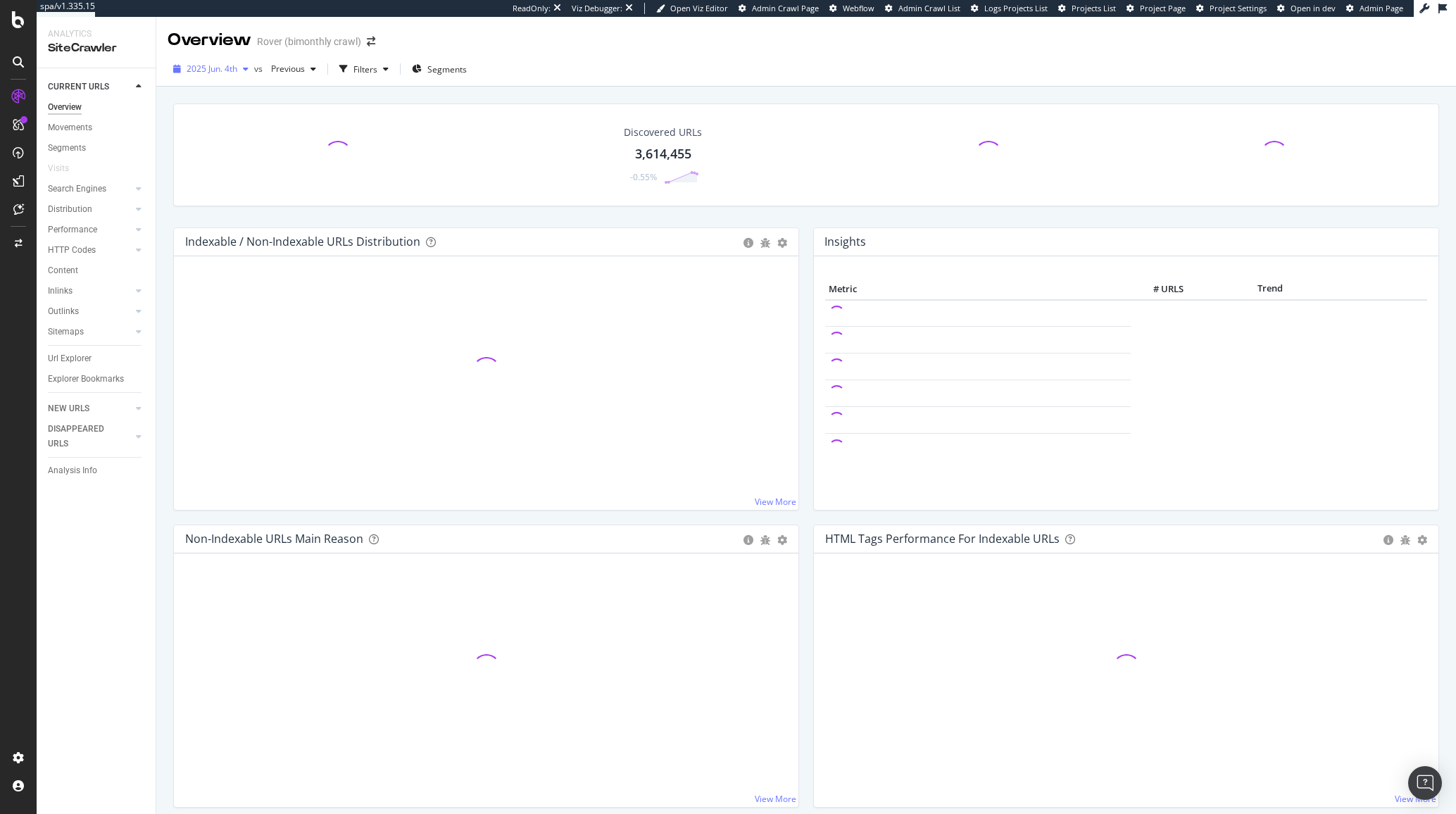 click on "2025 Jun. 4th" at bounding box center (212, 68) 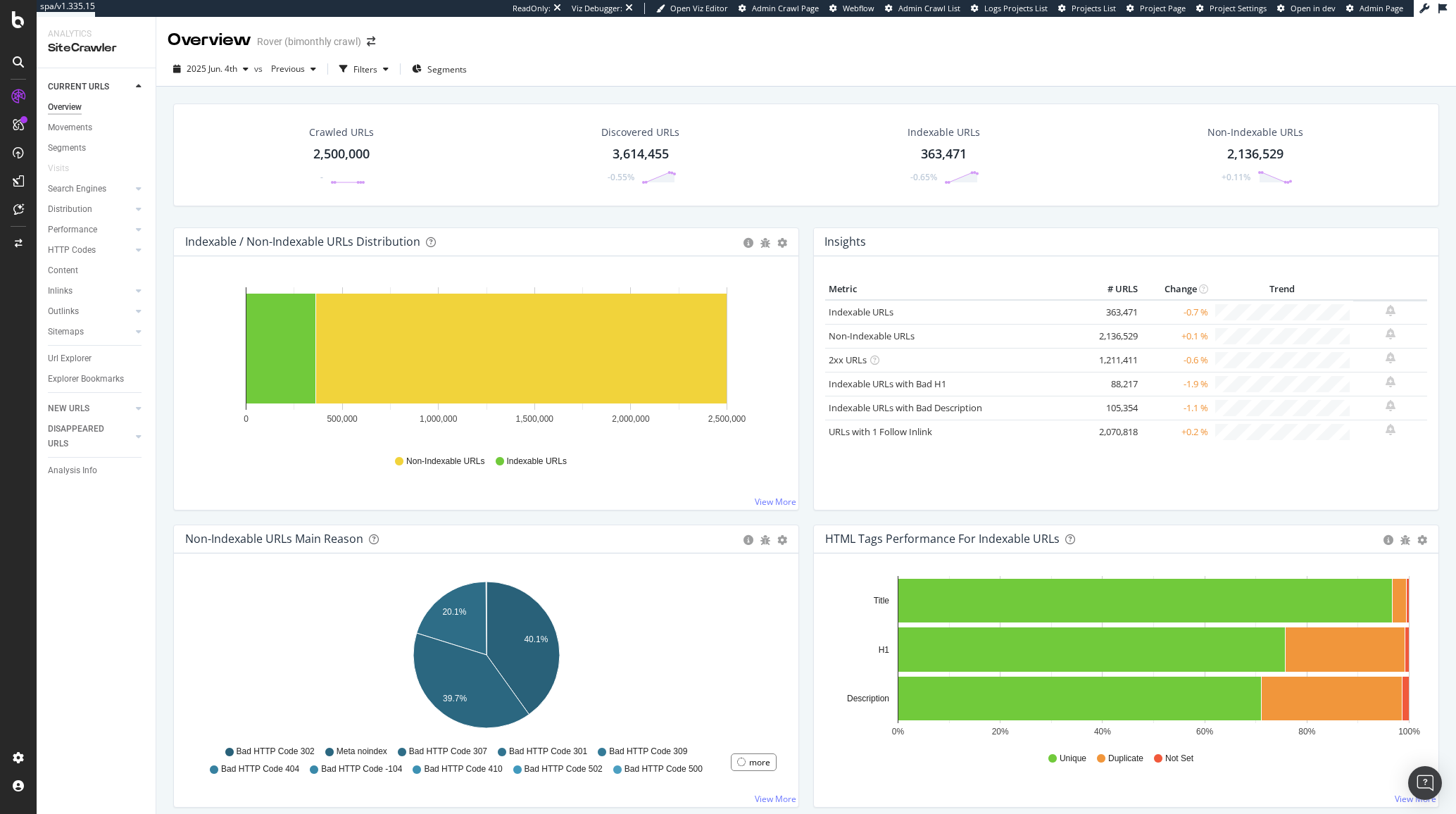 click on "Crawled URLs 2,500,000 - Discovered URLs 3,614,455 -0.55% Indexable URLs 363,471 -0.65% Non-Indexable URLs 2,136,529 +0.11%" at bounding box center [806, 155] 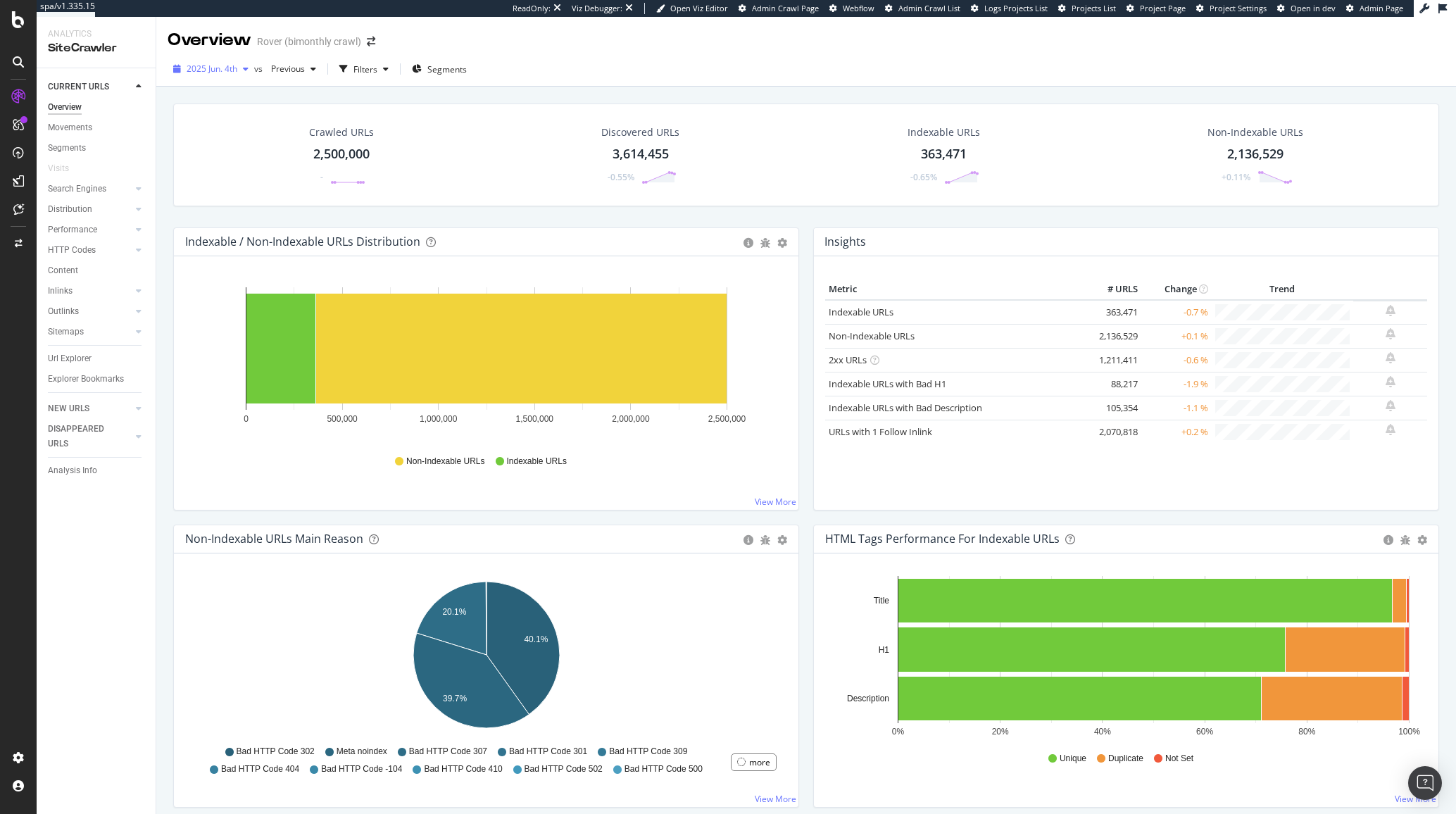 click on "2025 Jun. 4th" at bounding box center (212, 68) 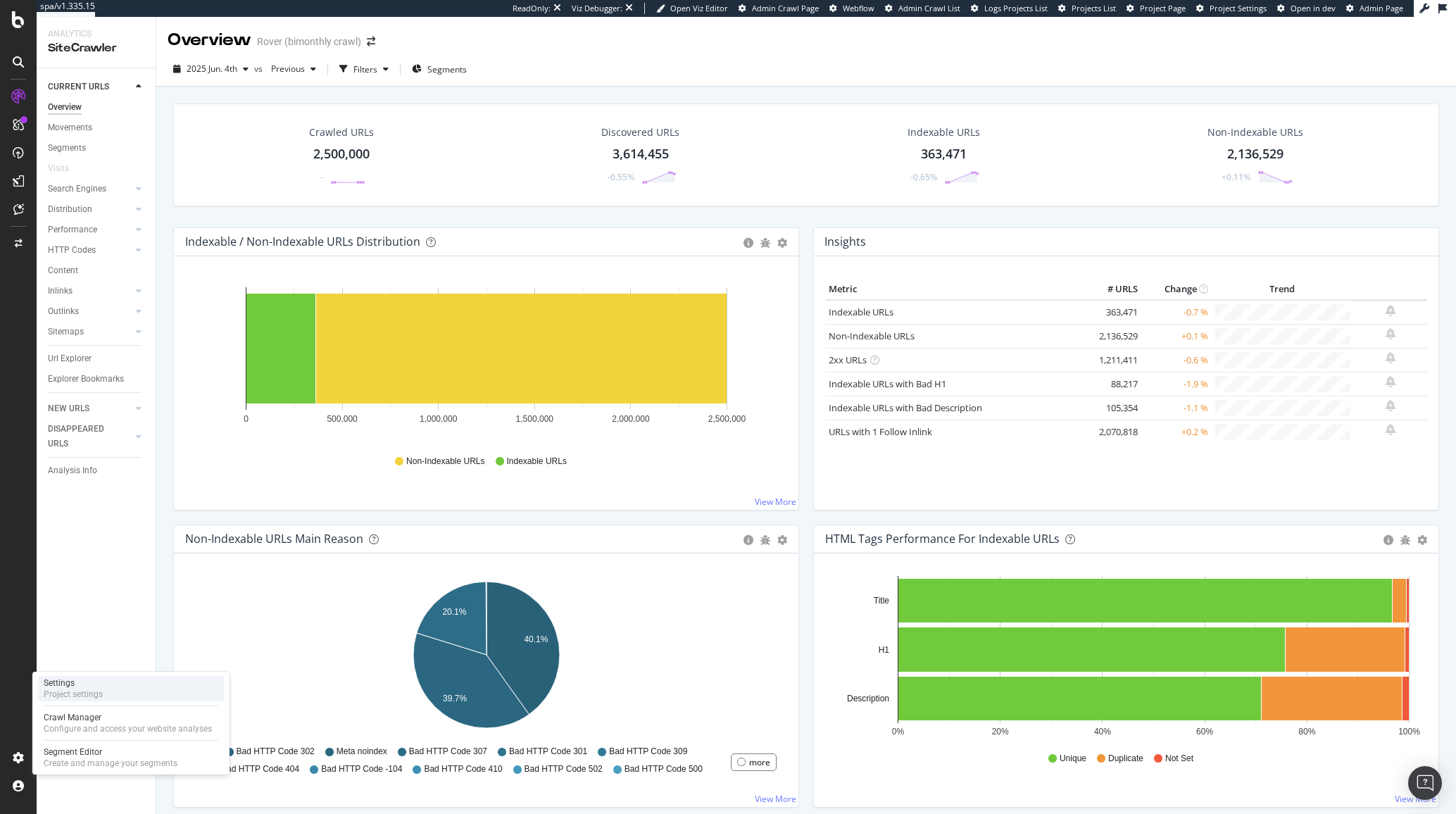 click on "Settings" at bounding box center (73, 683) 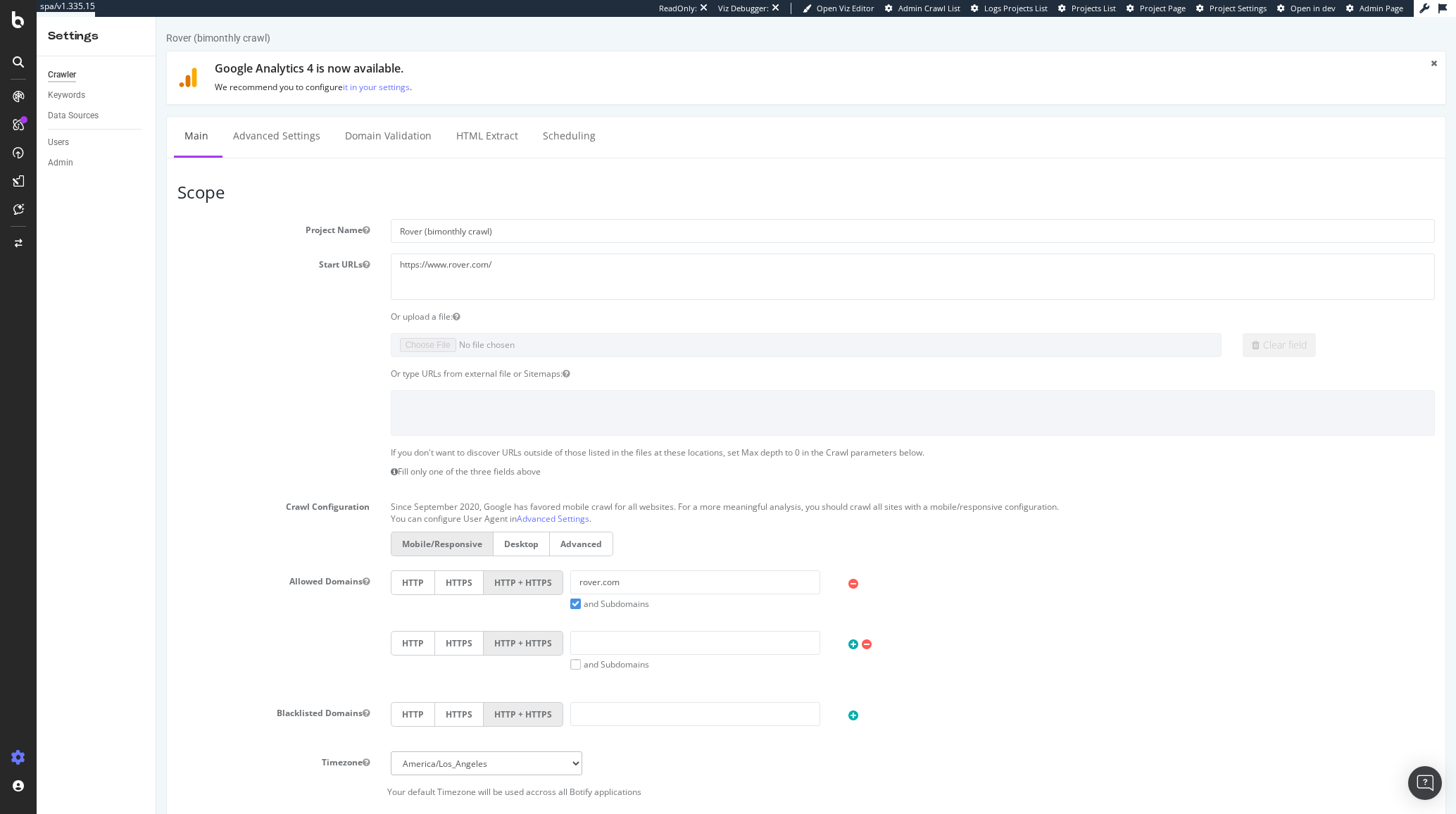 scroll, scrollTop: 0, scrollLeft: 0, axis: both 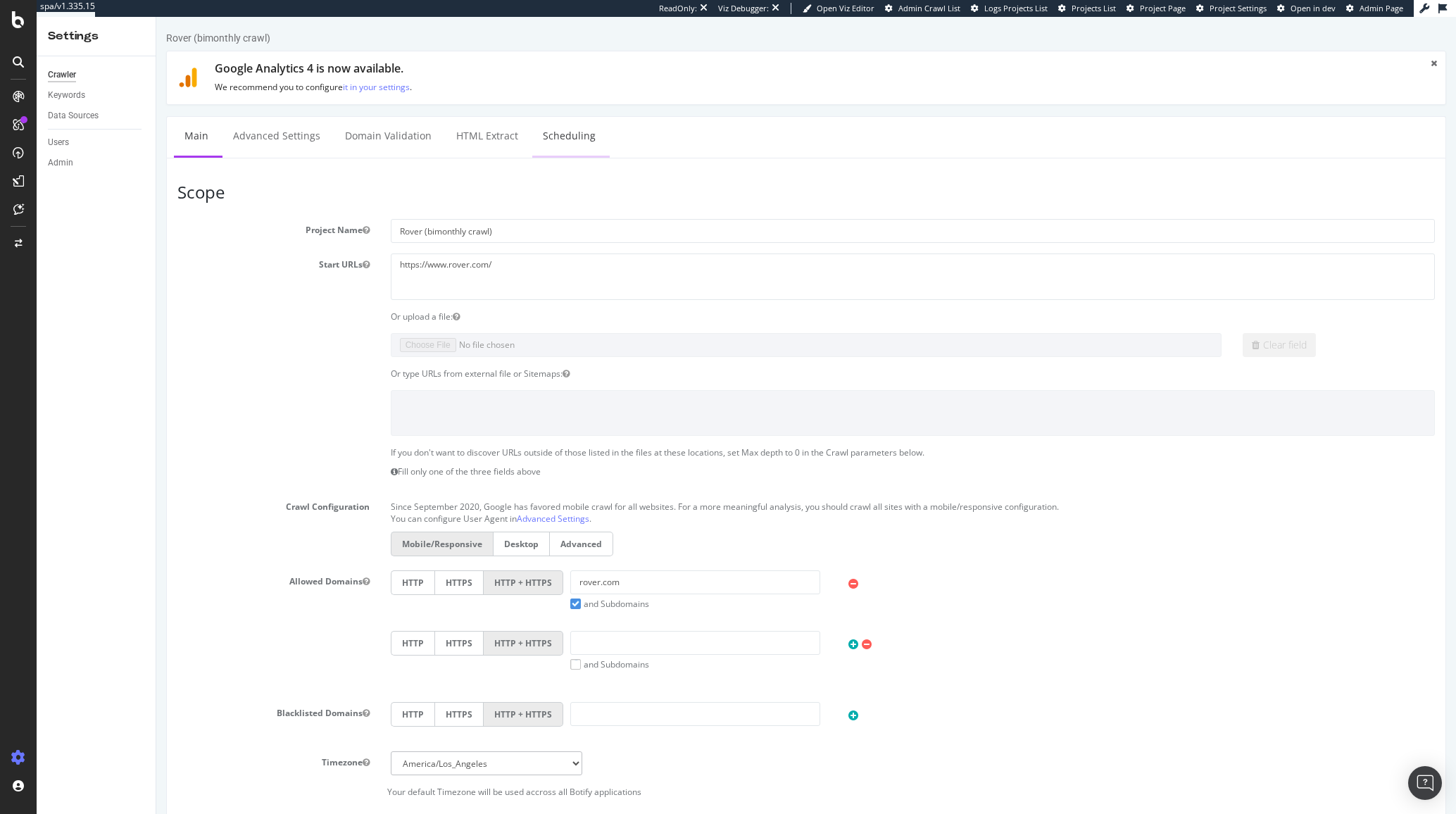 click on "Scheduling" at bounding box center [569, 136] 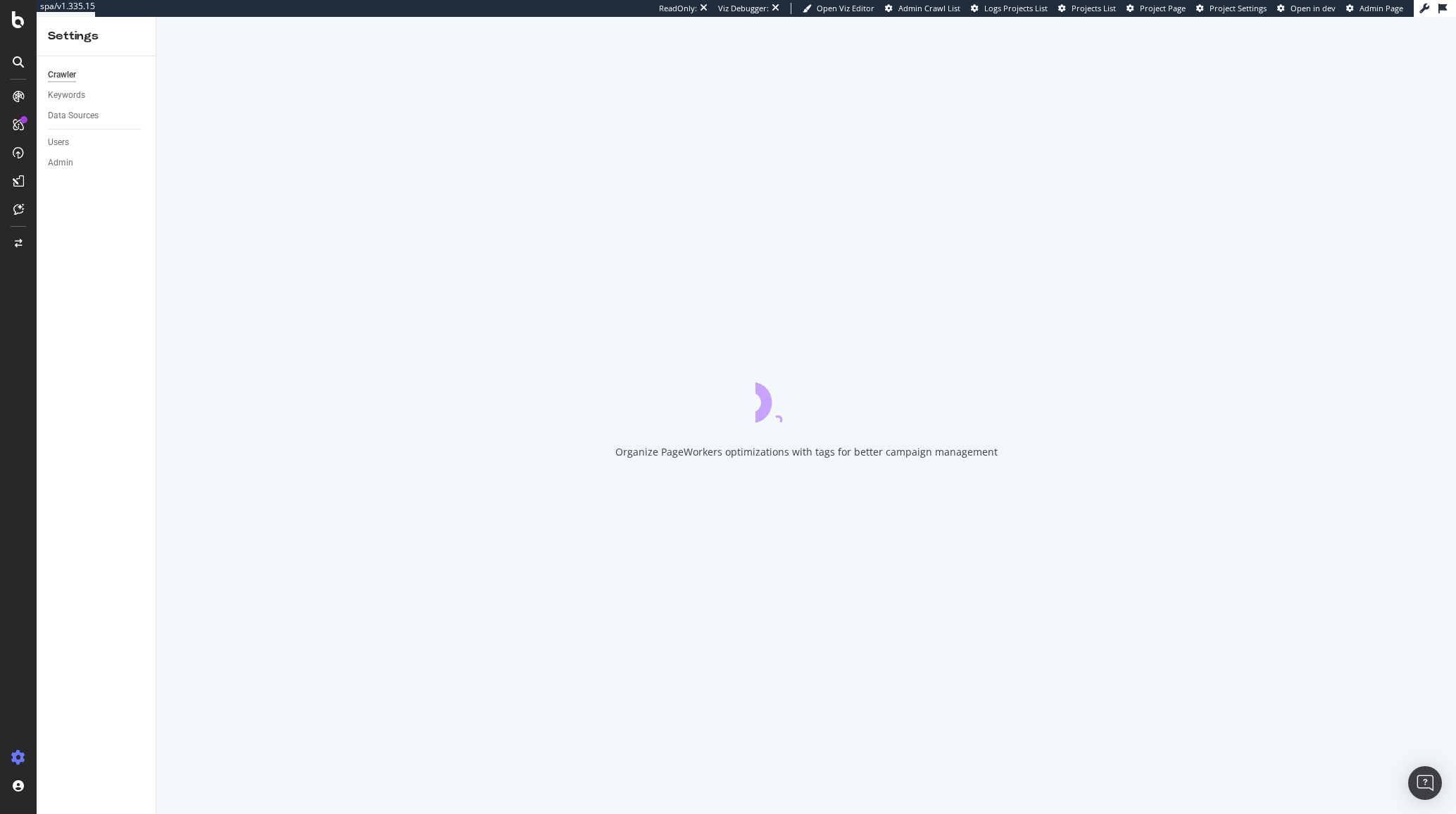 scroll, scrollTop: 0, scrollLeft: 0, axis: both 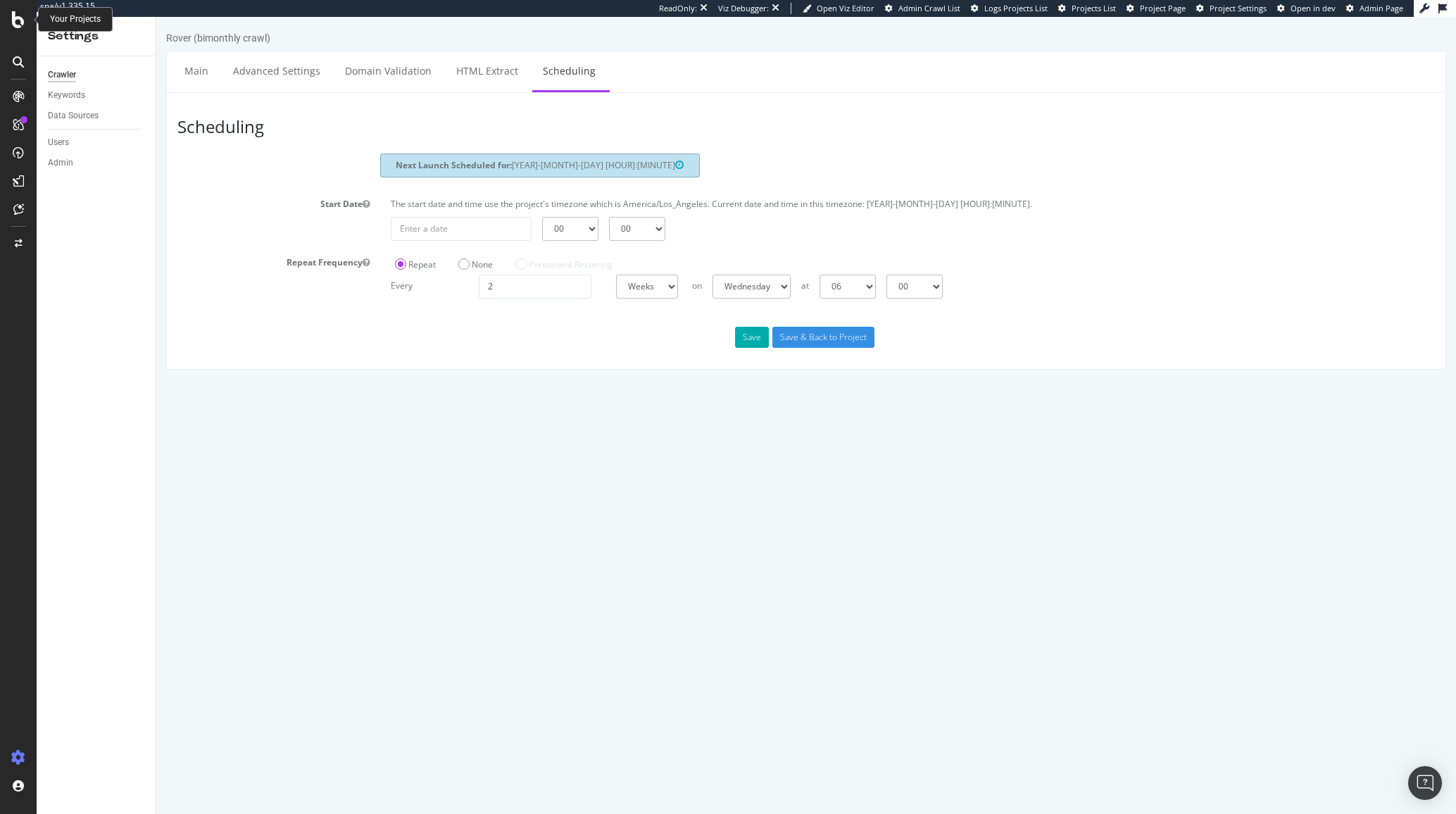 click at bounding box center (18, 20) 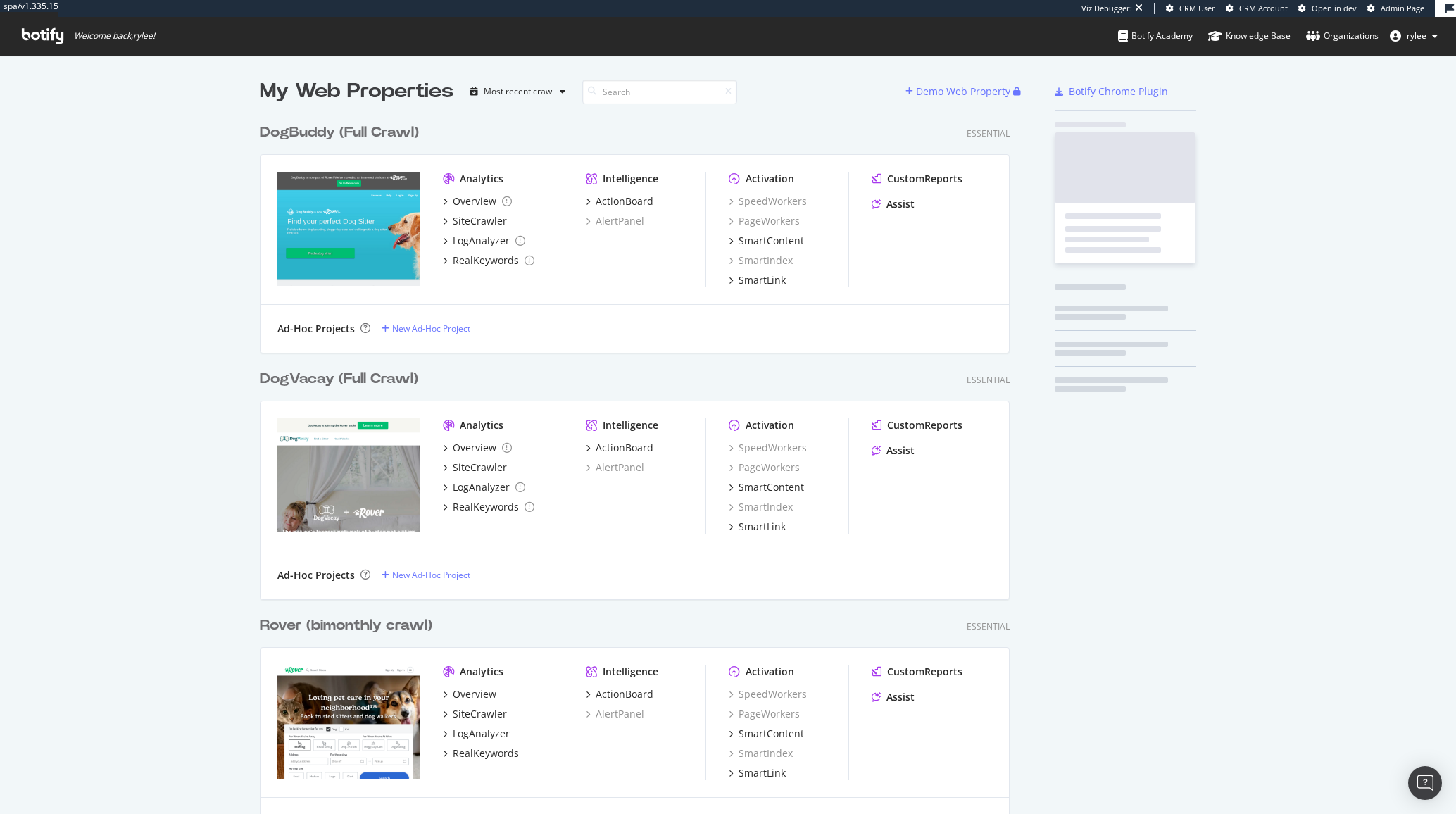 scroll, scrollTop: 1, scrollLeft: 1, axis: both 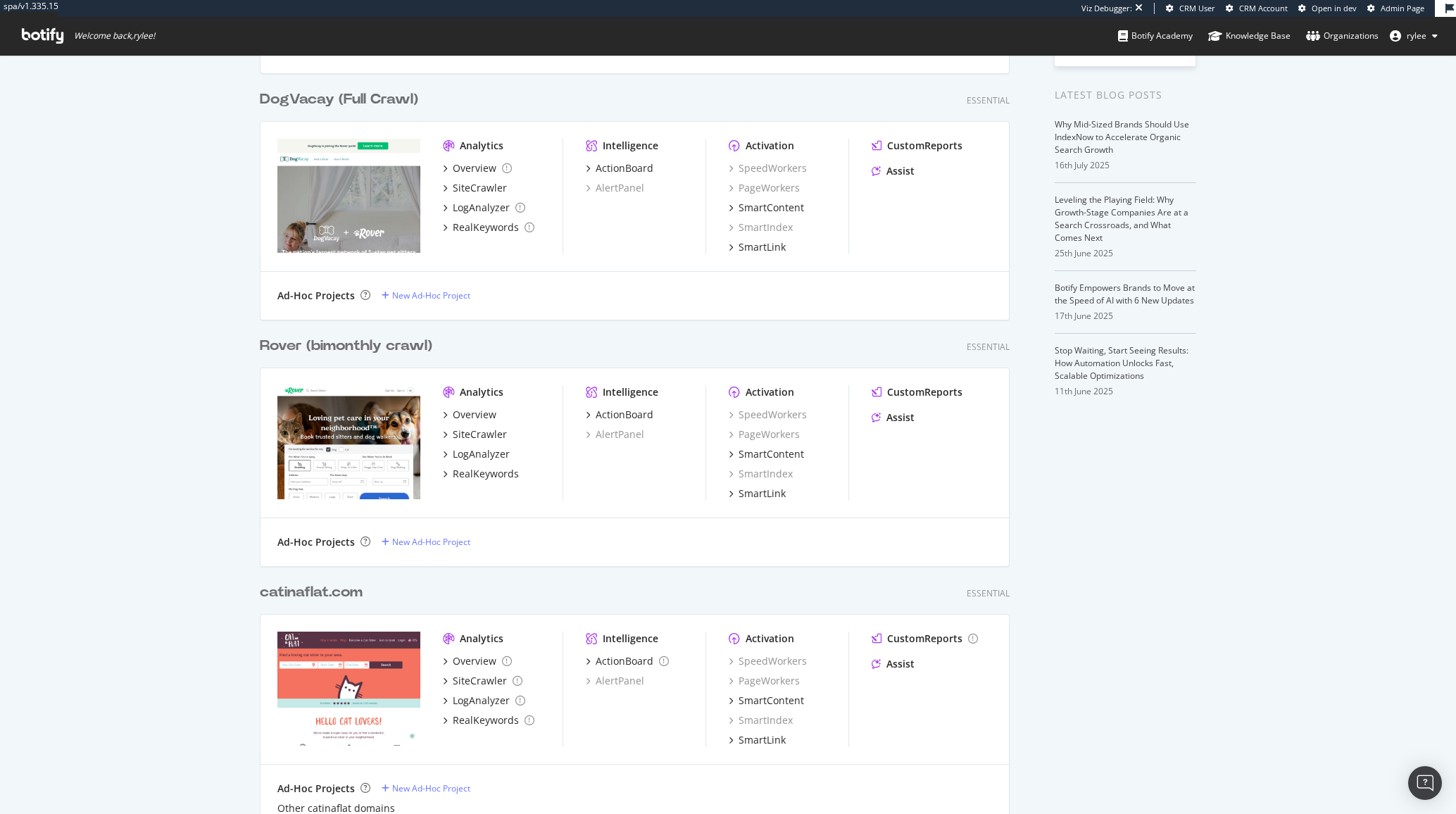 click on "Rover (bimonthly crawl)" at bounding box center (346, 346) 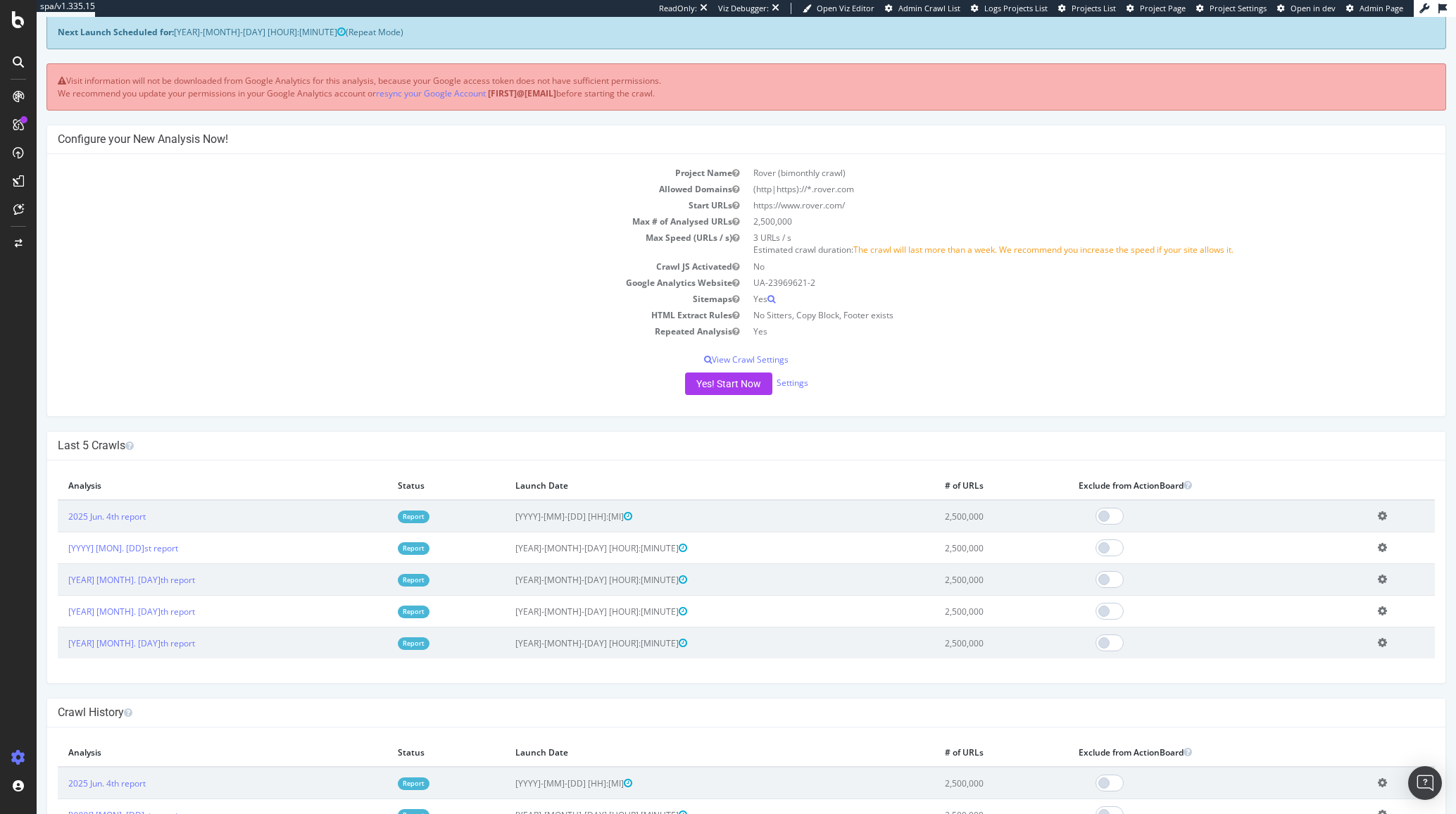 scroll, scrollTop: 73, scrollLeft: 0, axis: vertical 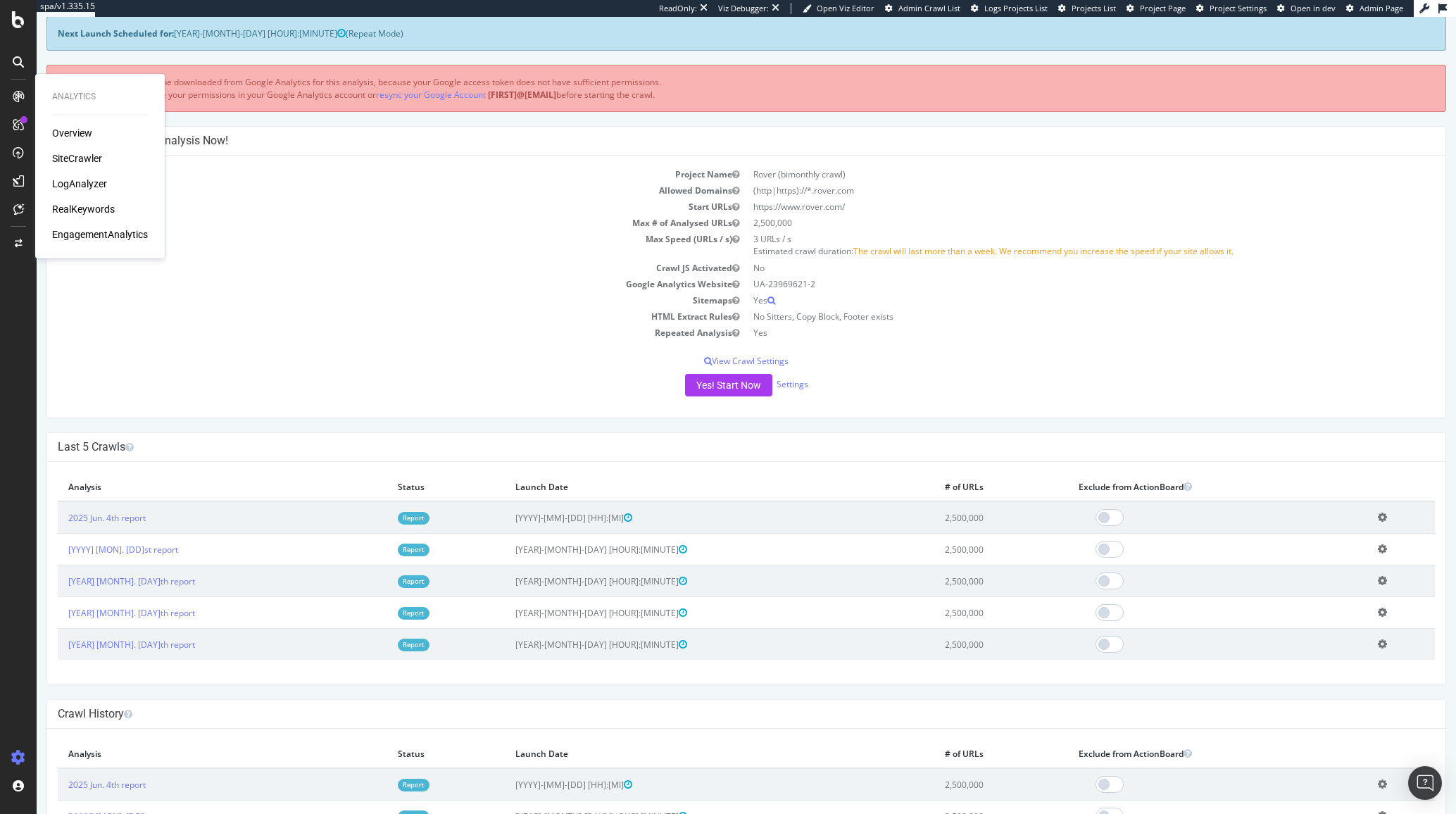 click on "SiteCrawler" at bounding box center [77, 158] 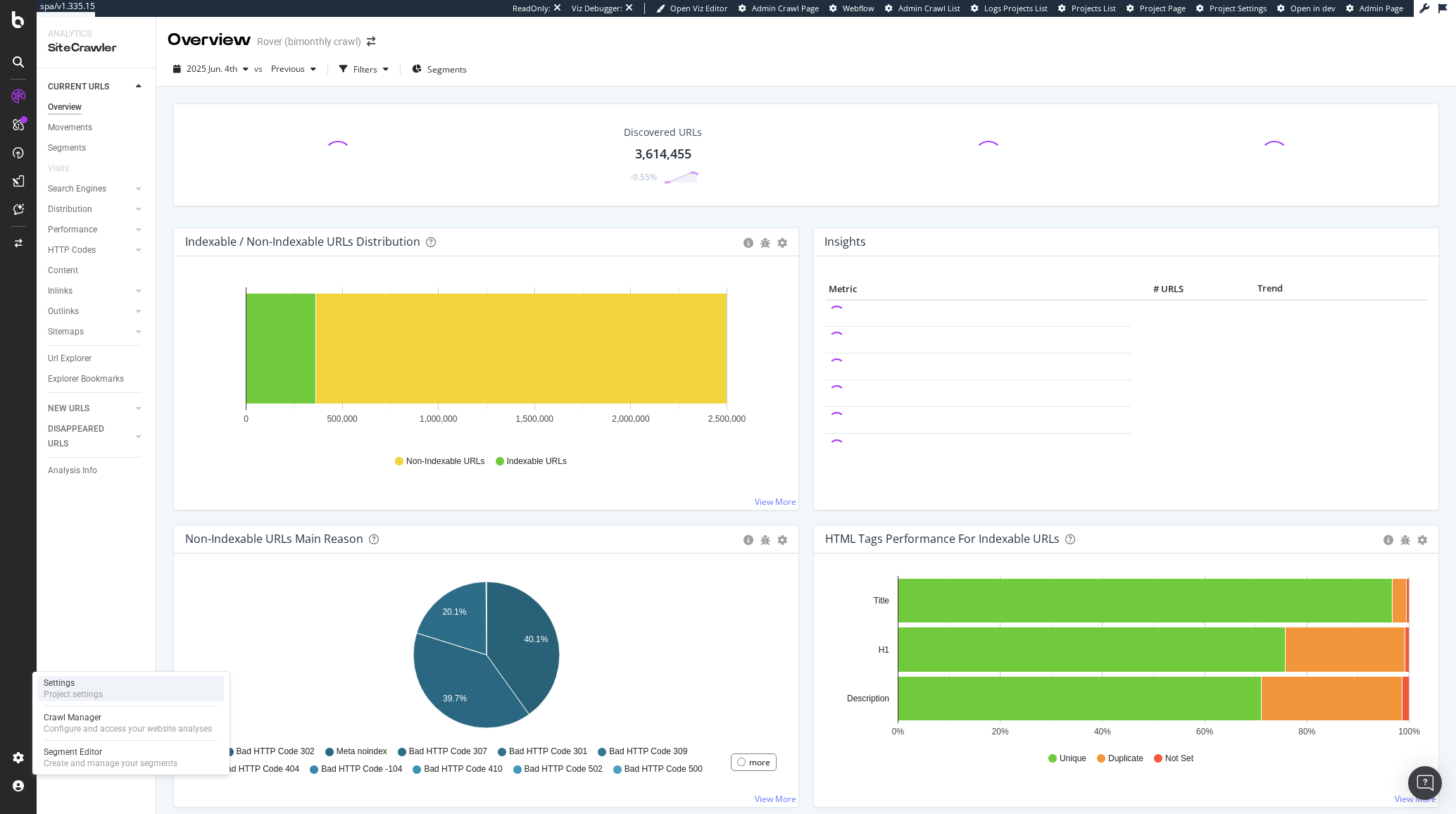 click on "Project settings" at bounding box center (73, 694) 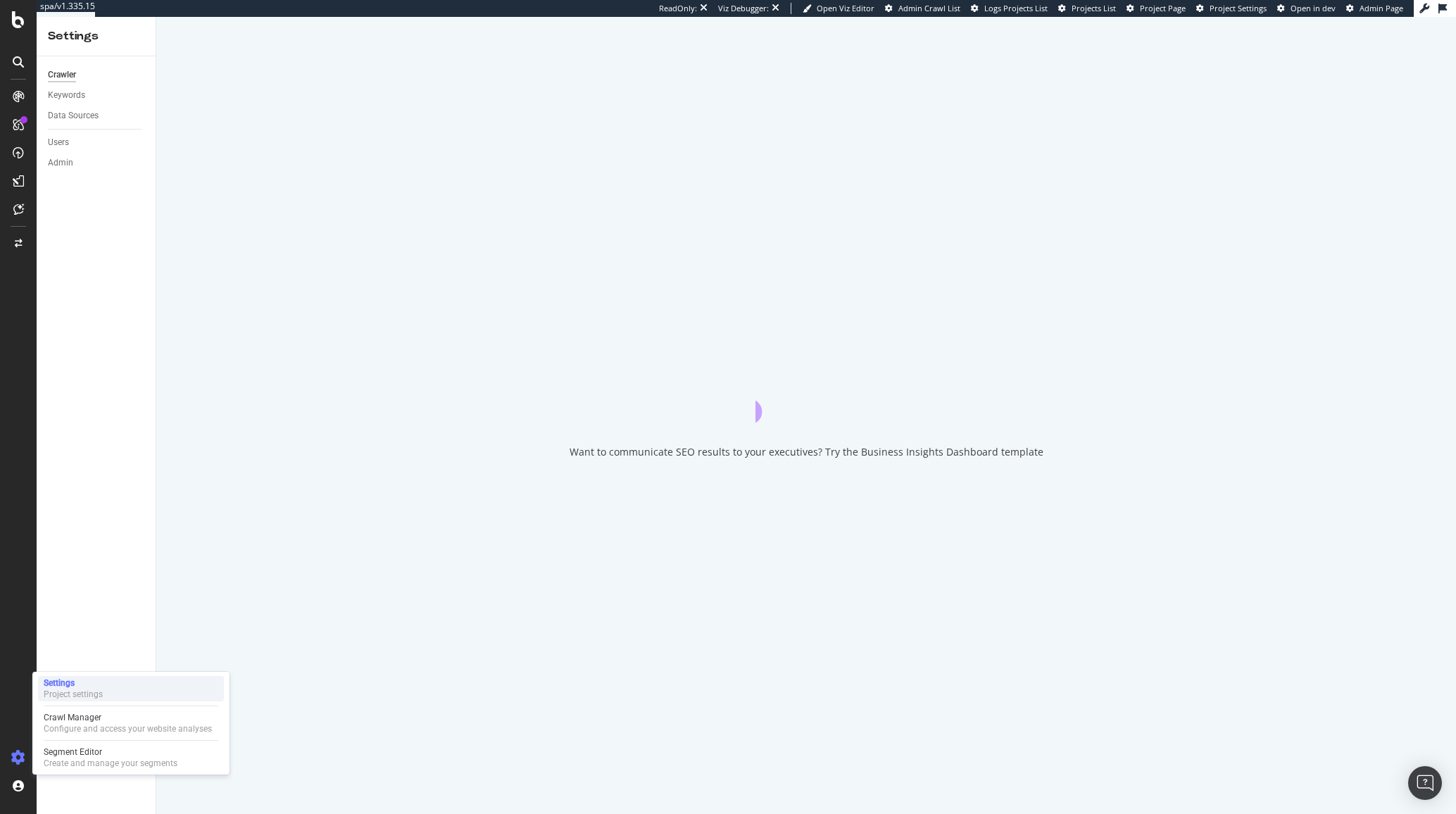 scroll, scrollTop: 0, scrollLeft: 0, axis: both 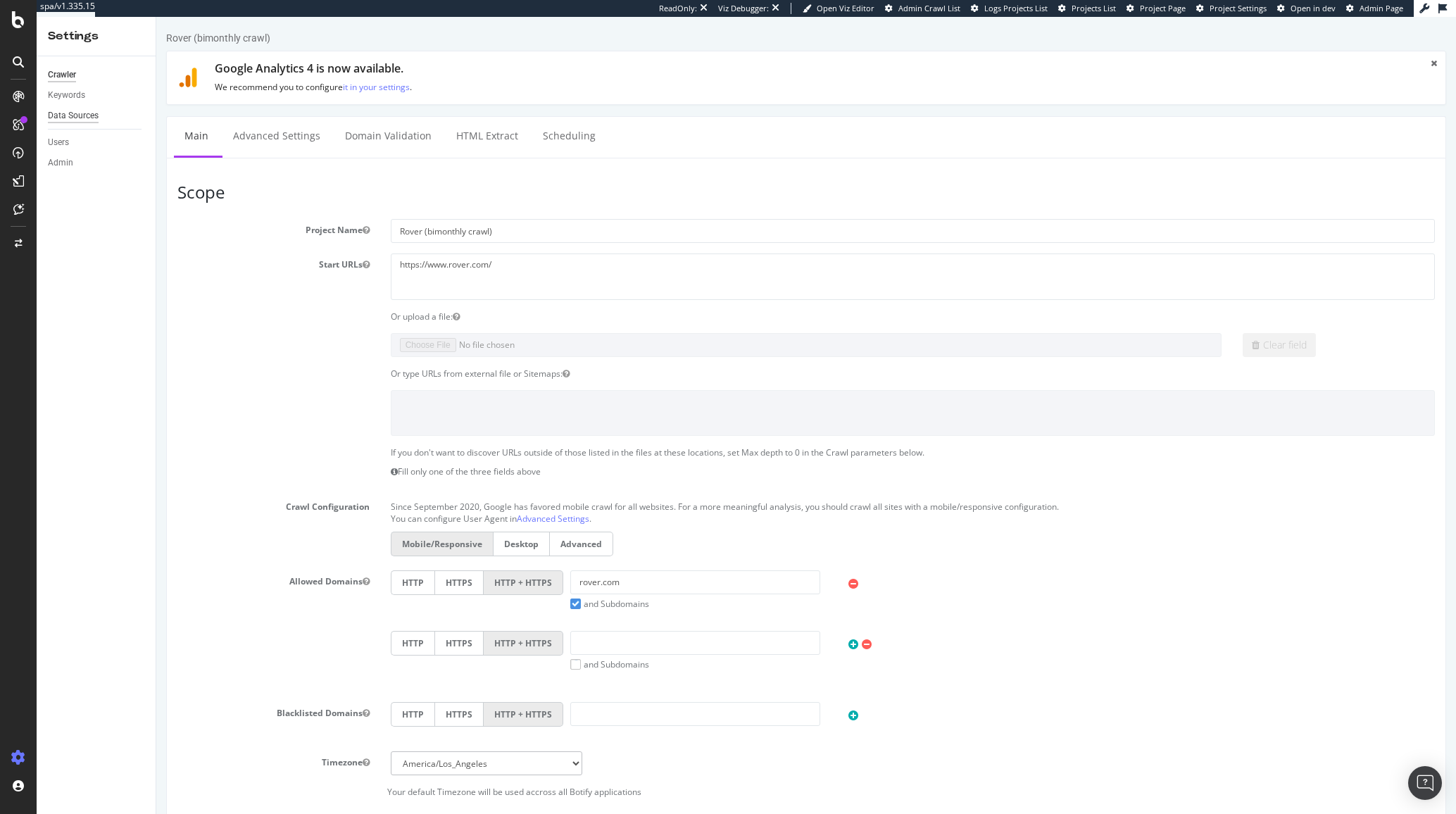 click on "Data Sources" at bounding box center (73, 115) 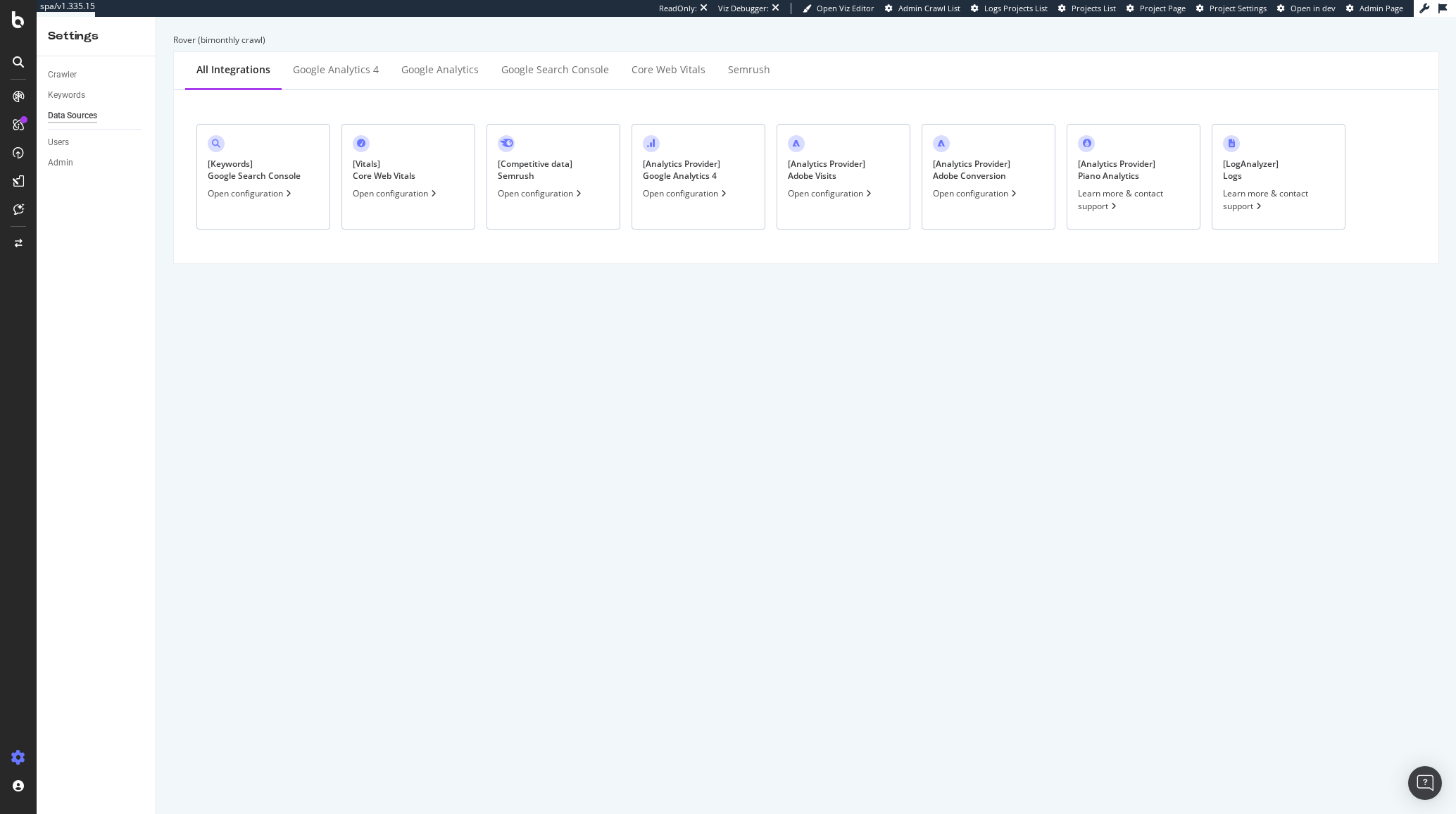 click on "Open configuration" at bounding box center [686, 193] 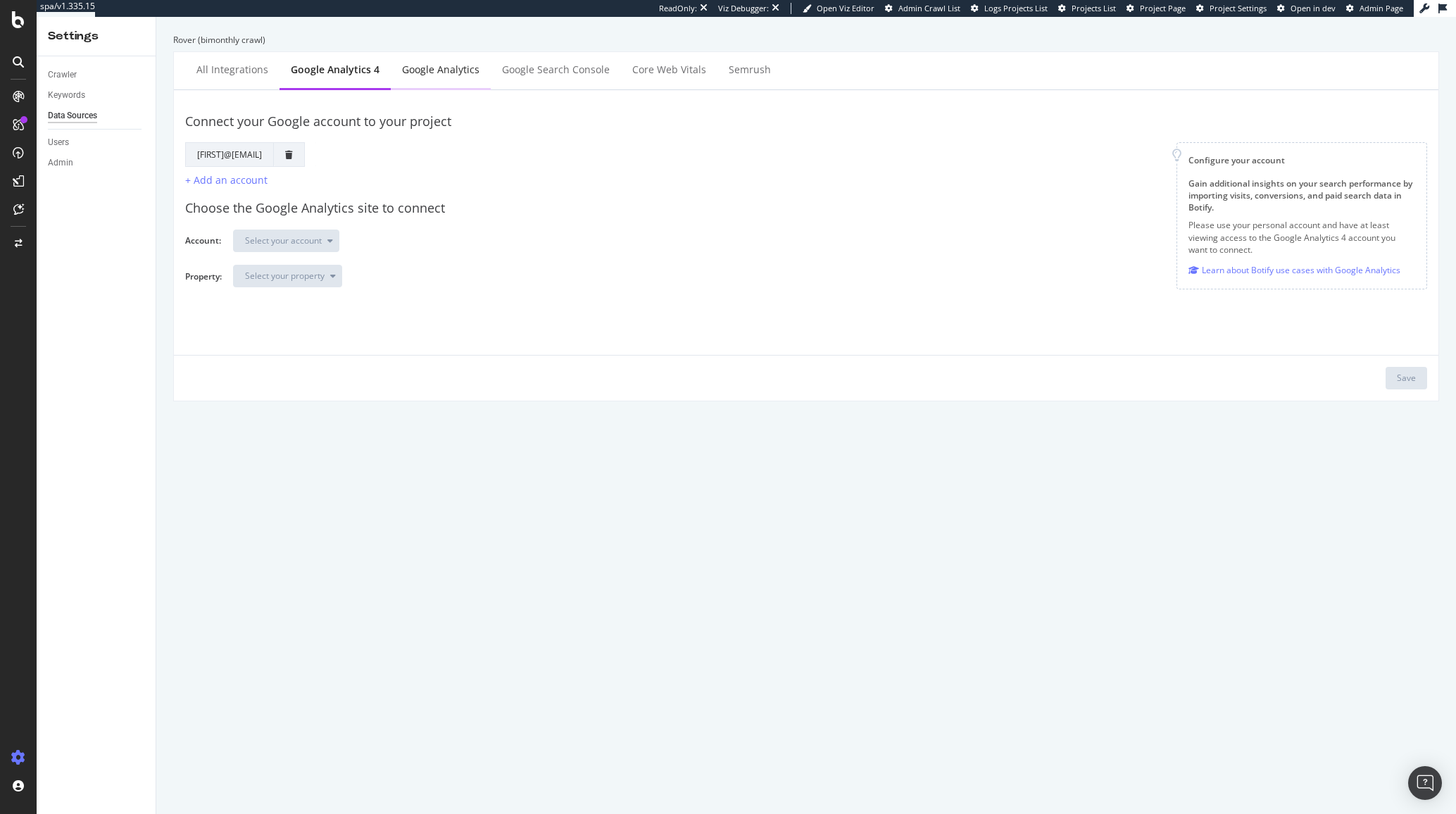 click on "Google Analytics" at bounding box center [441, 70] 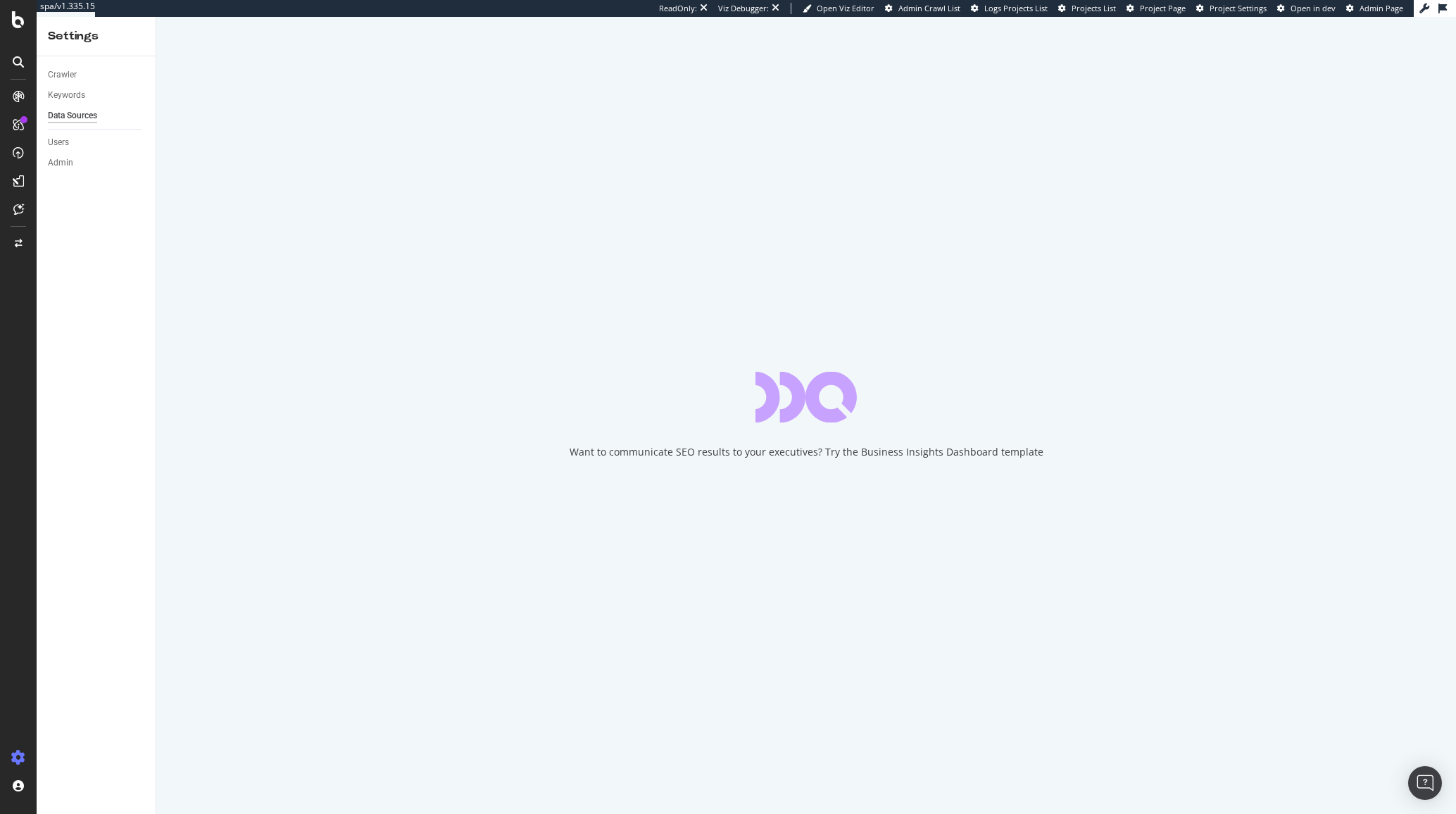 scroll, scrollTop: 0, scrollLeft: 0, axis: both 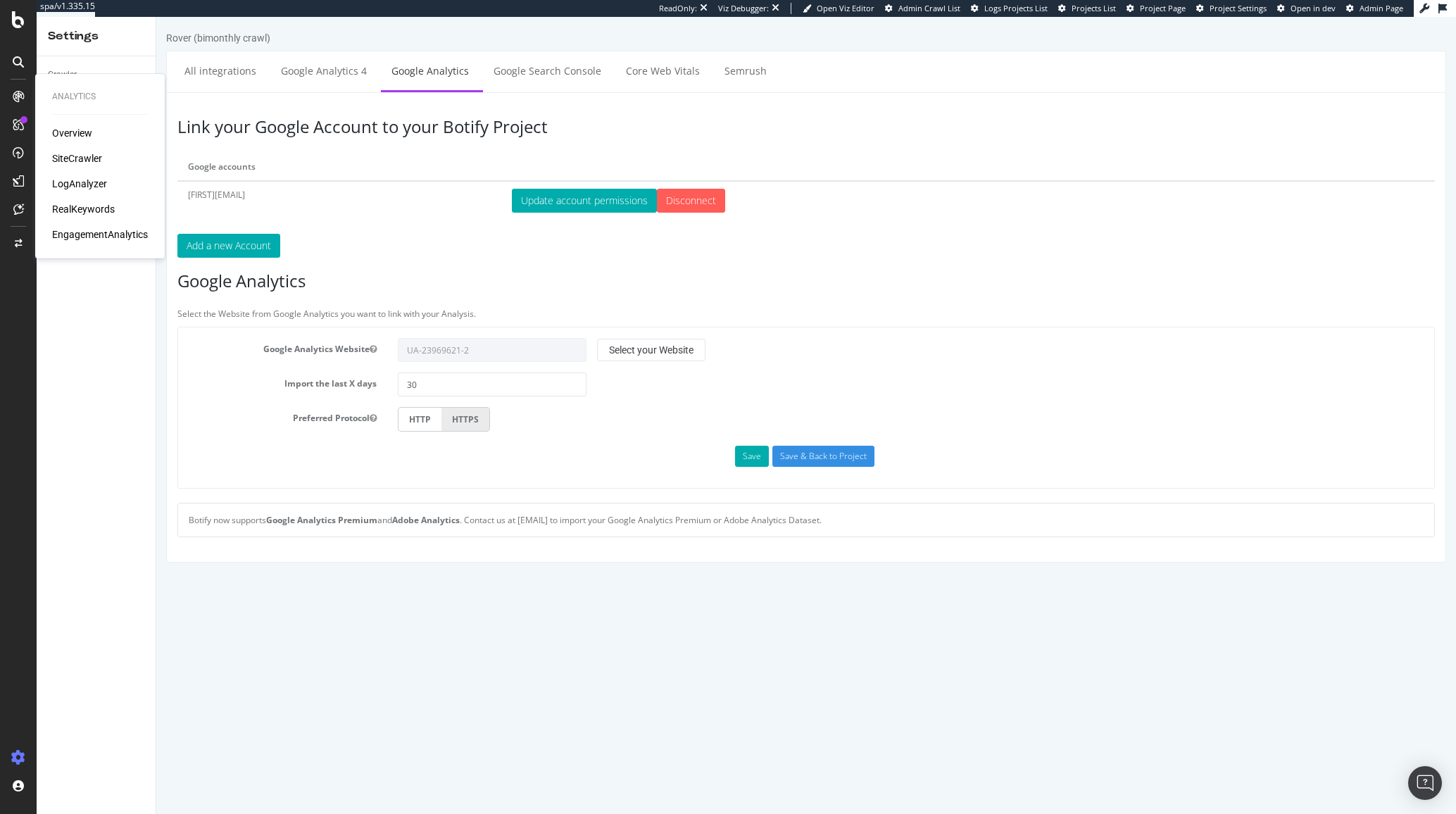 click on "SiteCrawler" at bounding box center [77, 158] 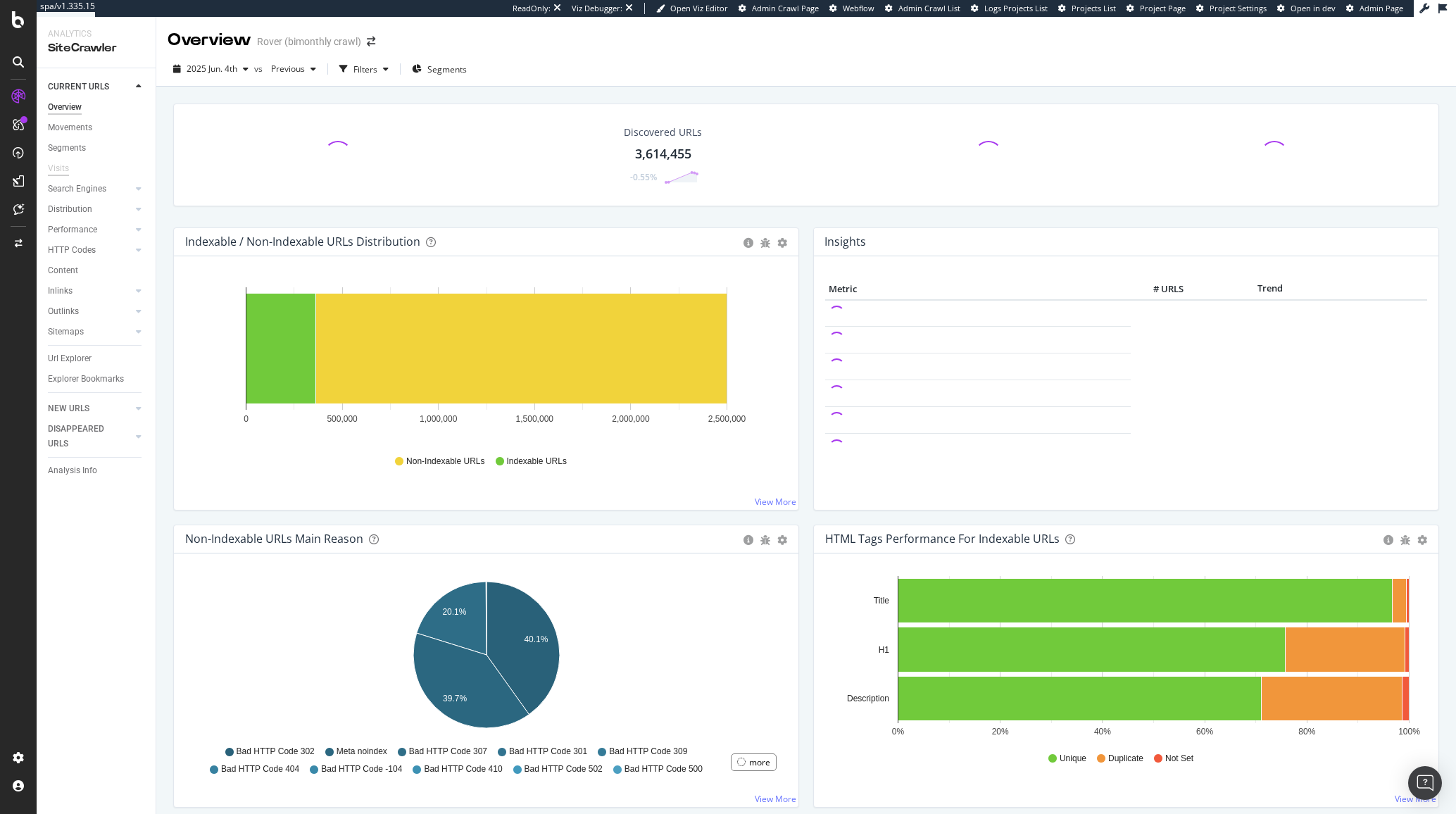 click on "Visits" at bounding box center [58, 168] 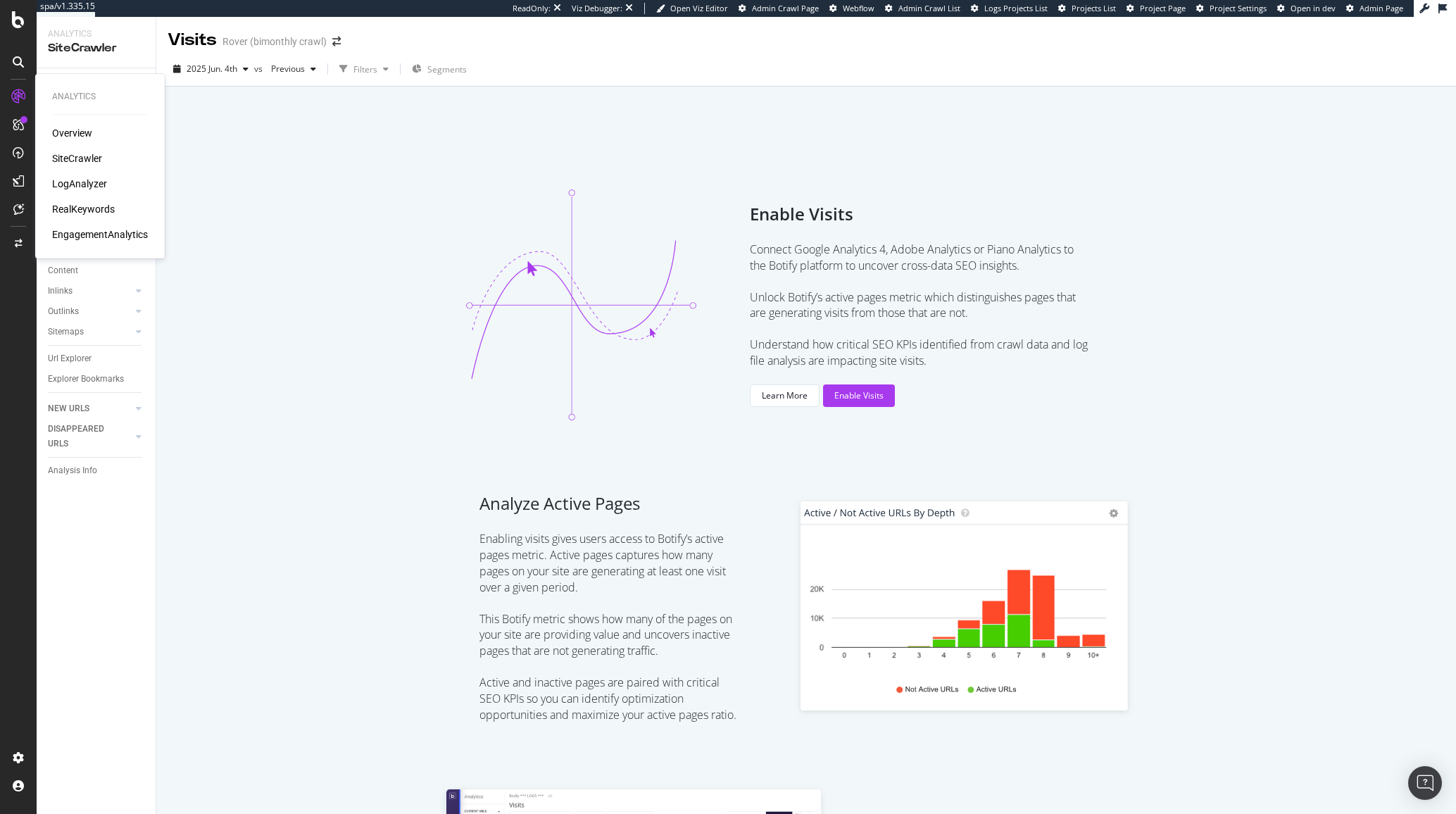 click on "LogAnalyzer" at bounding box center (80, 184) 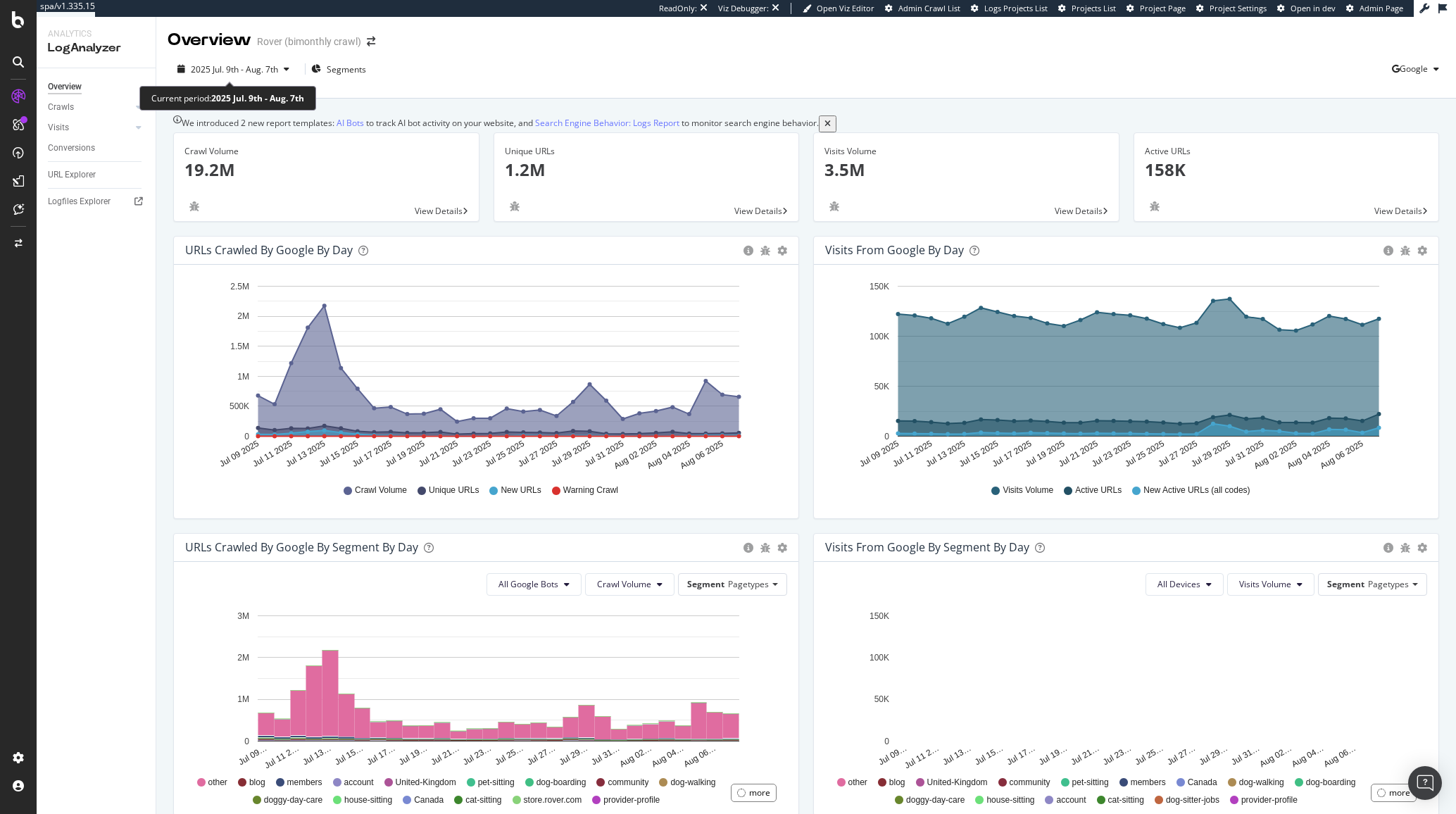 drag, startPoint x: 277, startPoint y: 74, endPoint x: 836, endPoint y: 168, distance: 566.8483 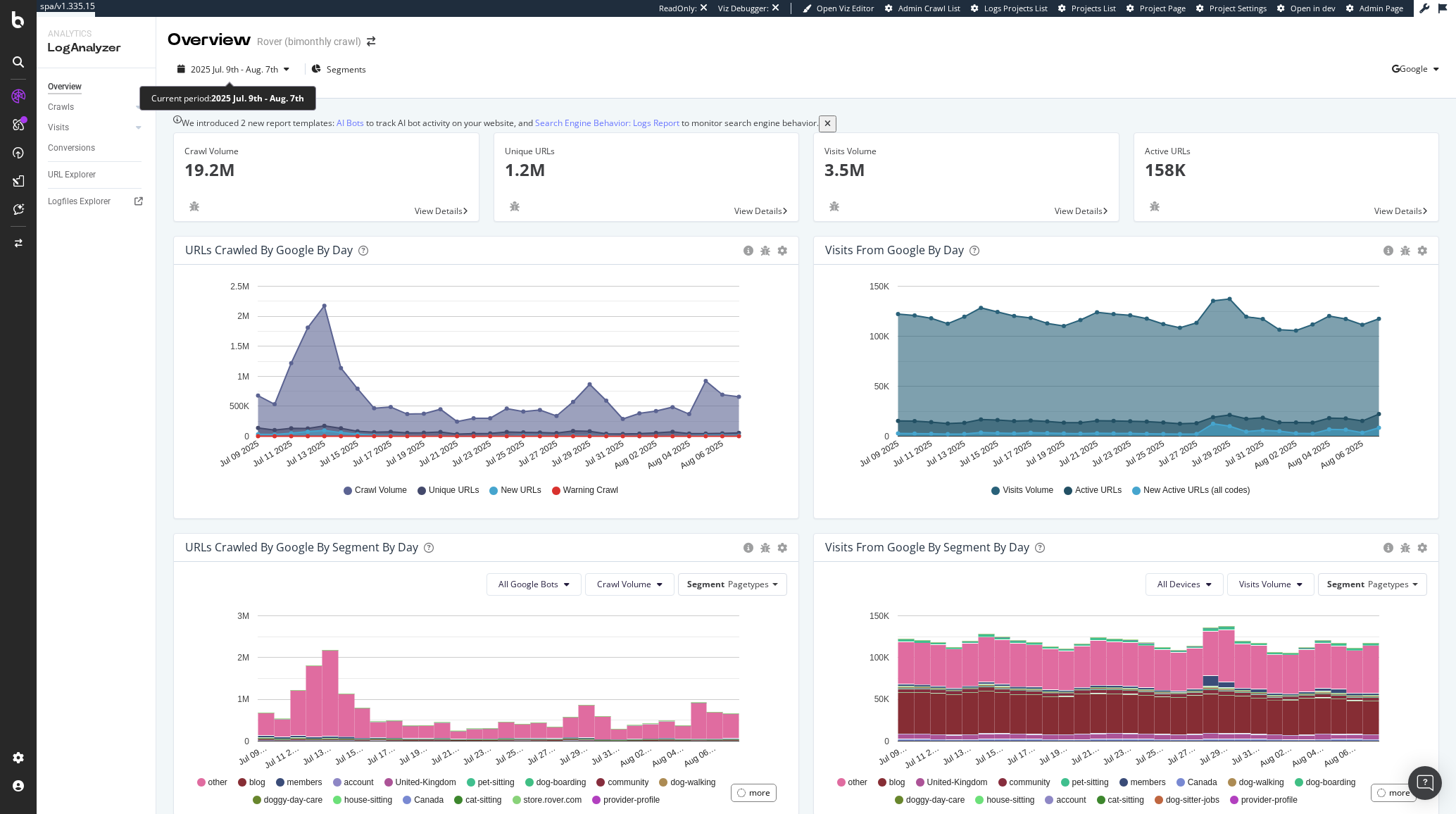 click on "Overview Rover (bimonthly crawl) 2025 Jul. 9th - Aug. 7th Segments Google Last update Aug. 08, 2025   We introduced 2 new report templates:   AI Bots   to track AI bot activity on your website, and   Search Engine Behavior: Logs Report   to monitor search engine behavior. Crawl Volume 19.2M  View Details  Unique URLs 1.2M  View Details  Visits Volume 3.5M  View Details  Active URLs 158K  View Details  URLs Crawled by Google by day Area Table Hold CMD (⌘) while clicking to filter the report. Jul 09 2025 Jul 11 2025 Jul 13 2025 Jul 15 2025 Jul 17 2025 Jul 19 2025 Jul 21 2025 Jul 23 2025 Jul 25 2025 Jul 27 2025 Jul 29 2025 Jul 31 2025 Aug 02 2025 Aug 04 2025 Aug 06 2025 0 500K 1M 1.5M 2M 2.5M Date Crawl Volume Unique URLs New URLs Warning Crawl Jul 09 2025 677,612 138,053 33,225 0 Jul 10 2025 533,618 103,472 29,238 0 Jul 11 2025 1,218,546 132,919 48,704 0 Jul 12 2025 1,809,308 129,102 77,699 0 Jul 13 2025 2,174,101 174,390 97,702 0 Jul 14 2025 1,136,609 133,091 60,258 0 Jul 15 2025 790,983 82,574 34,584 0 0 0" at bounding box center (806, 415) 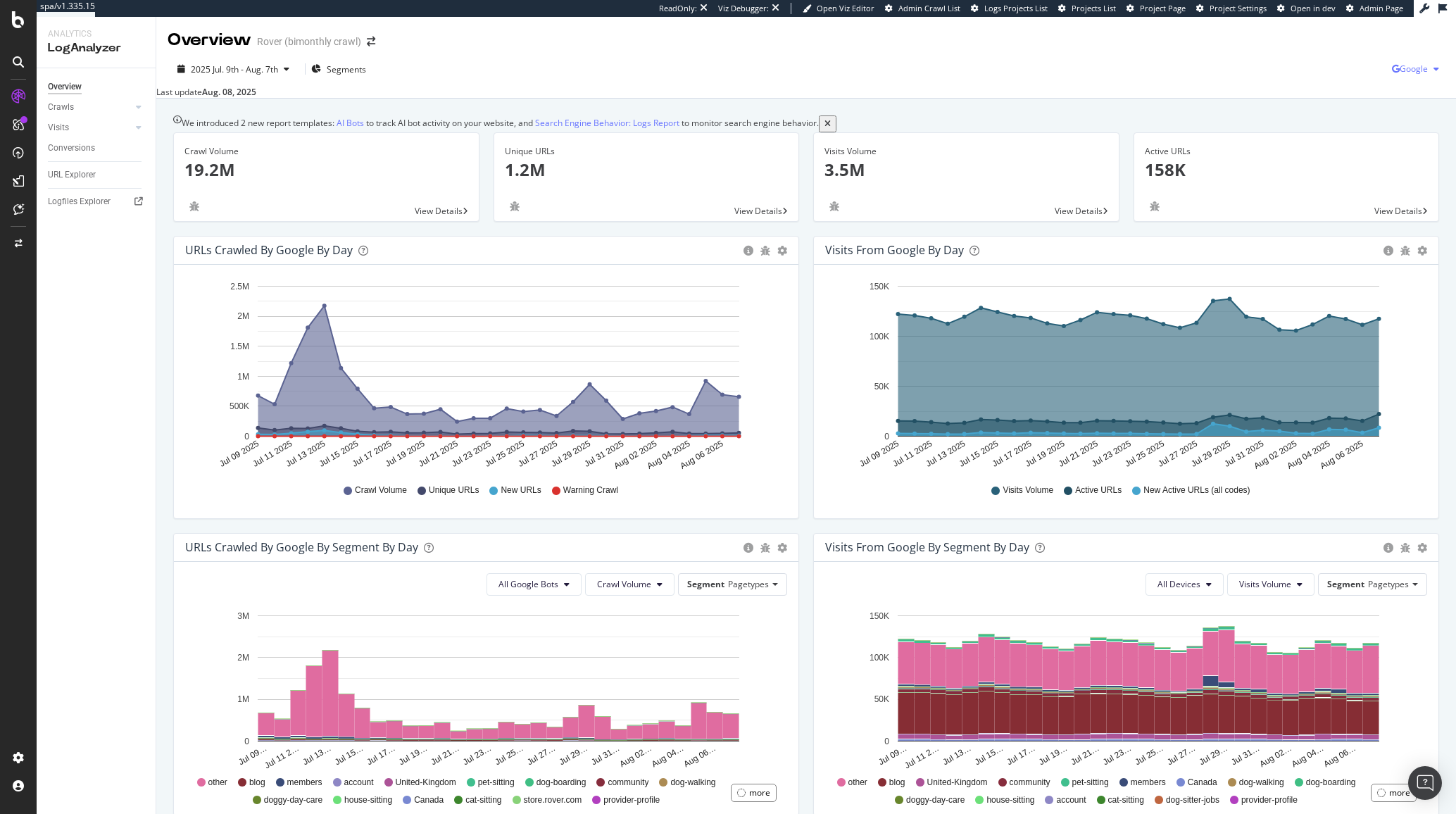click on "Google" at bounding box center (1418, 69) 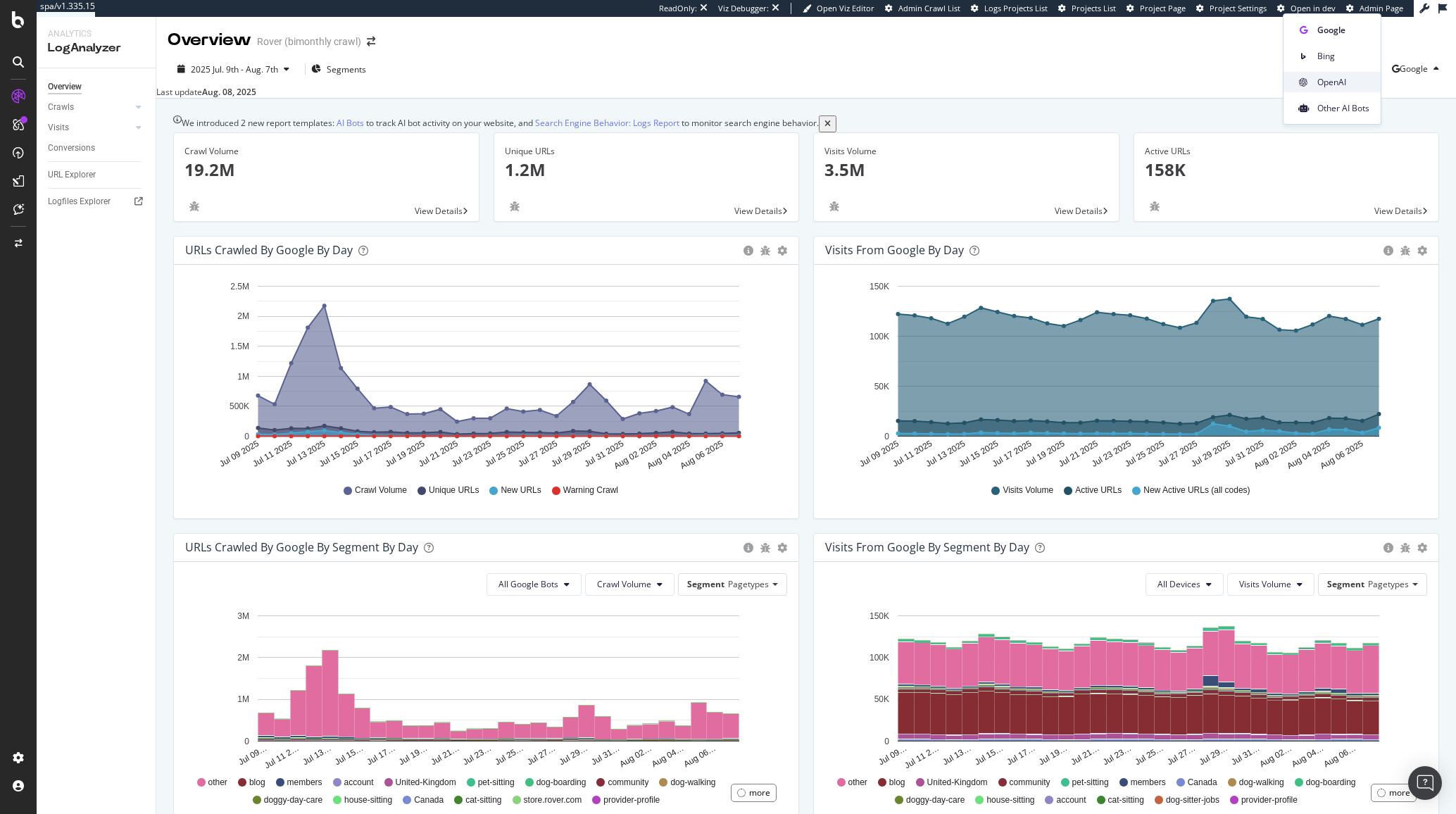 click on "OpenAI" at bounding box center [1343, 82] 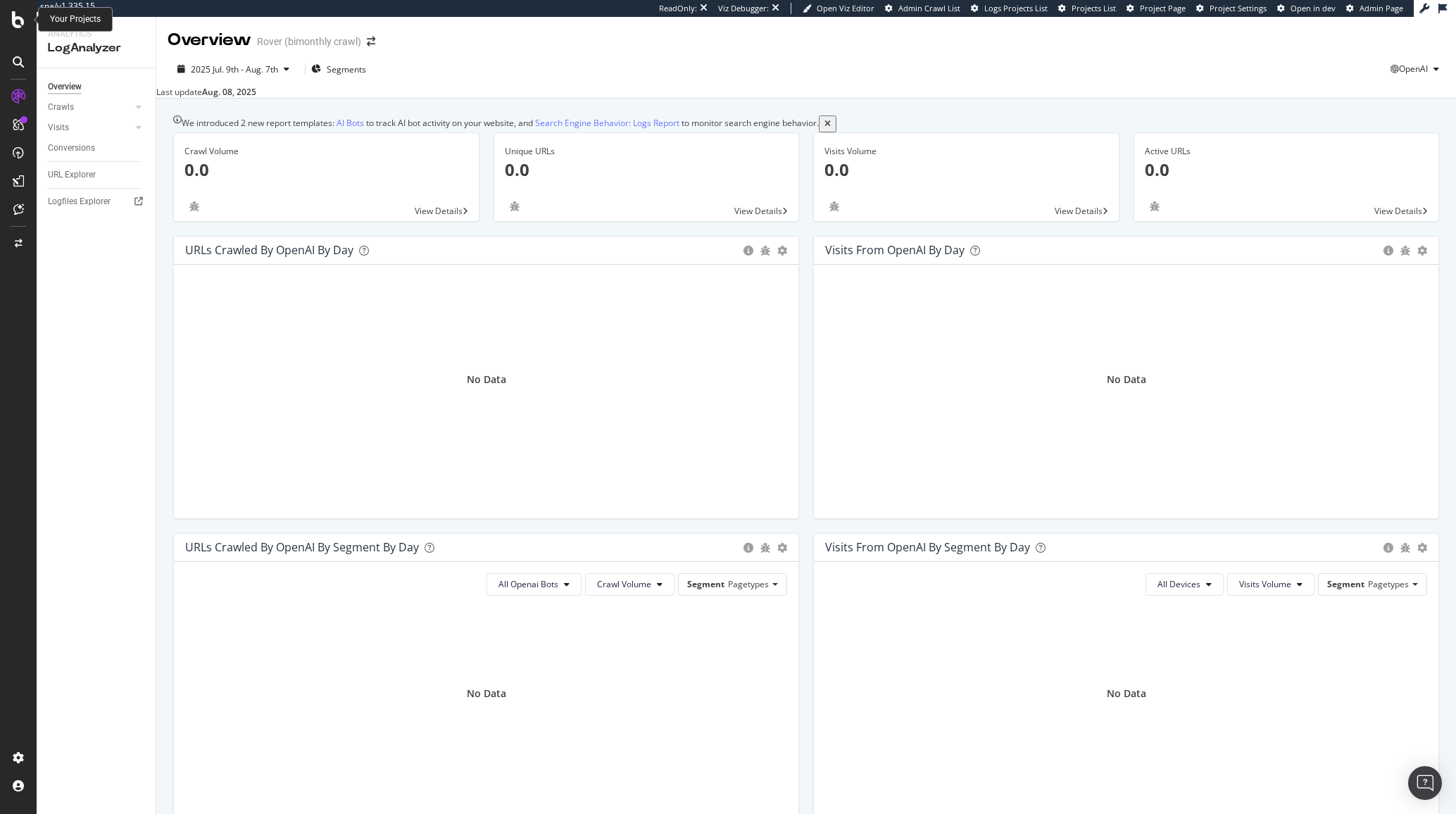 click at bounding box center [18, 20] 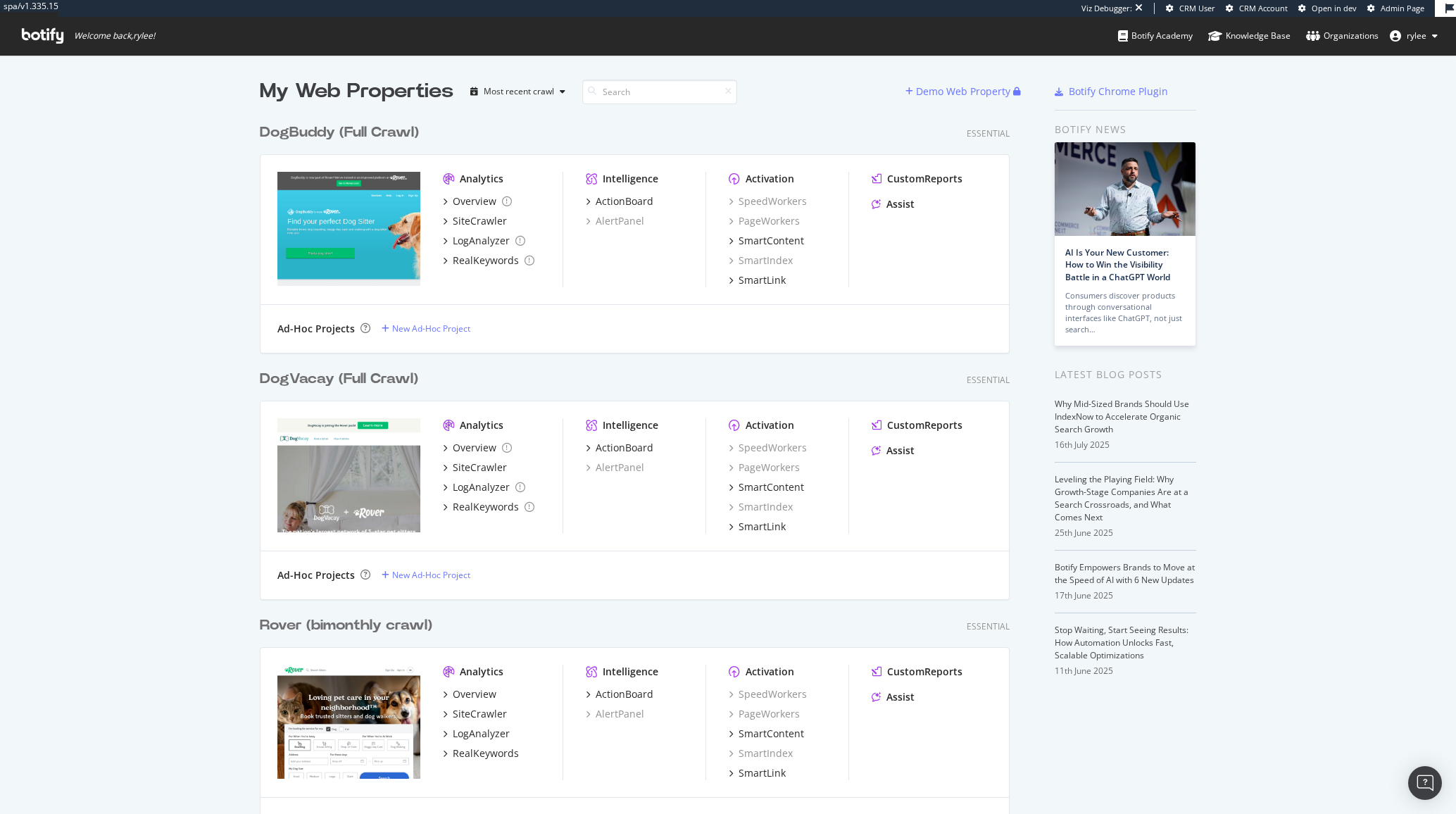 scroll, scrollTop: 1, scrollLeft: 1, axis: both 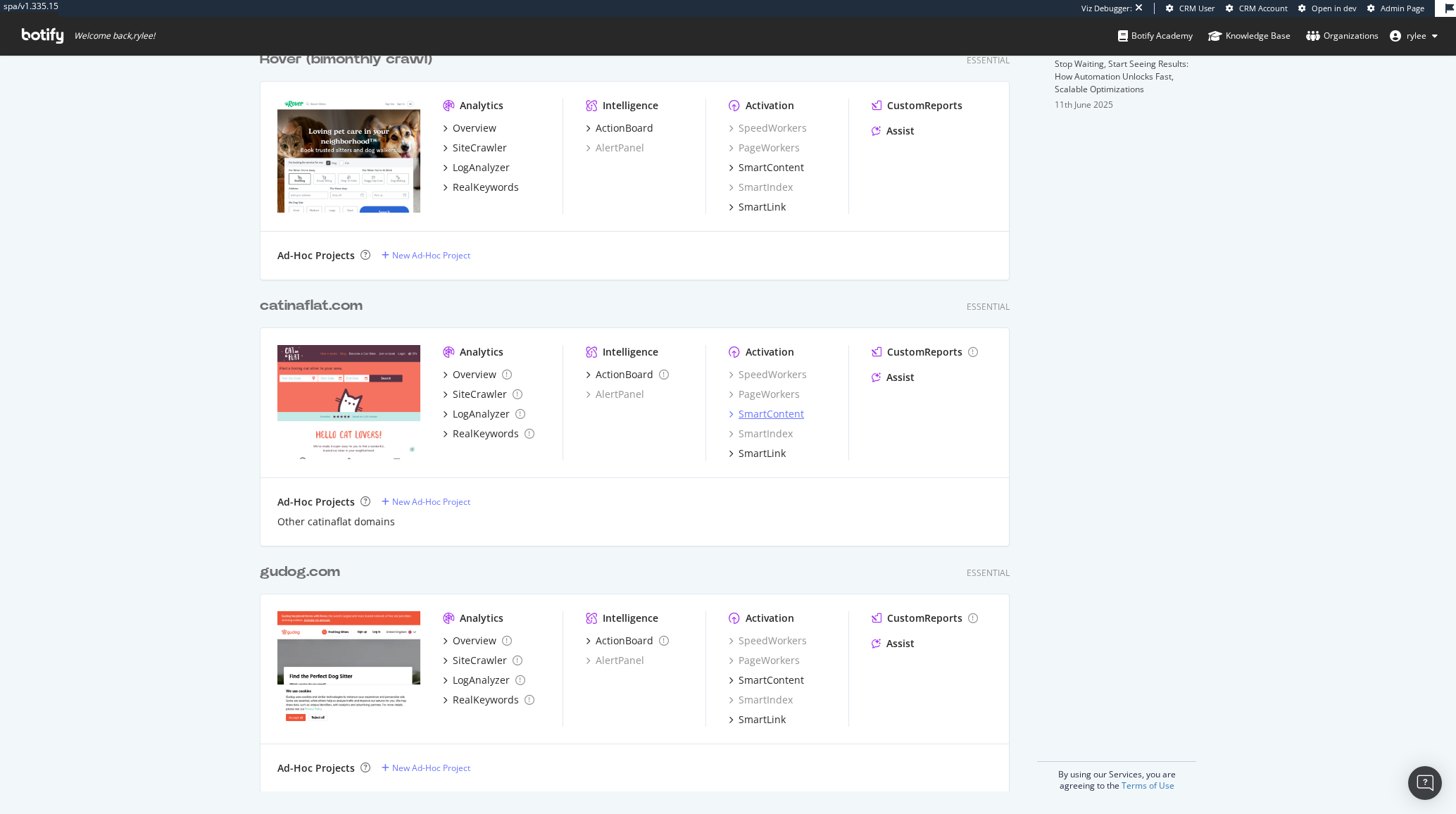 click on "SmartContent" at bounding box center [771, 414] 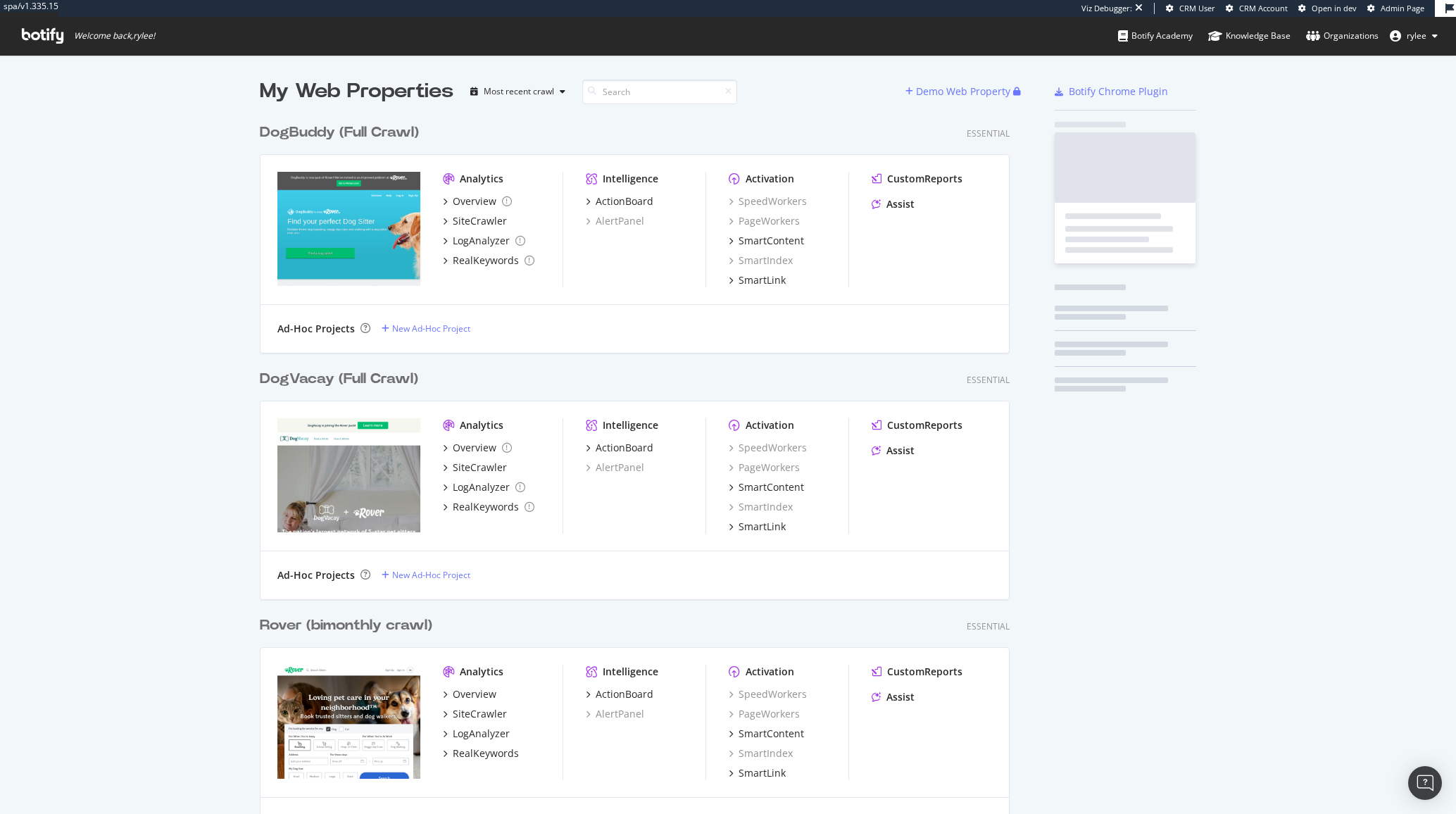 scroll, scrollTop: 1, scrollLeft: 1, axis: both 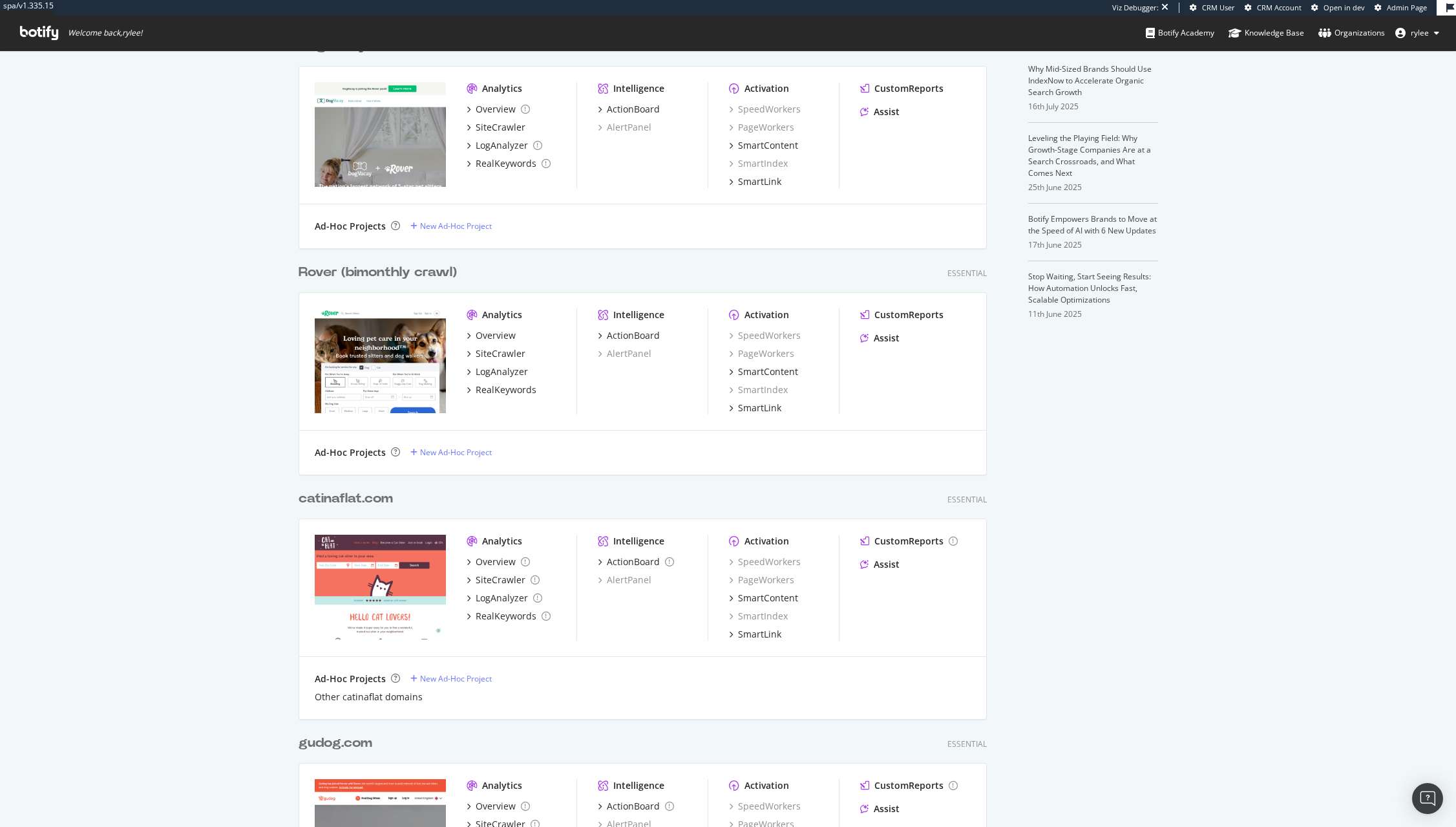 click on "Rover (bimonthly crawl)" at bounding box center (377, 272) 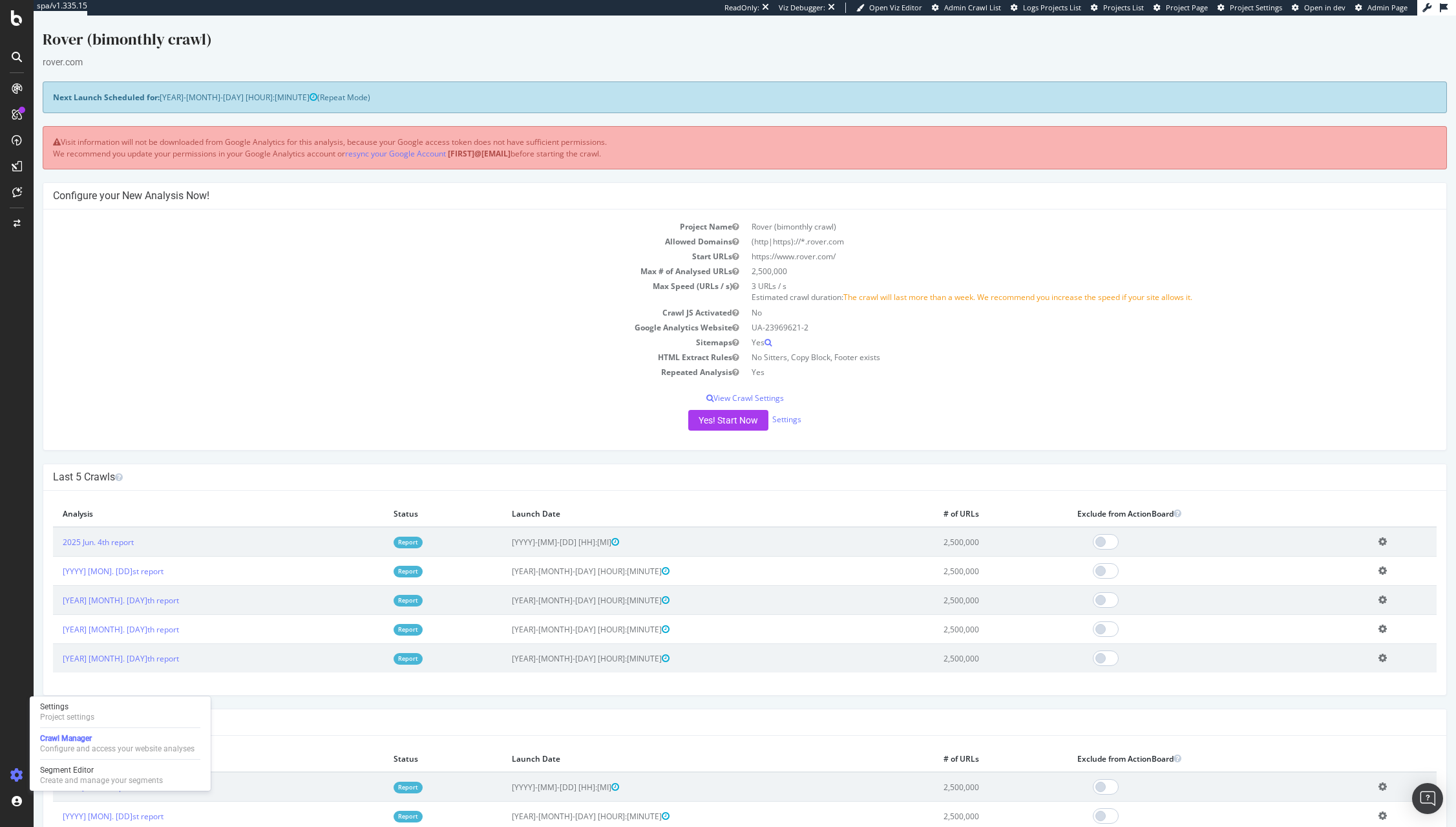scroll, scrollTop: 6, scrollLeft: 0, axis: vertical 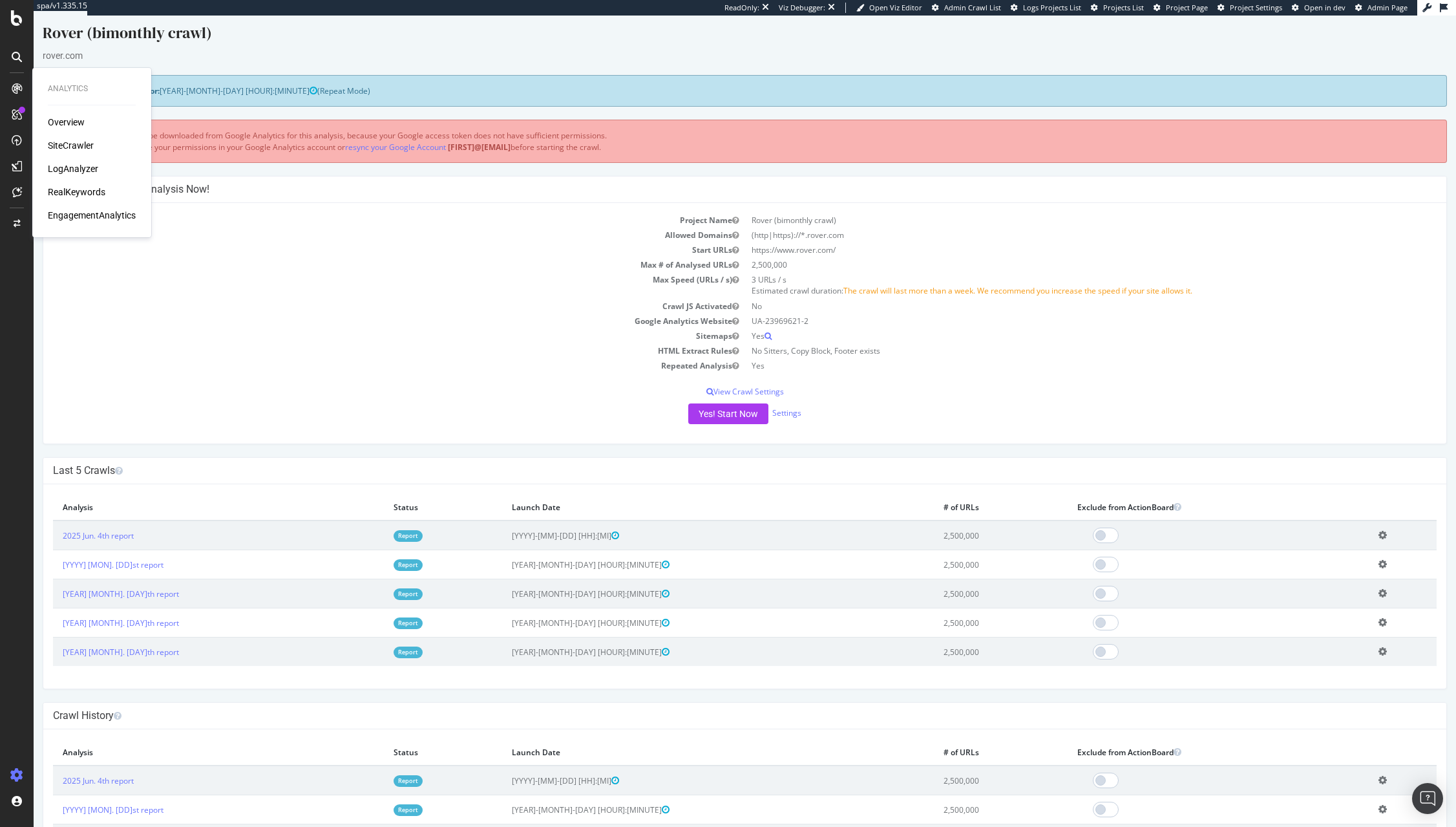 click on "SiteCrawler" at bounding box center (70, 145) 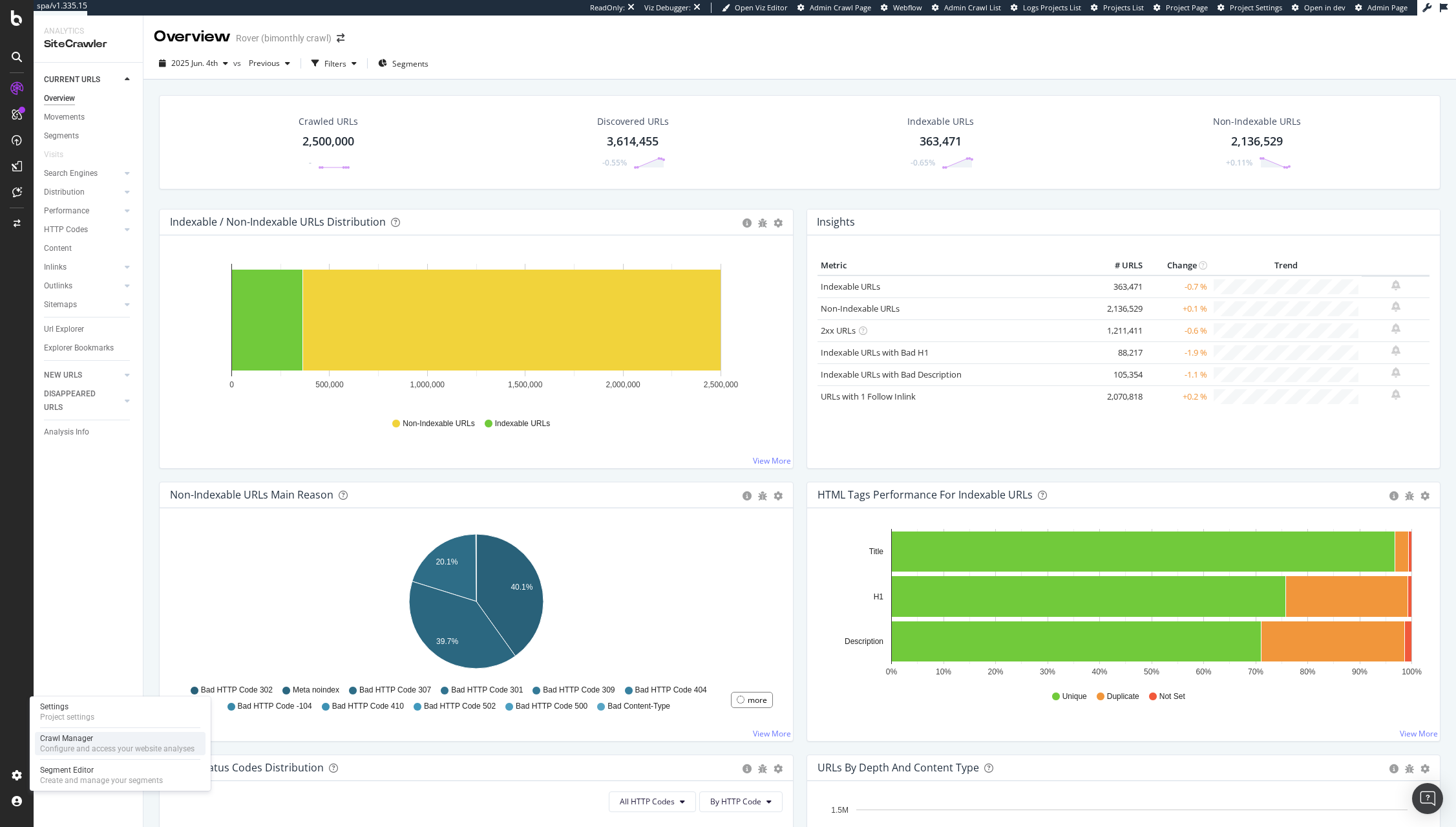 click on "Crawl Manager" at bounding box center [117, 738] 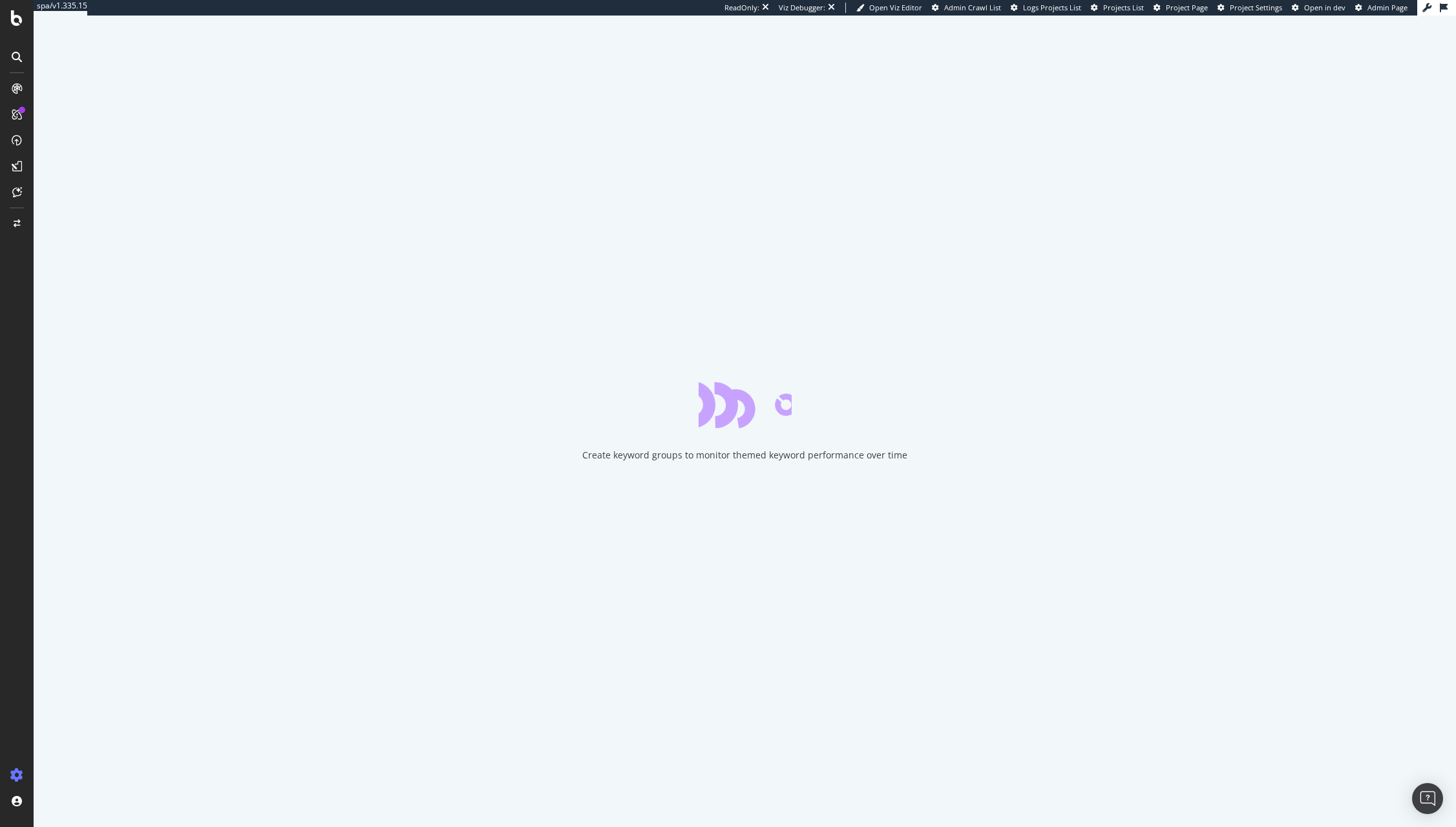 scroll, scrollTop: 0, scrollLeft: 0, axis: both 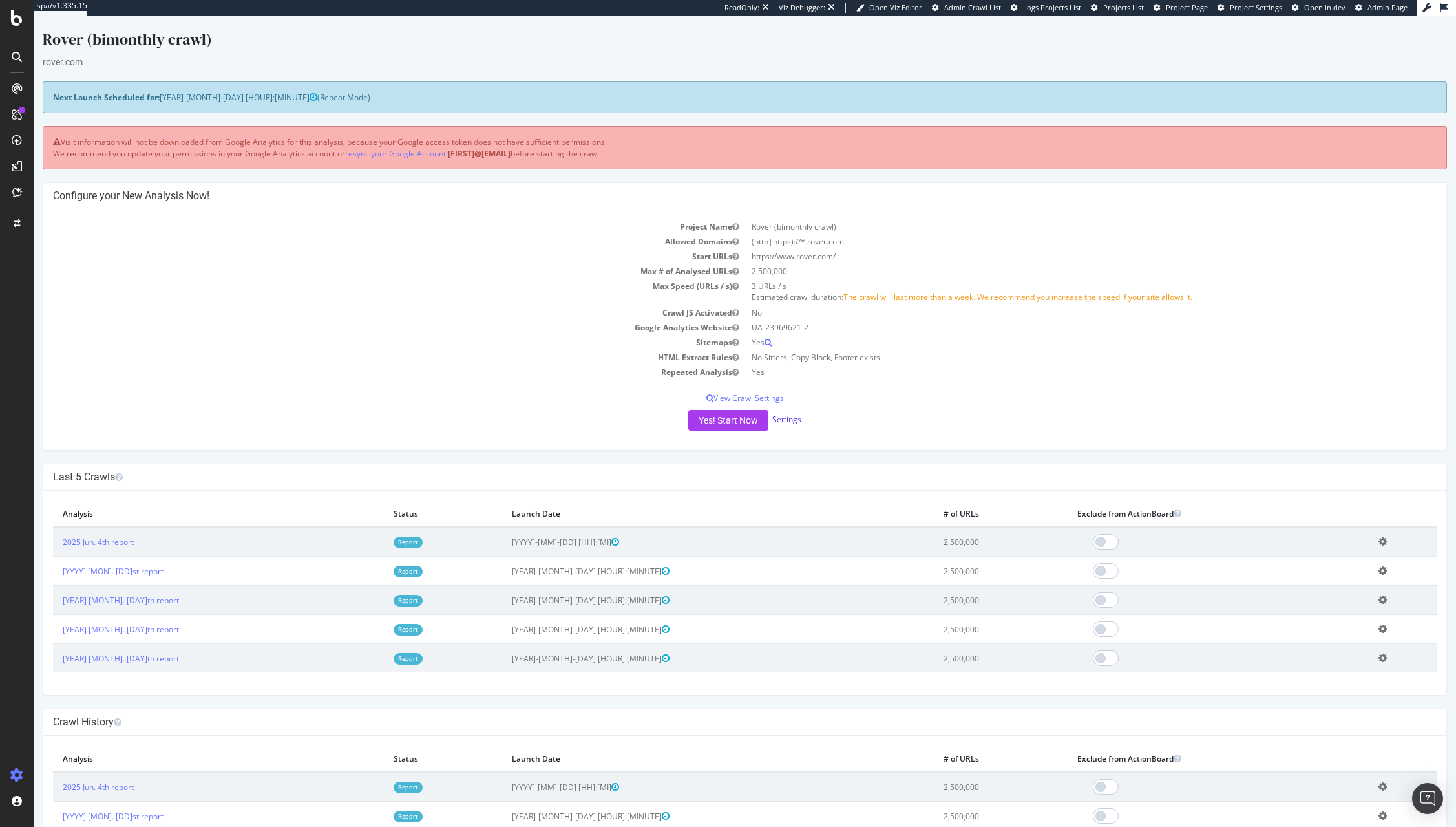 click on "Settings" at bounding box center [786, 420] 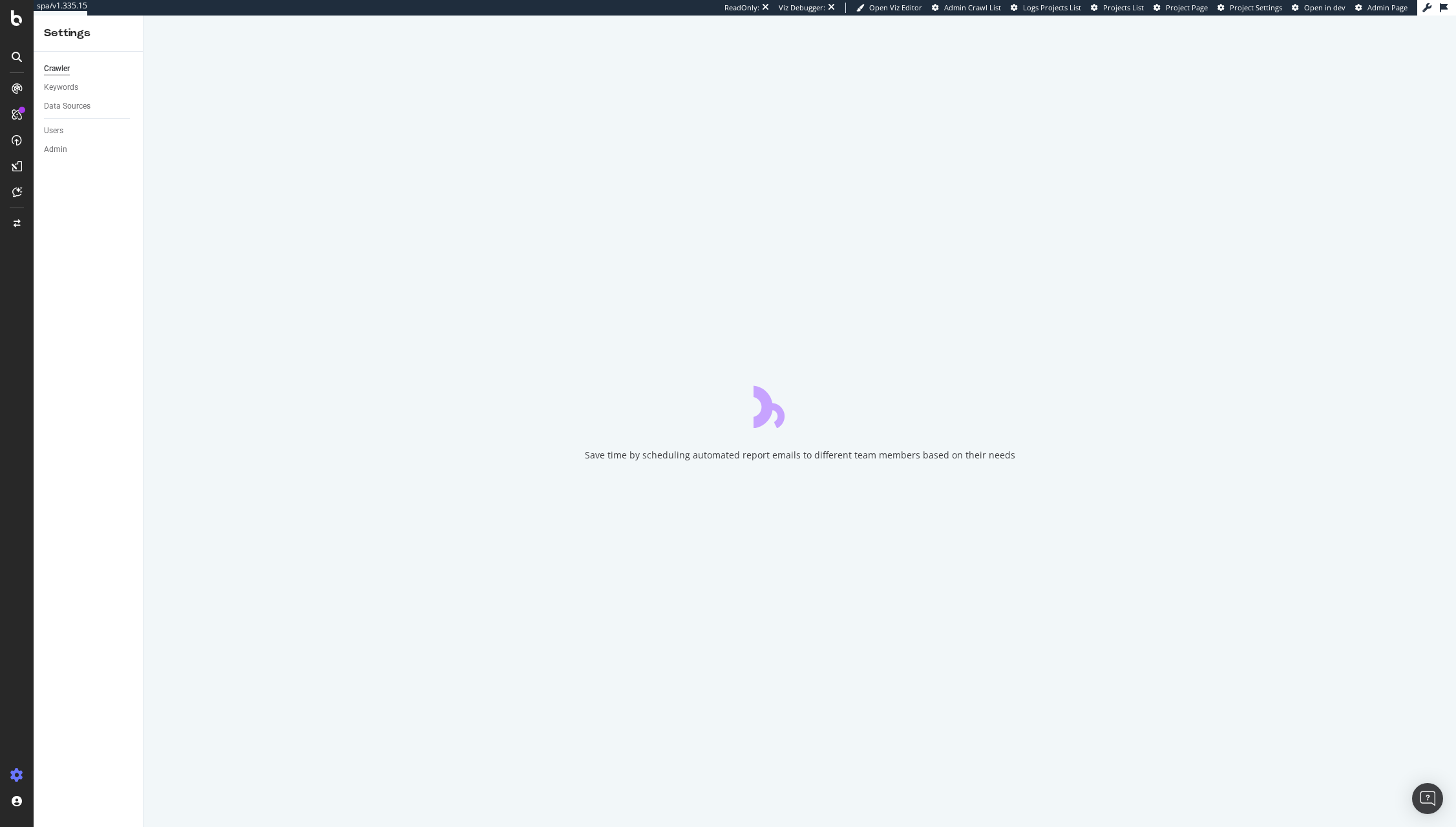 scroll, scrollTop: 0, scrollLeft: 0, axis: both 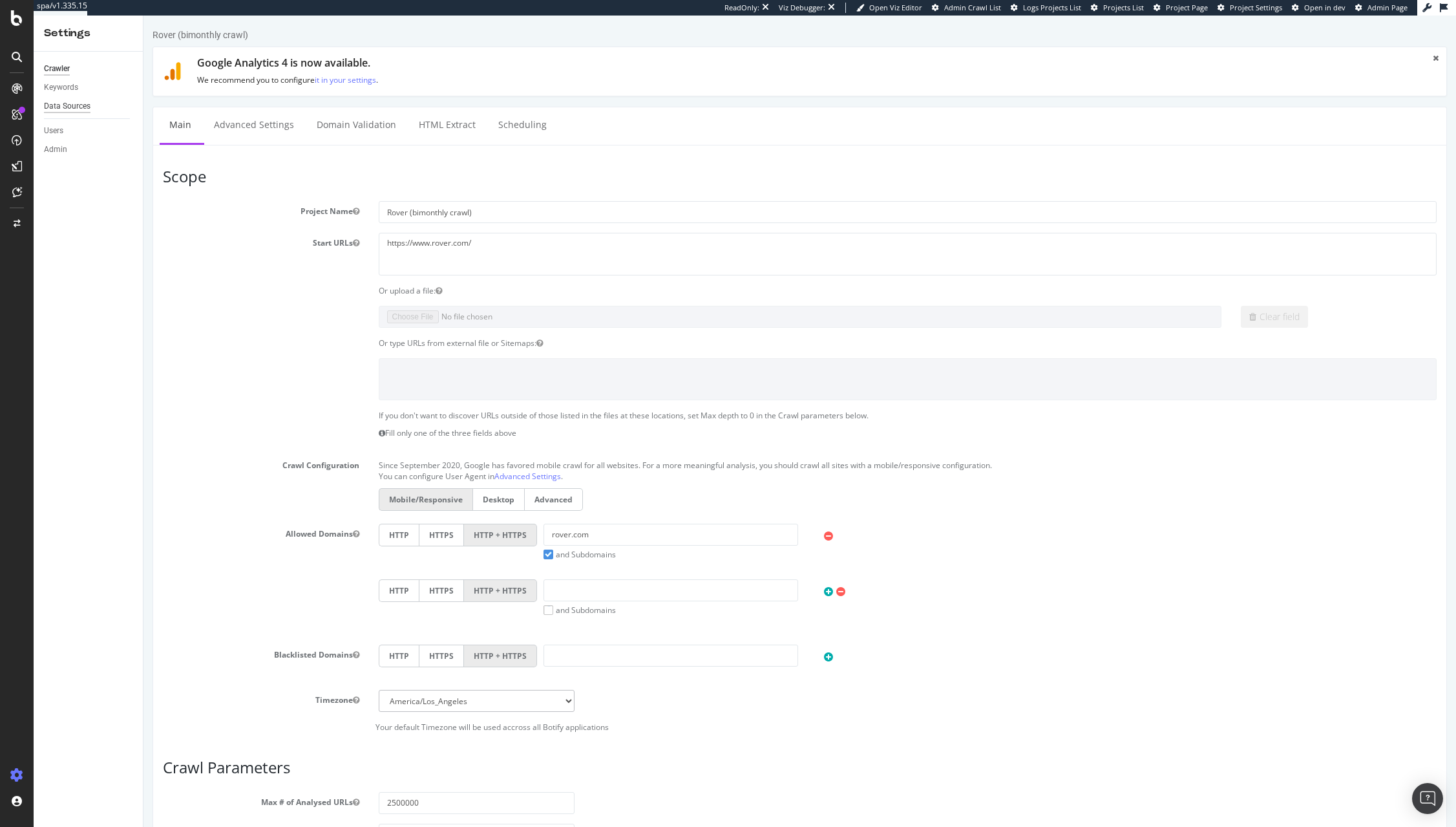 click on "Data Sources" at bounding box center (67, 106) 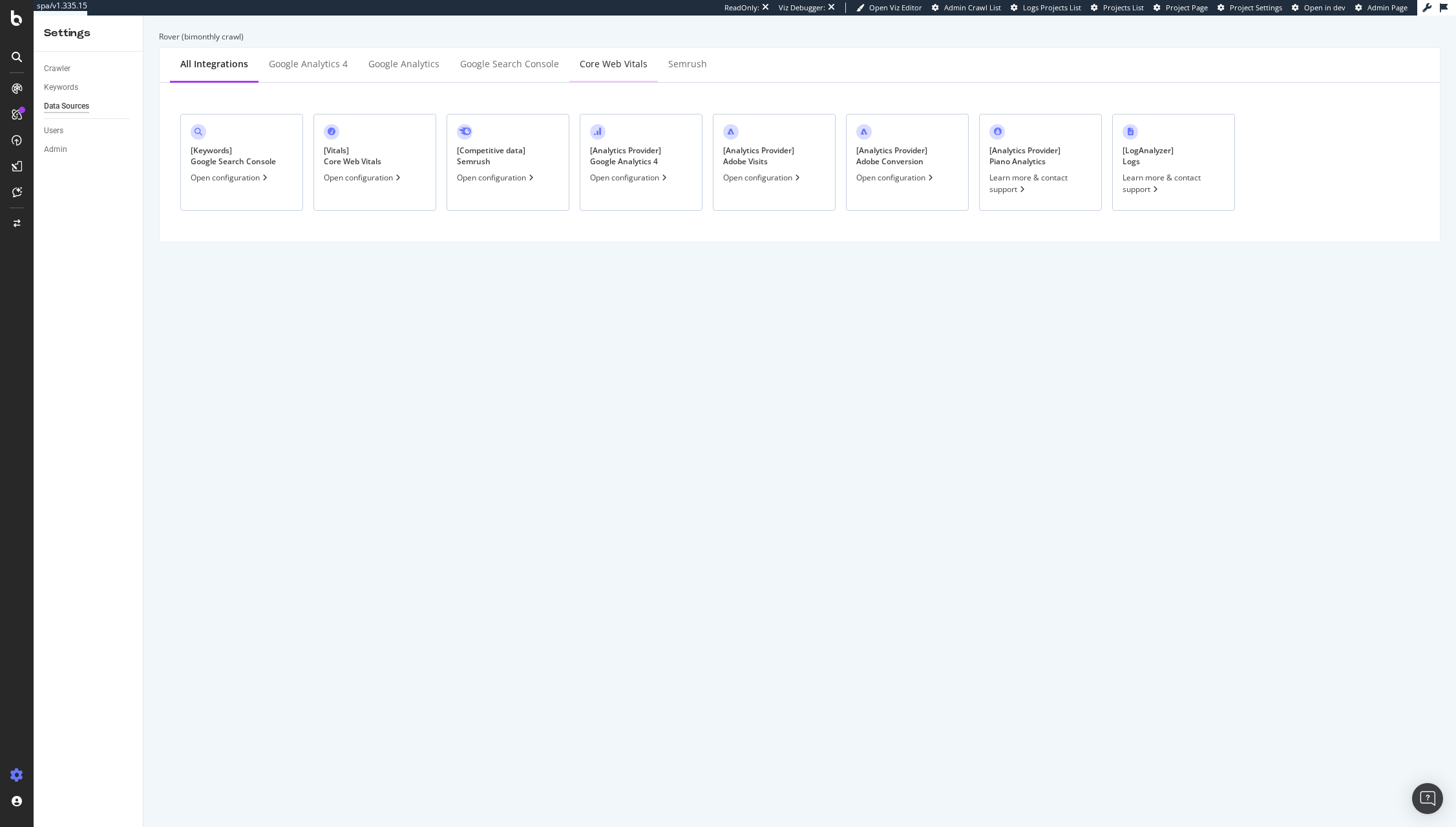 click on "Core Web Vitals" at bounding box center [613, 65] 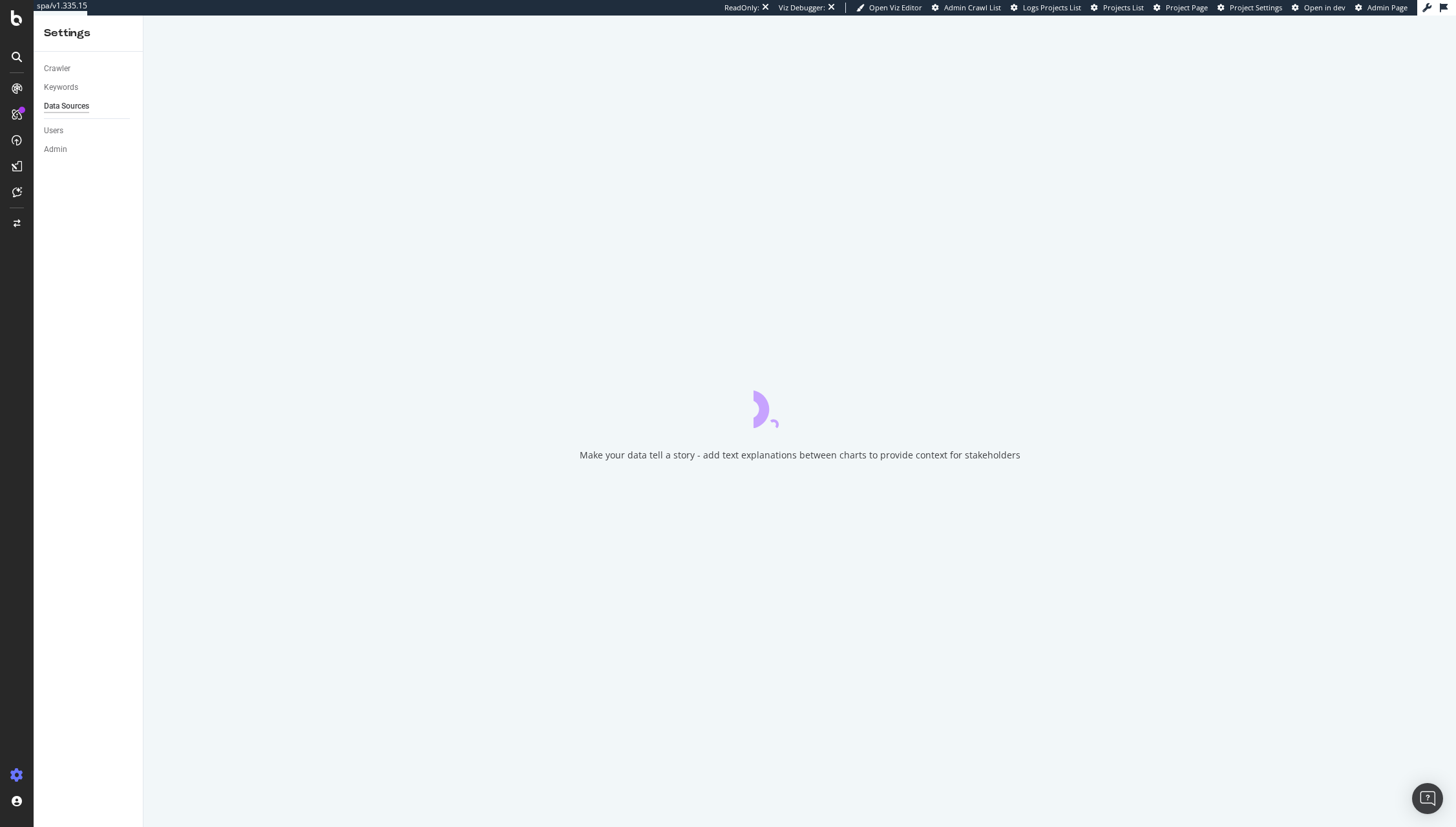 scroll, scrollTop: 0, scrollLeft: 0, axis: both 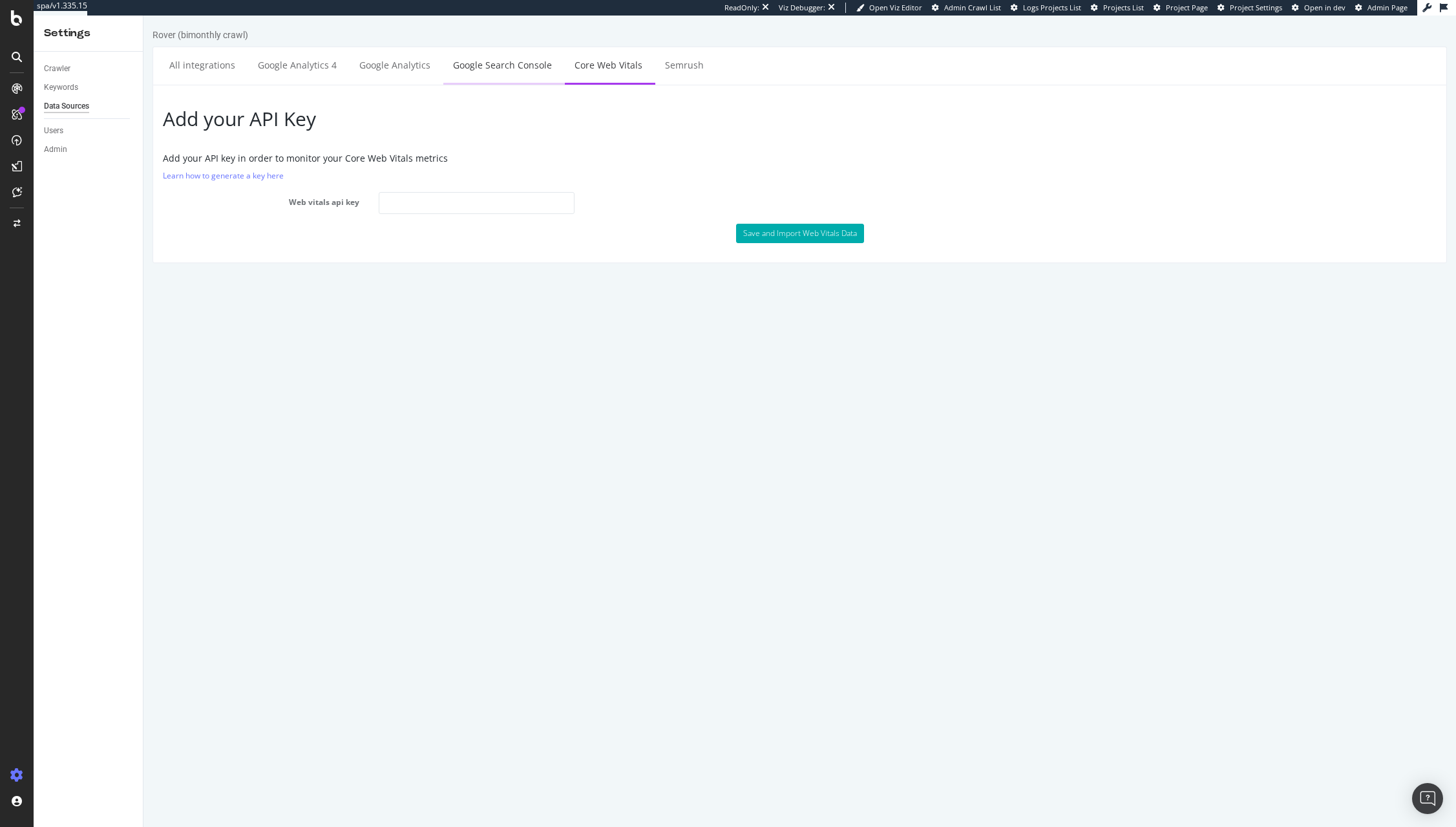 click on "Google Search Console" at bounding box center (502, 65) 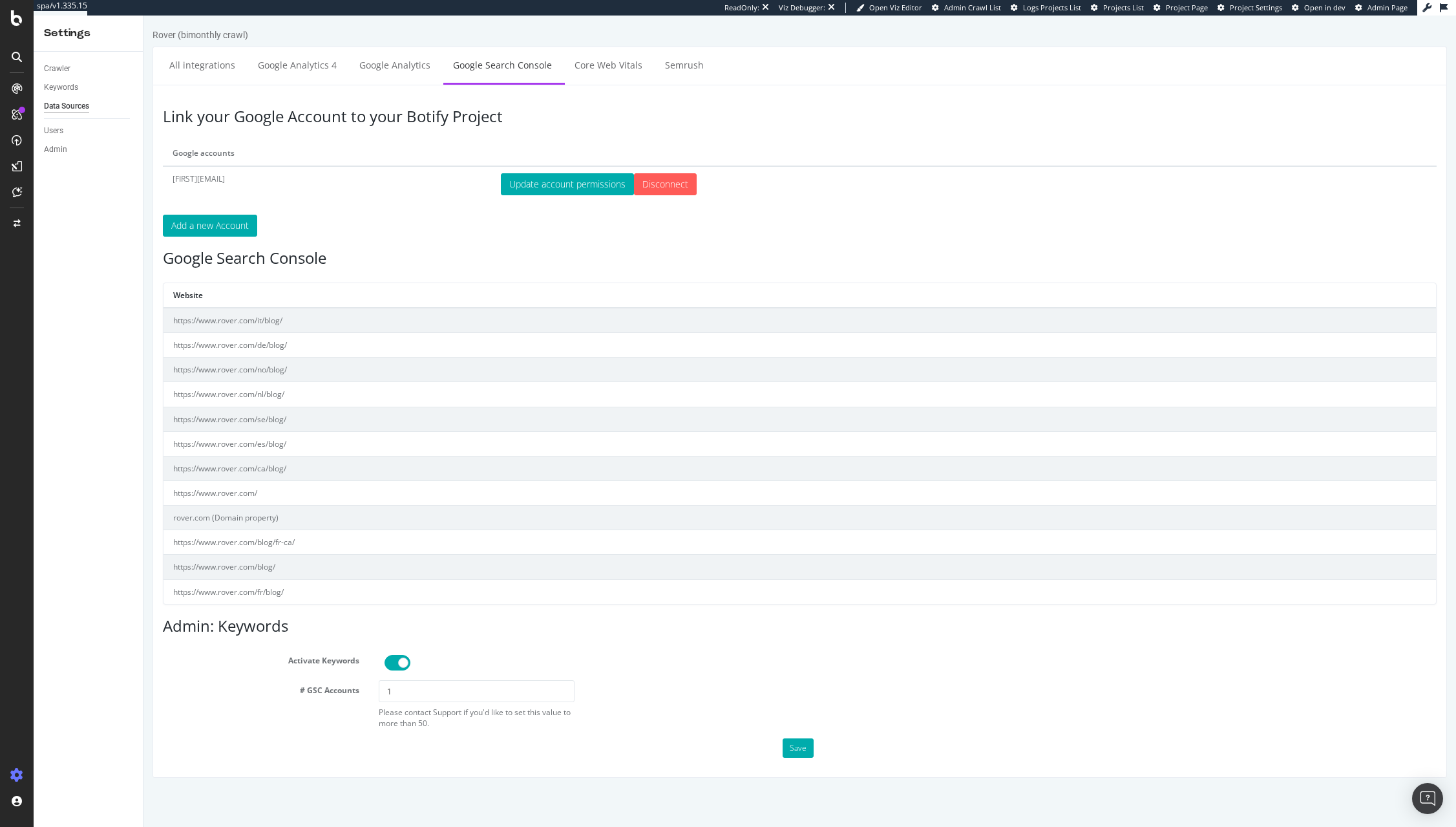 scroll, scrollTop: 0, scrollLeft: 0, axis: both 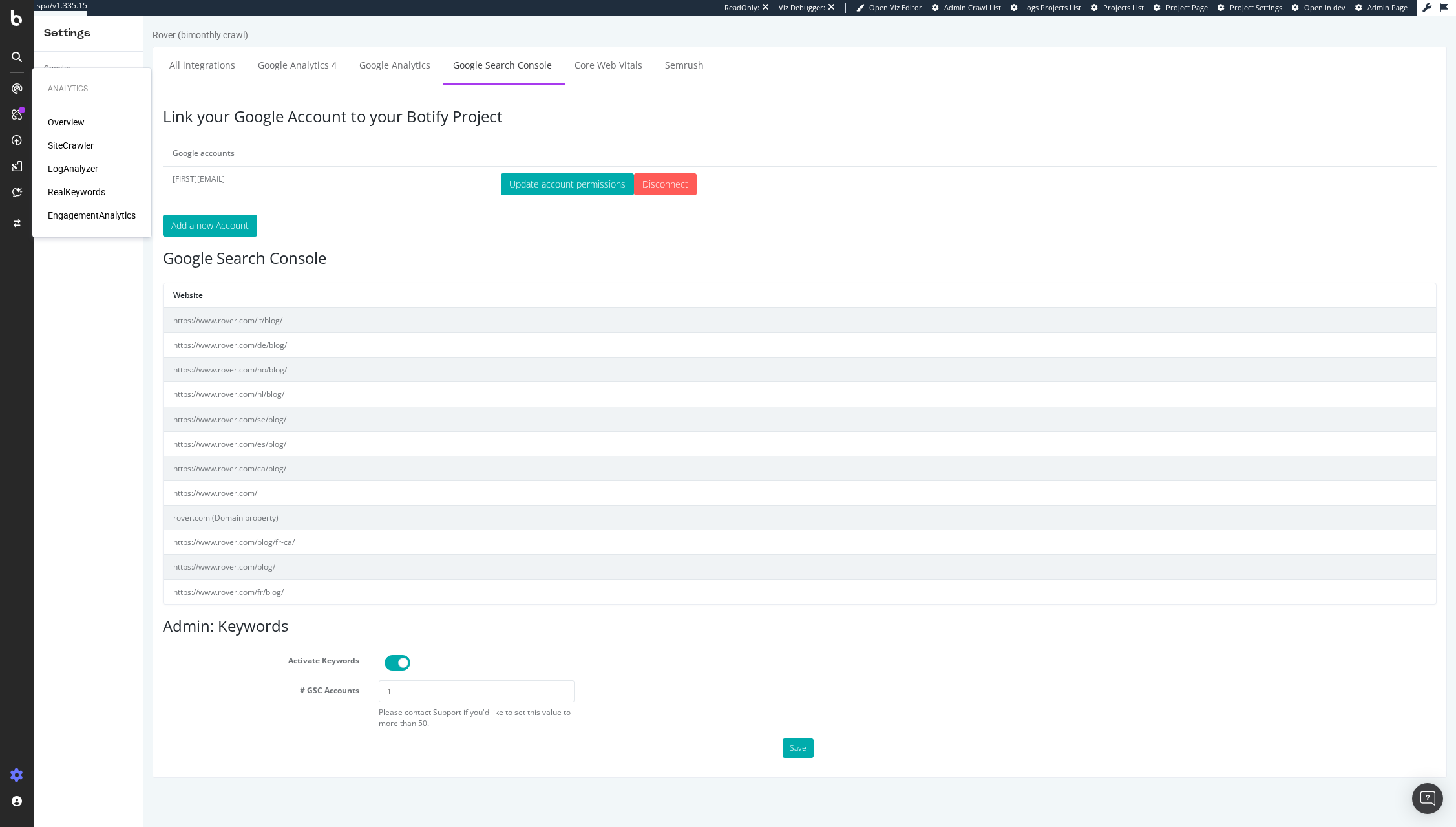 click on "EngagementAnalytics" at bounding box center (92, 215) 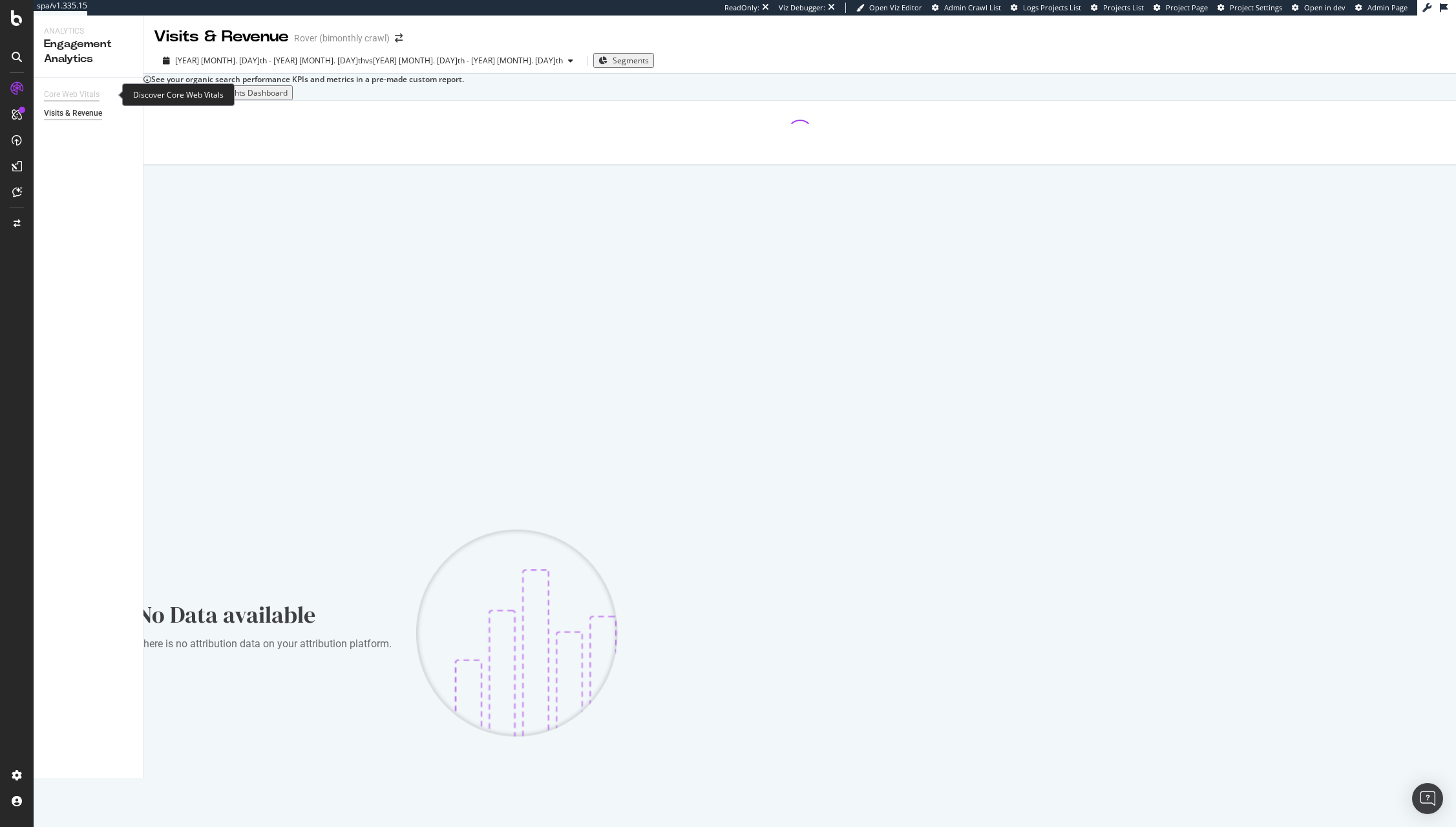 click on "Core Web Vitals" at bounding box center [72, 94] 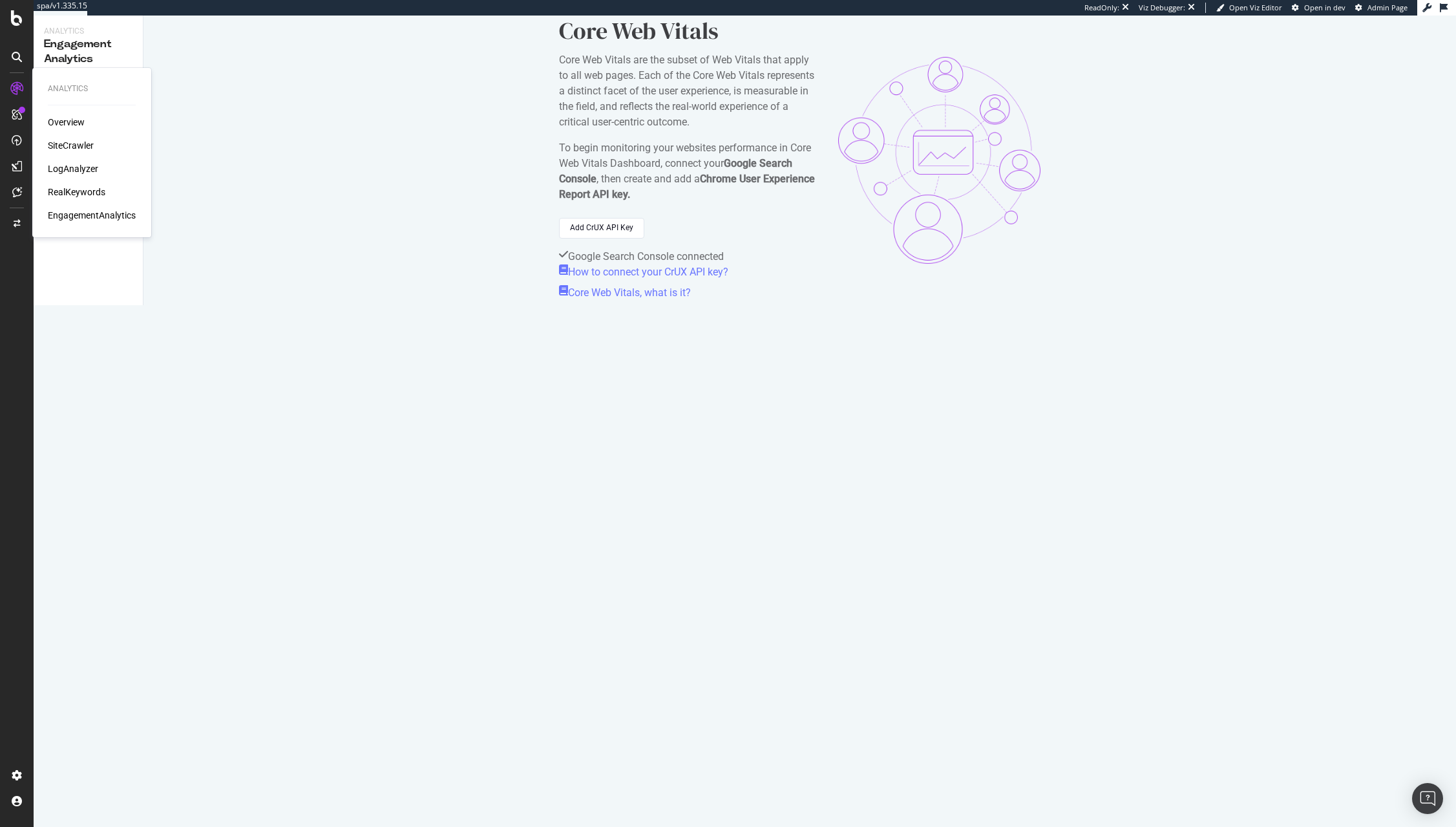 click on "SiteCrawler" at bounding box center [70, 145] 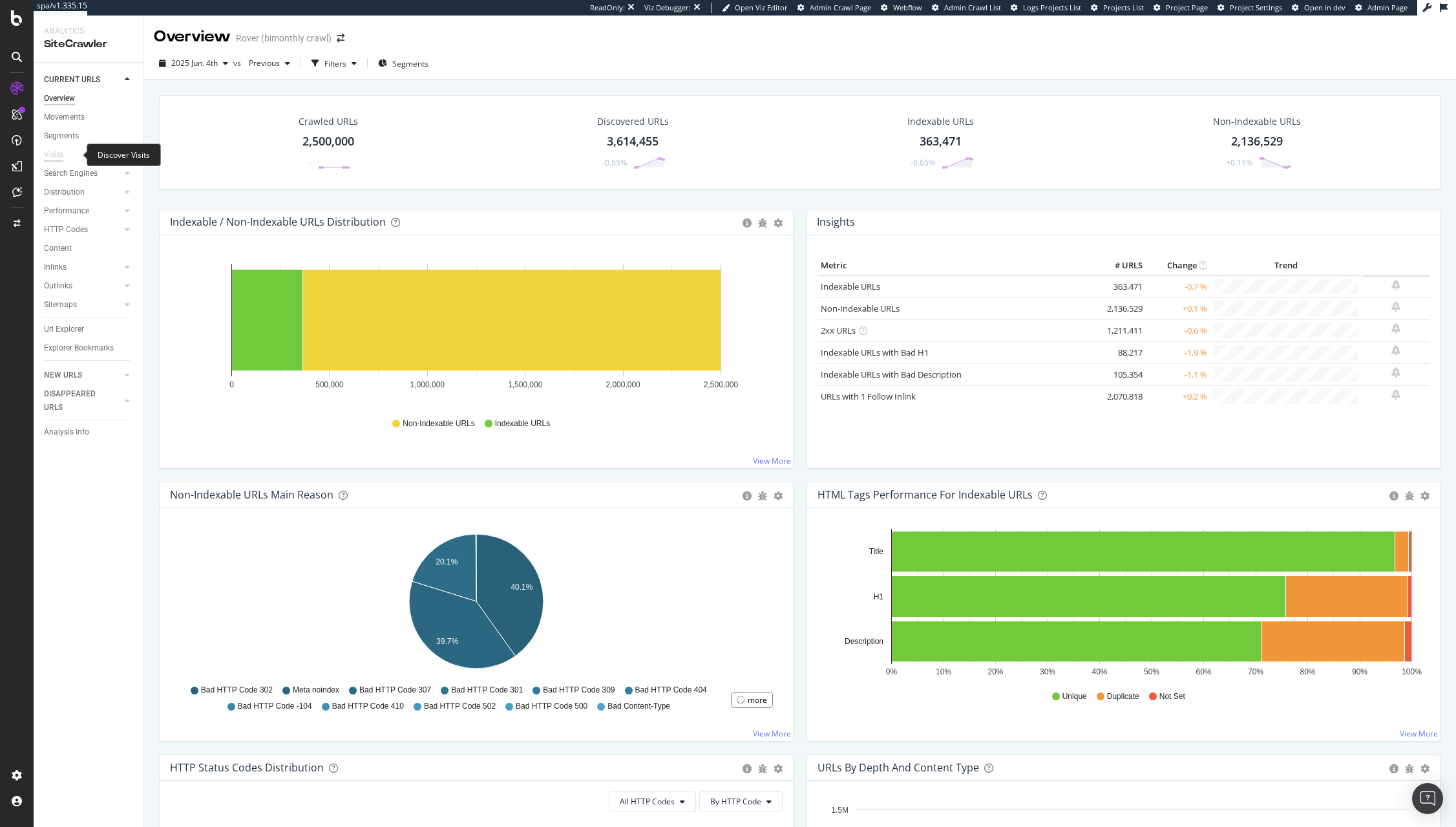 click on "Visits" at bounding box center [54, 155] 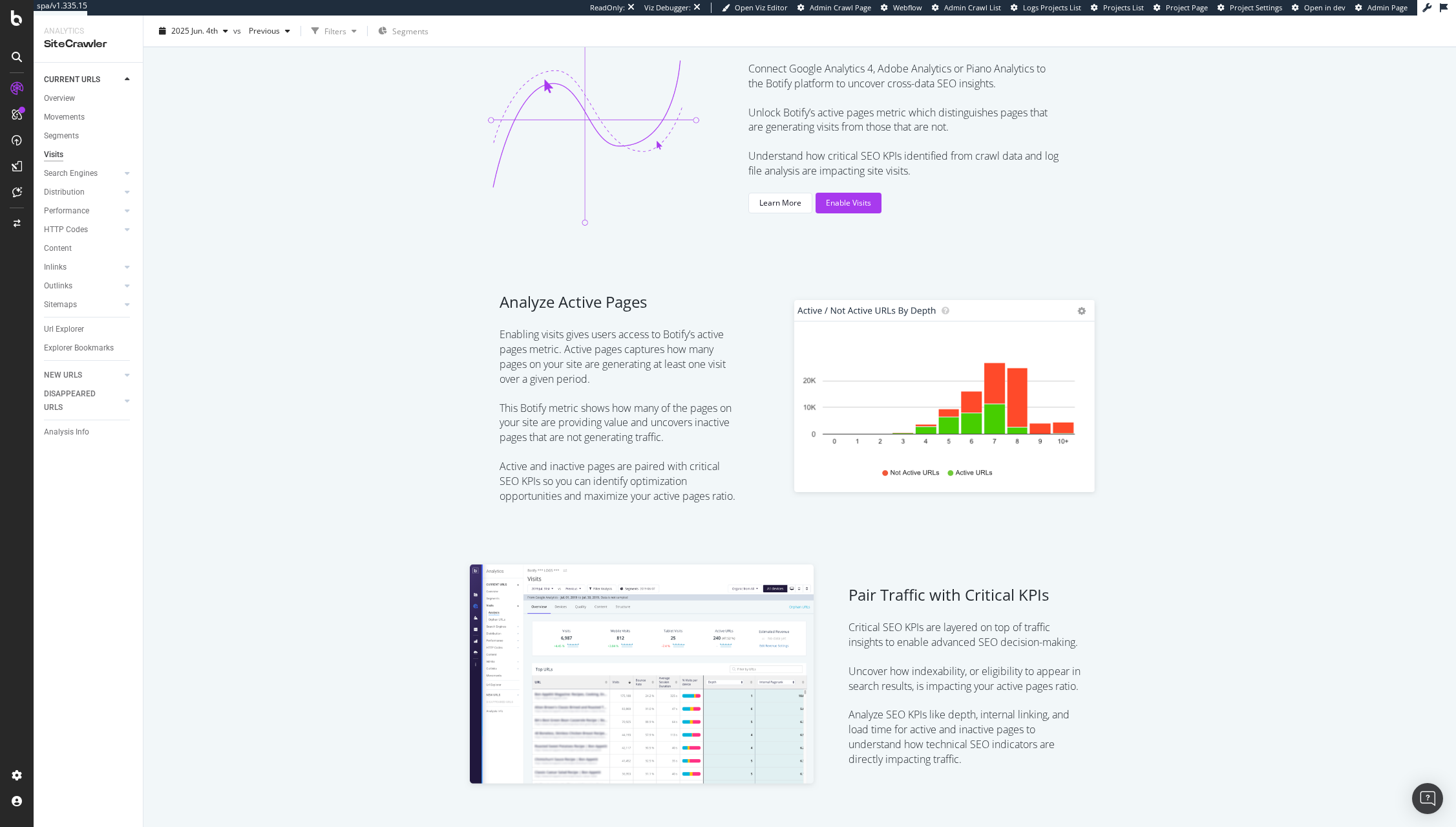 scroll, scrollTop: 162, scrollLeft: 0, axis: vertical 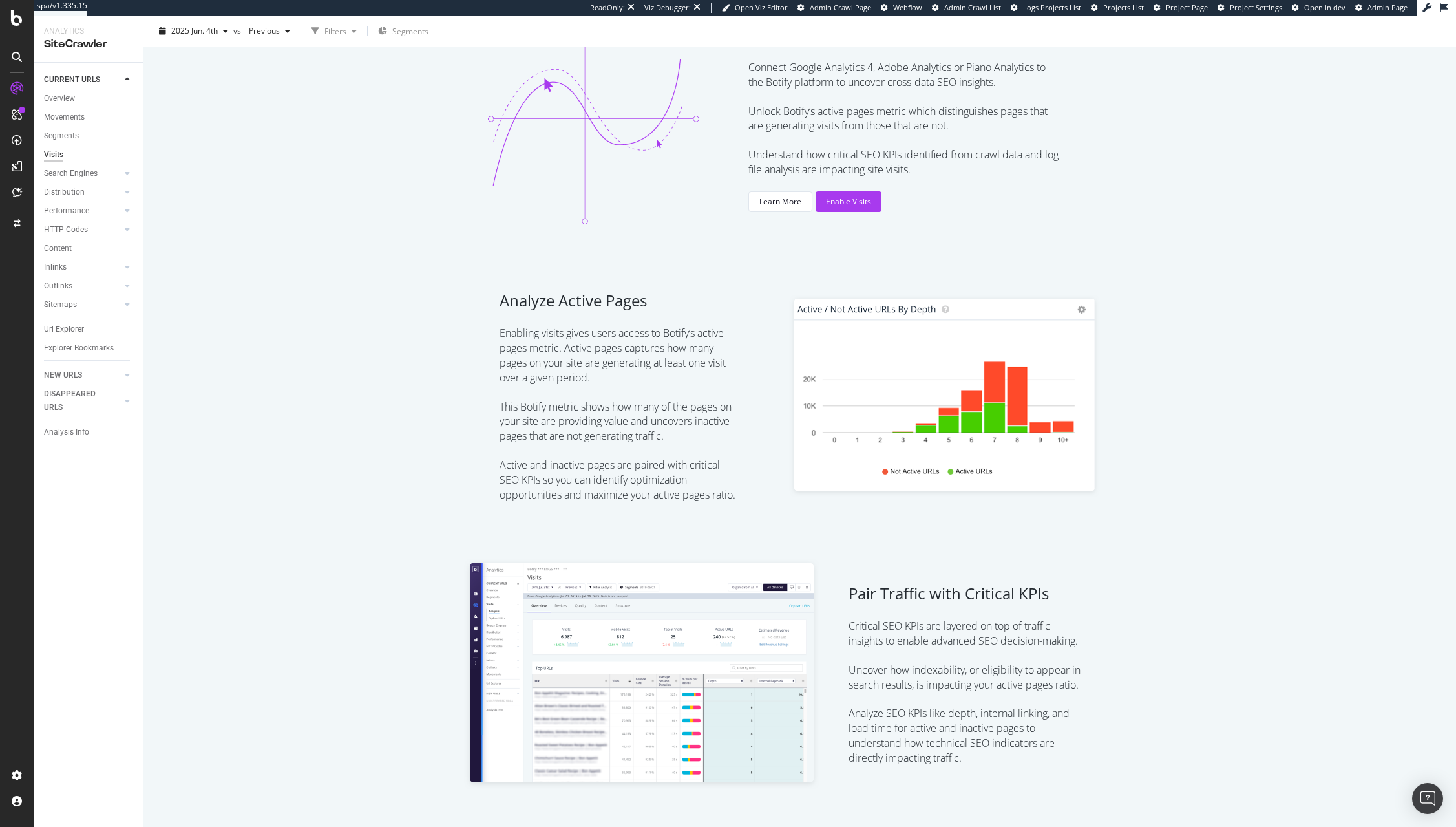 click at bounding box center (17, 413) 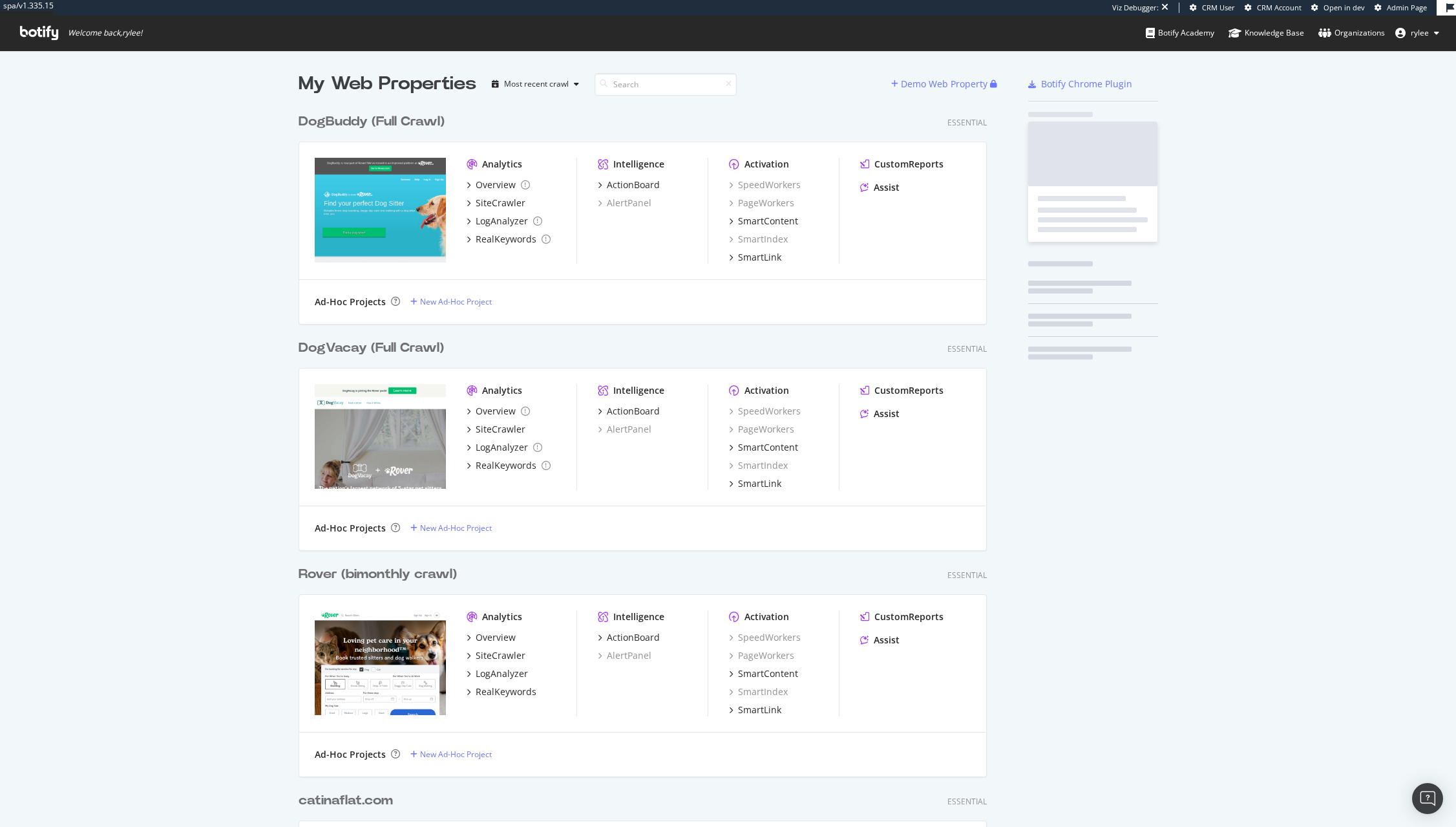 scroll, scrollTop: 1, scrollLeft: 1, axis: both 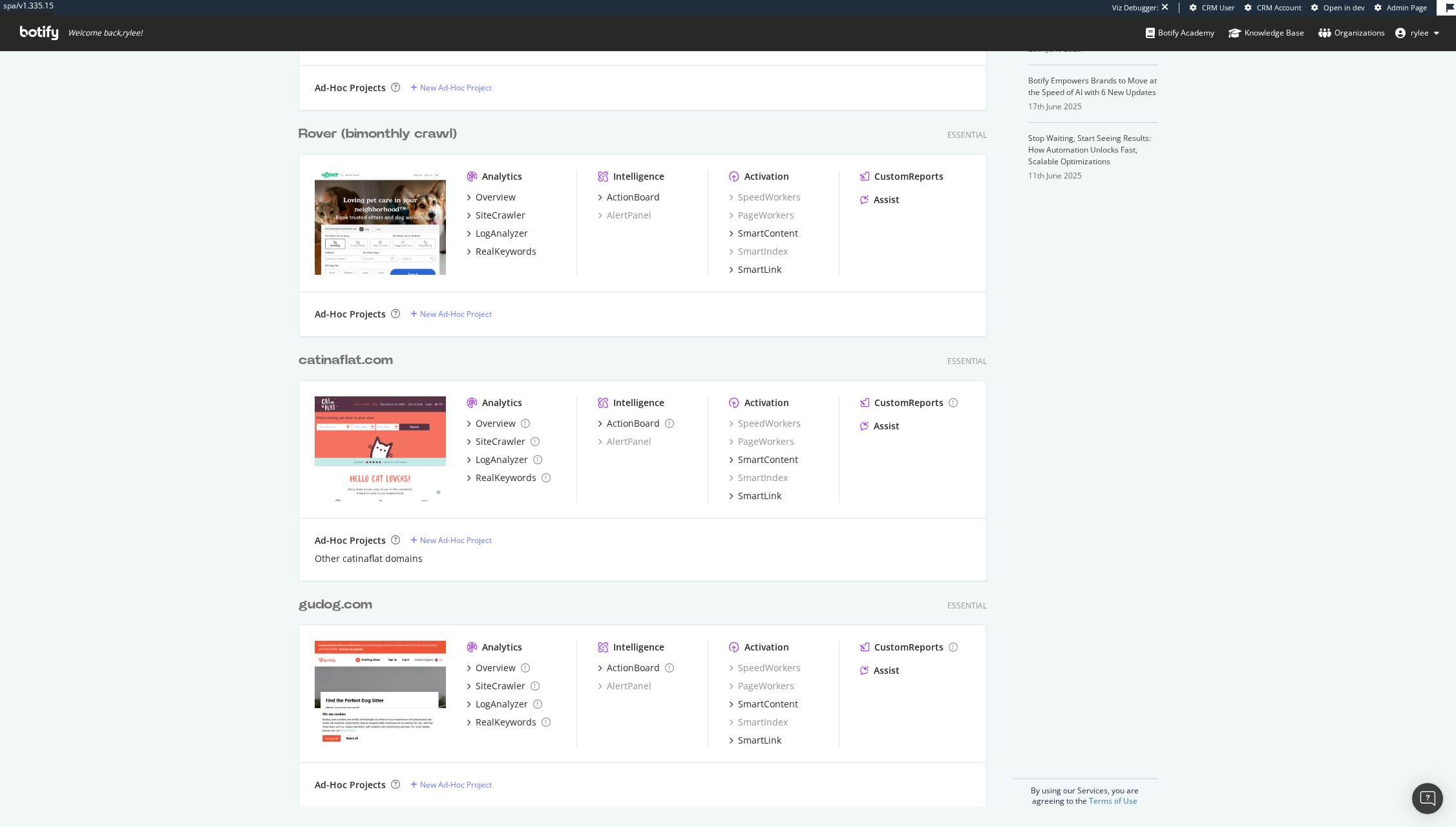 click on "gudog.com" at bounding box center [335, 605] 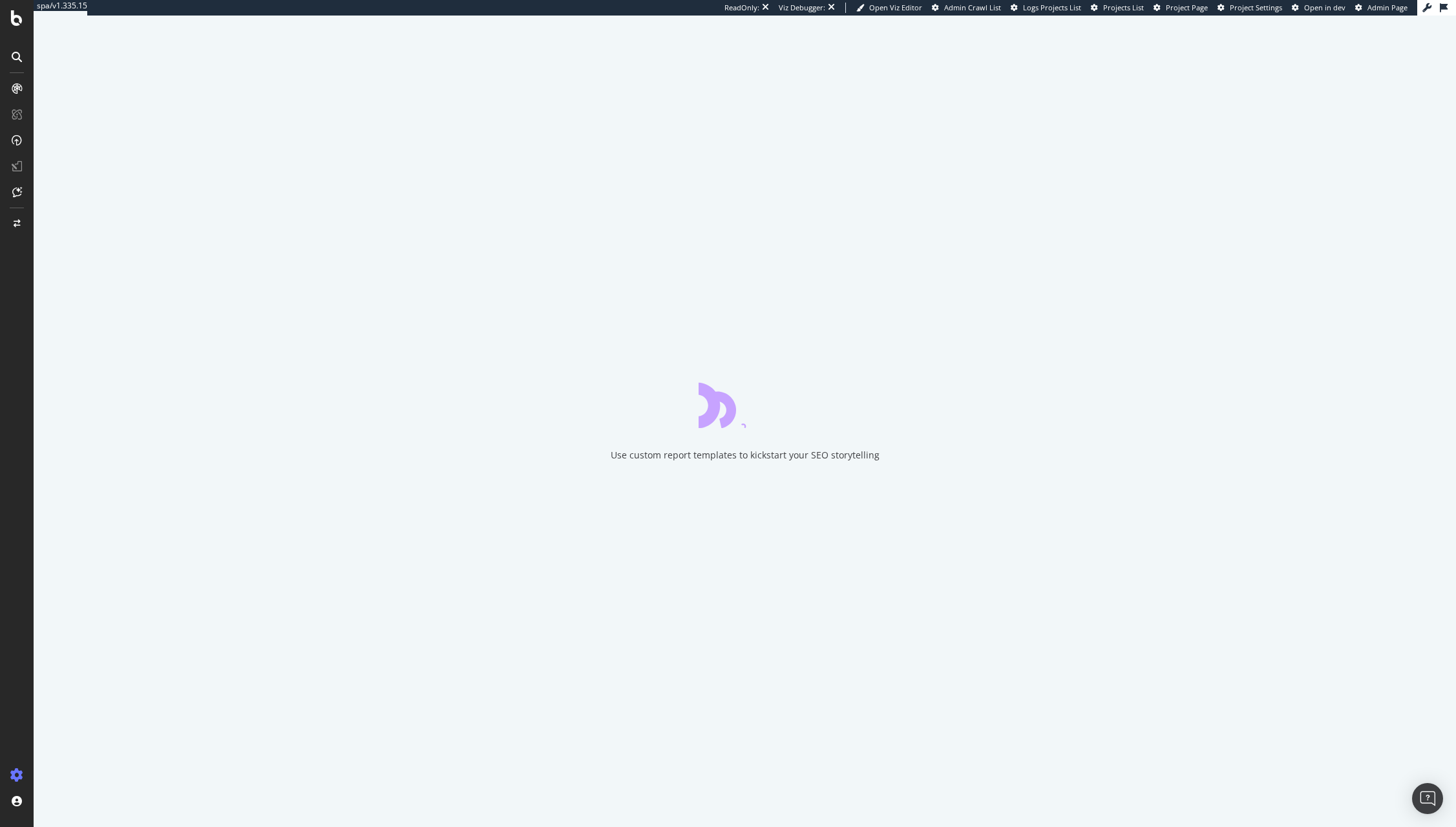 scroll, scrollTop: 0, scrollLeft: 0, axis: both 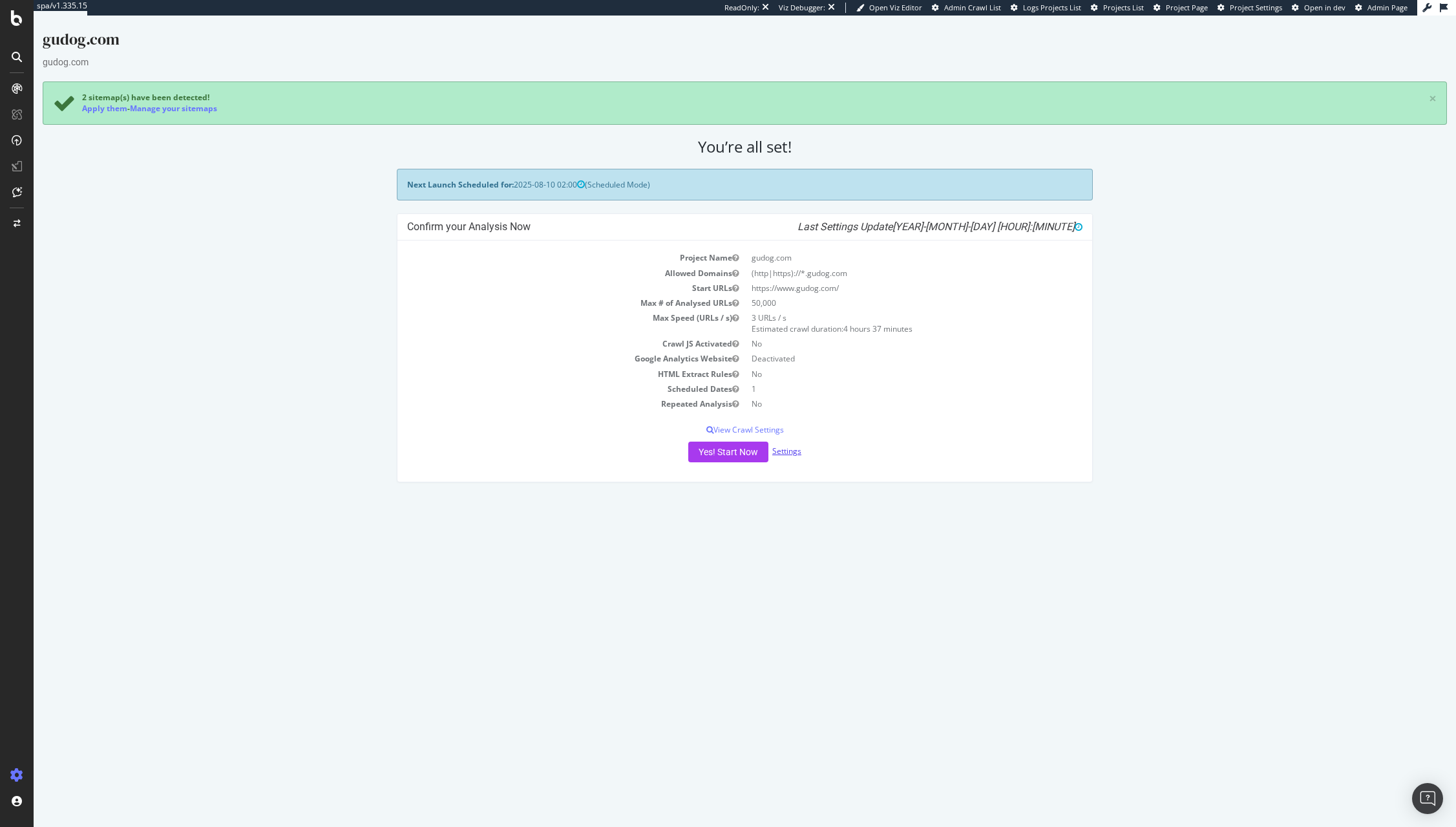 click on "Settings" at bounding box center [786, 451] 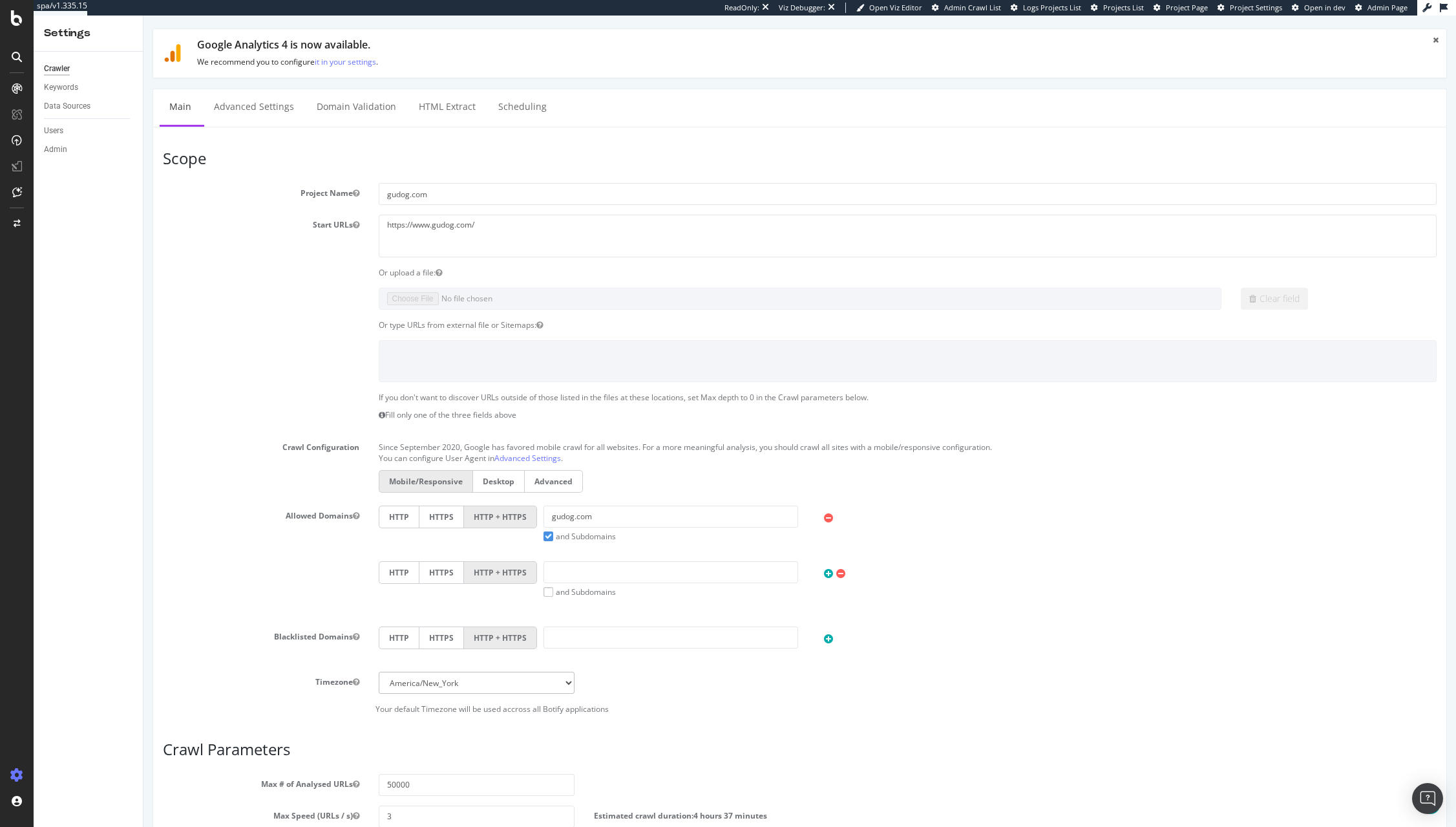 scroll, scrollTop: 65, scrollLeft: 0, axis: vertical 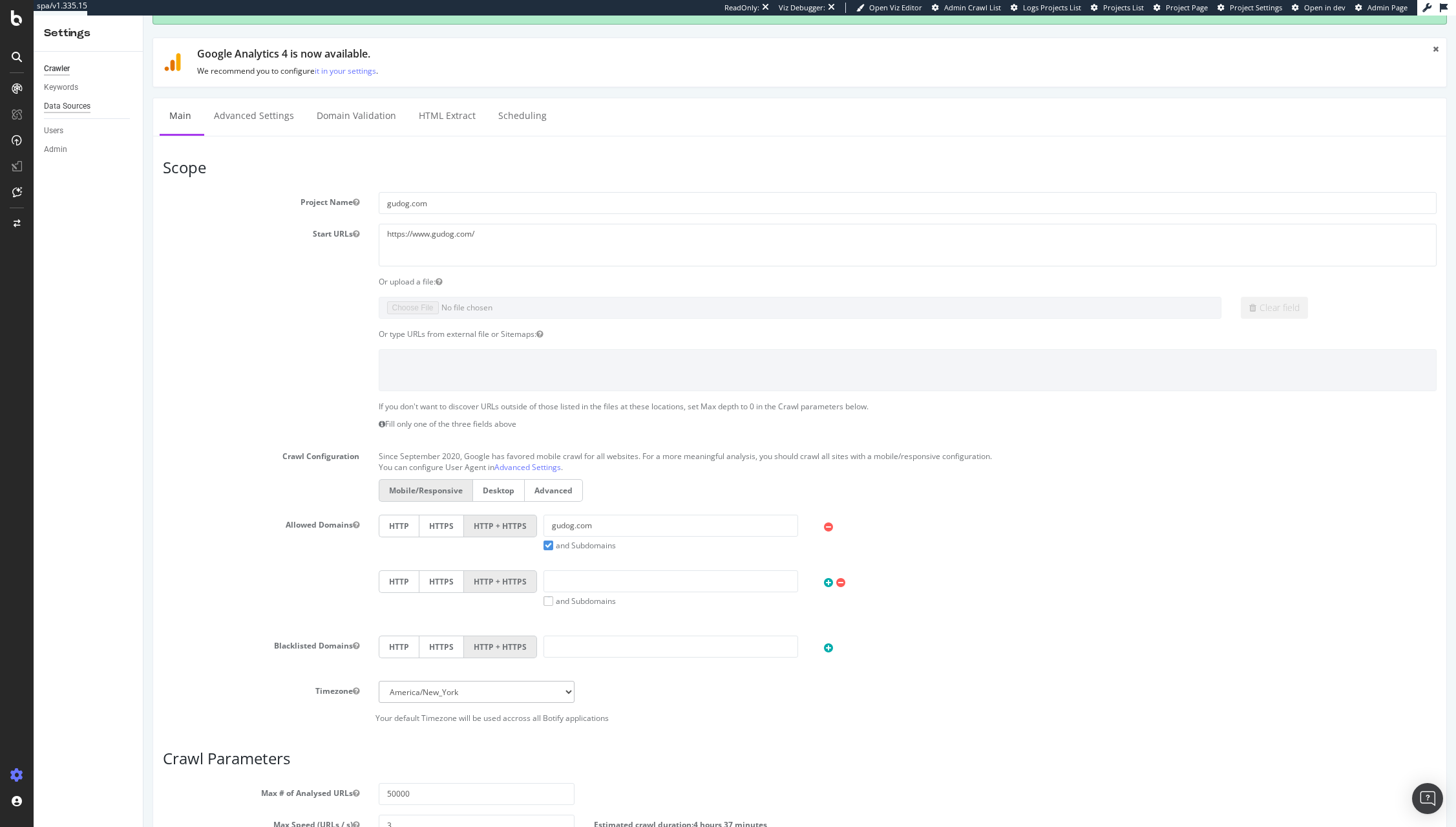 click on "Data Sources" at bounding box center (67, 106) 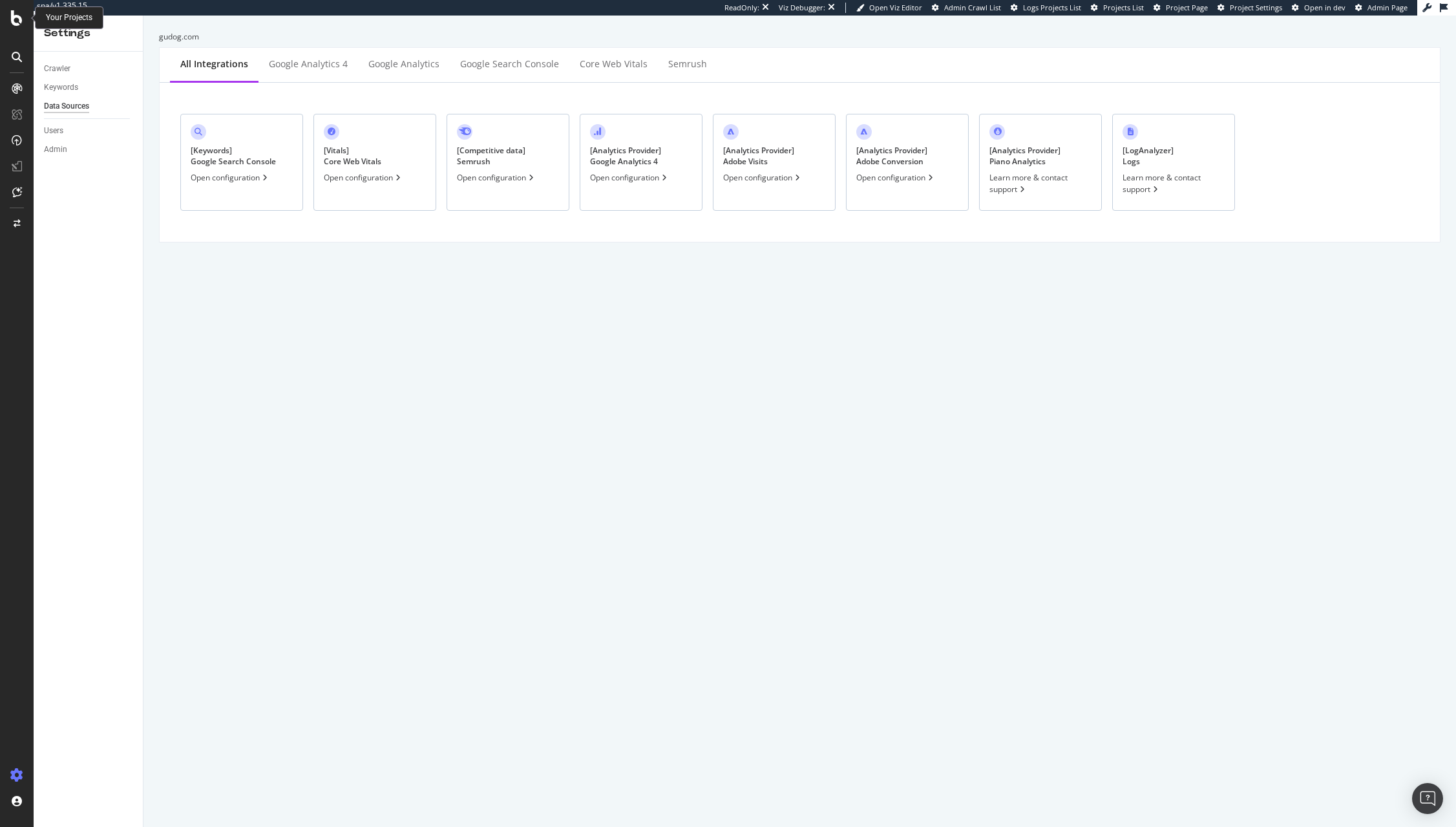 click at bounding box center (17, 18) 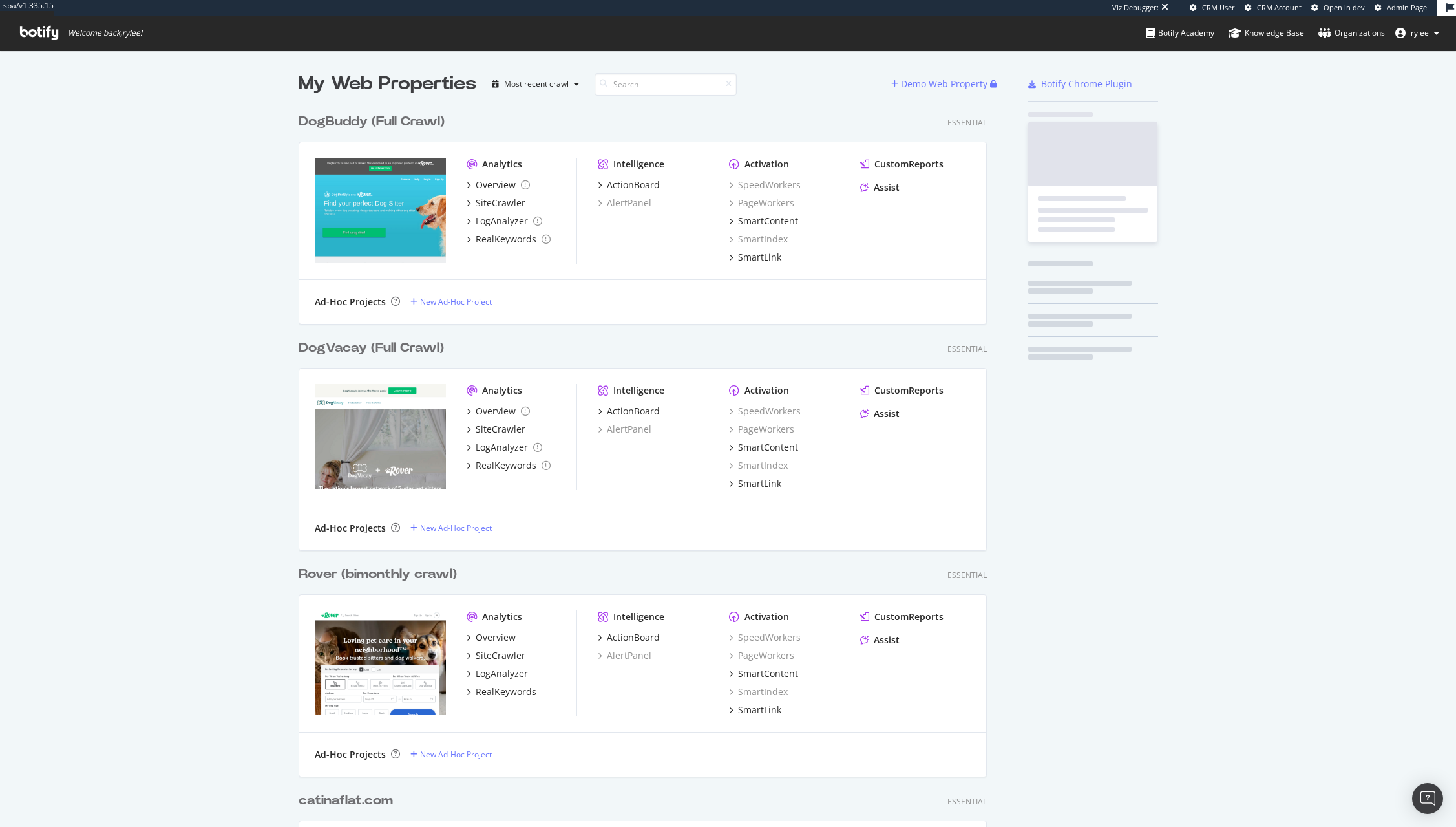 scroll, scrollTop: 1, scrollLeft: 1, axis: both 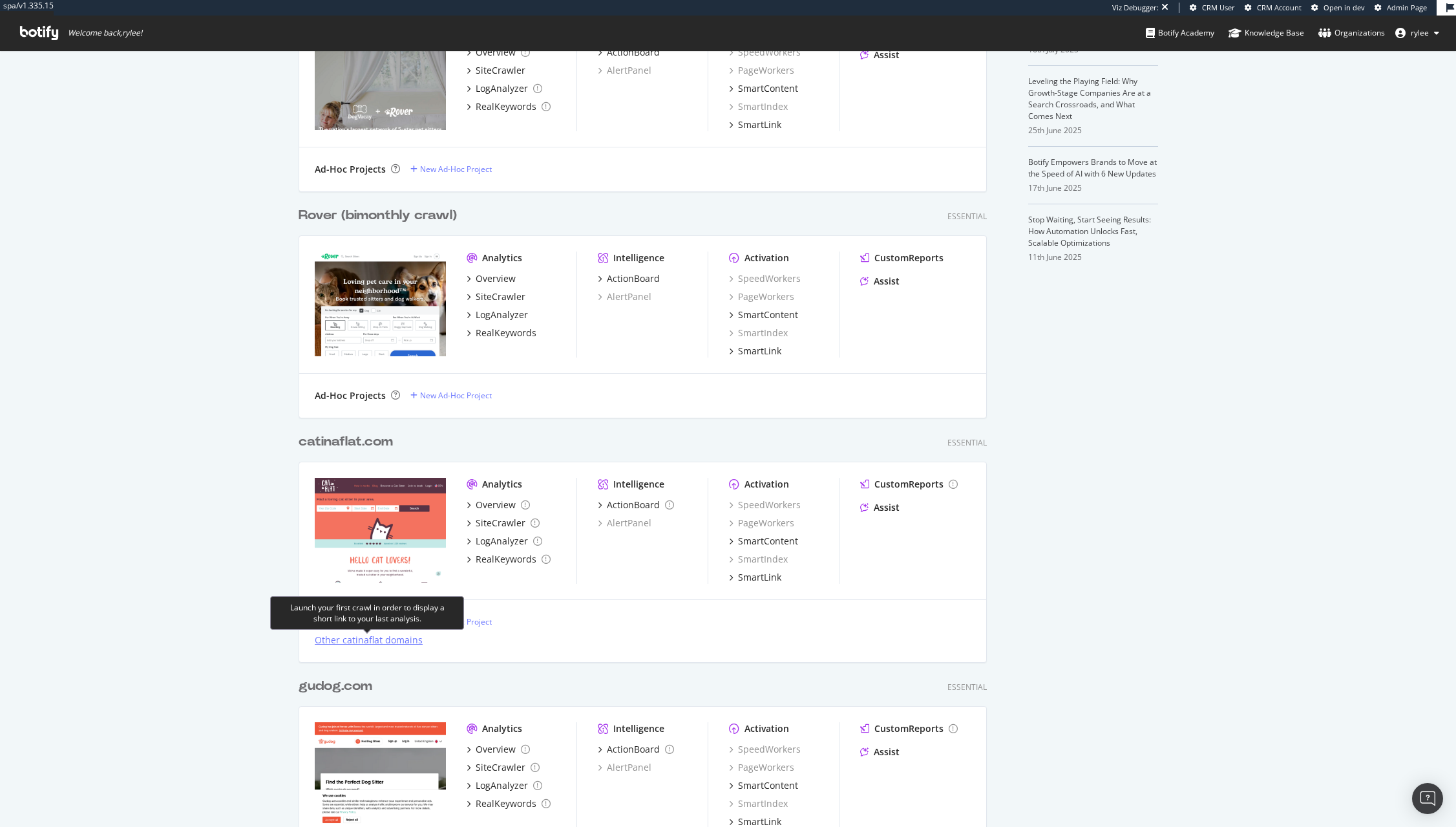 click on "Other catinaflat domains" at bounding box center [368, 640] 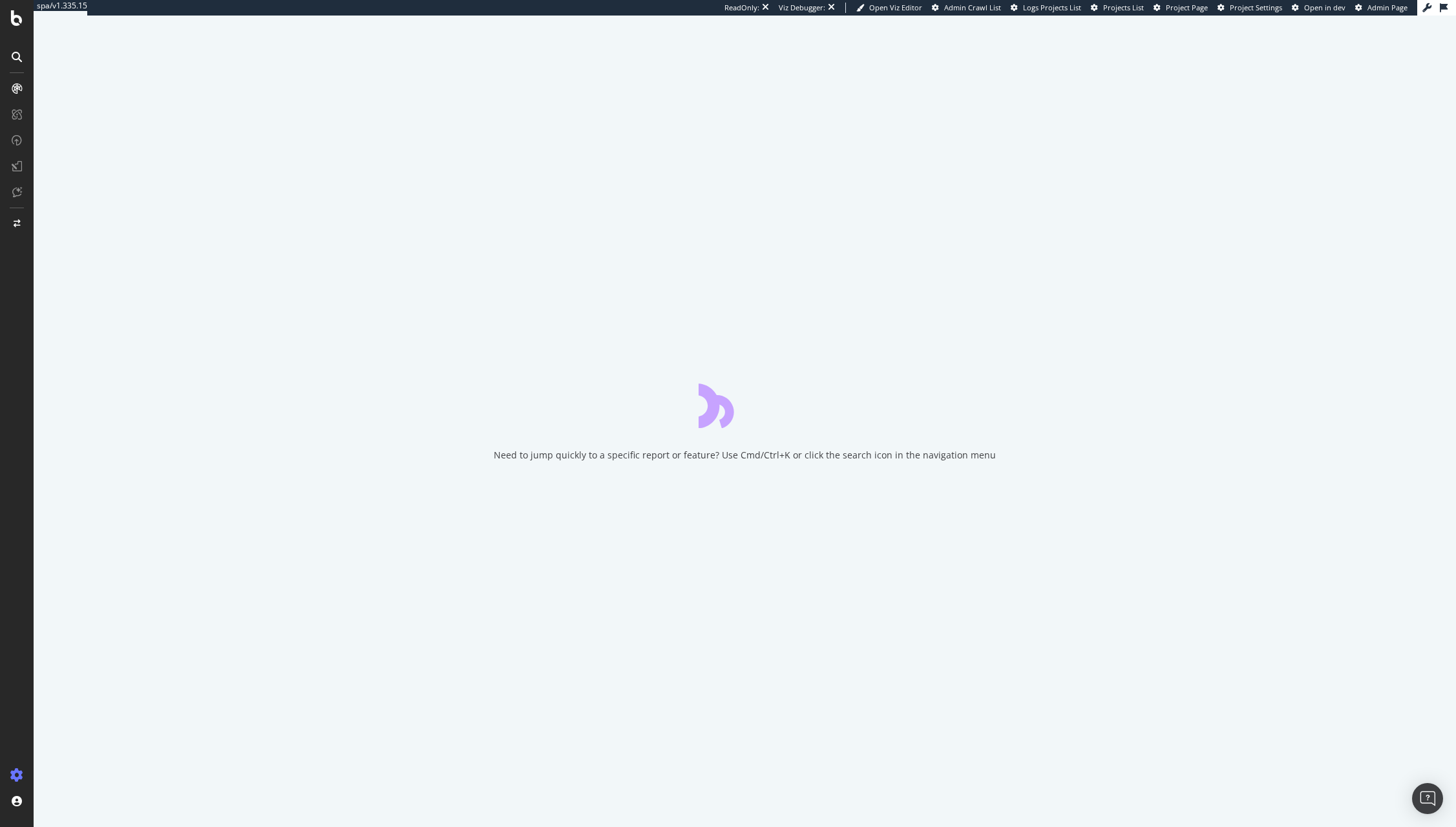 scroll, scrollTop: 0, scrollLeft: 0, axis: both 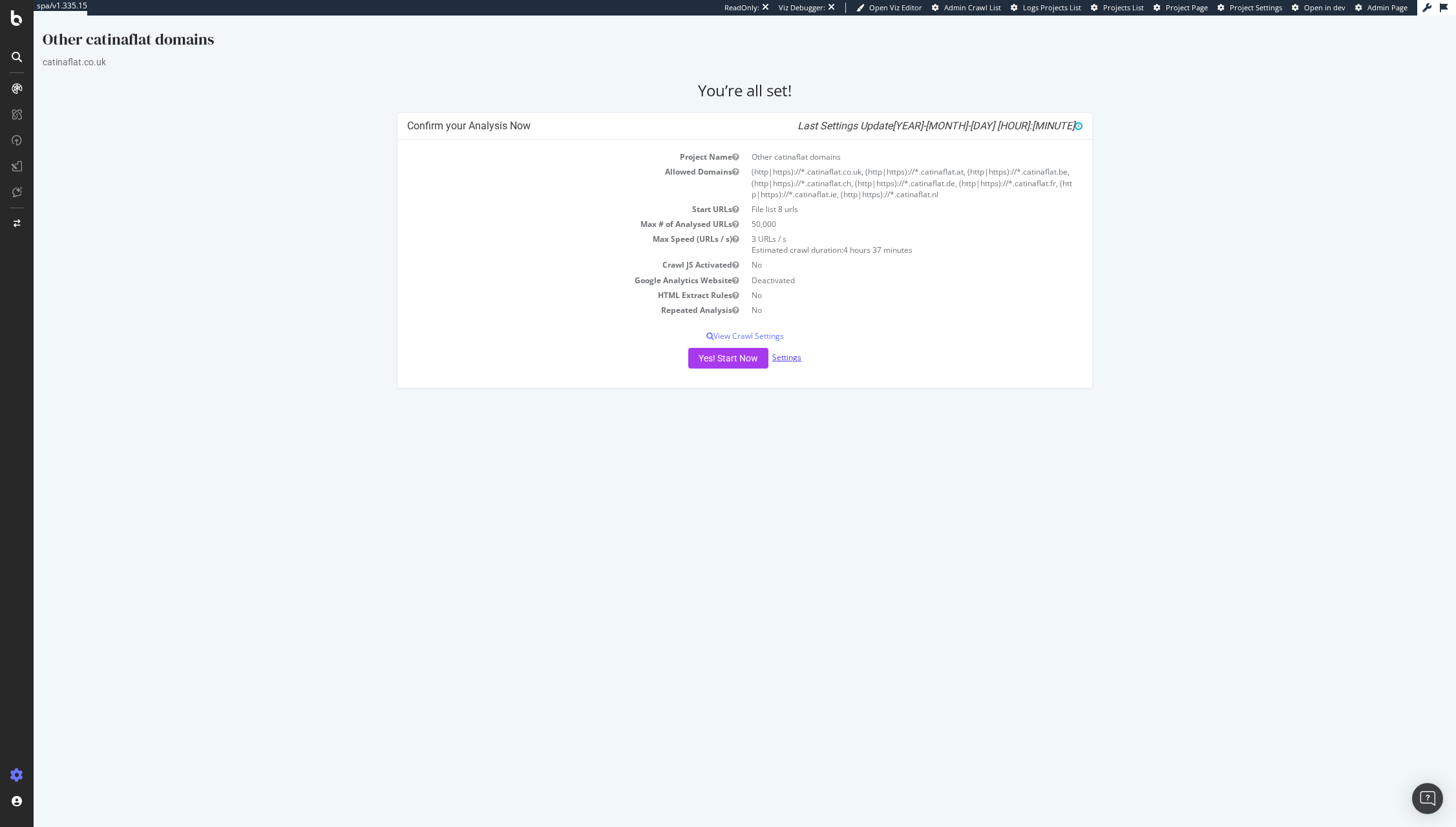 click on "Settings" at bounding box center [786, 357] 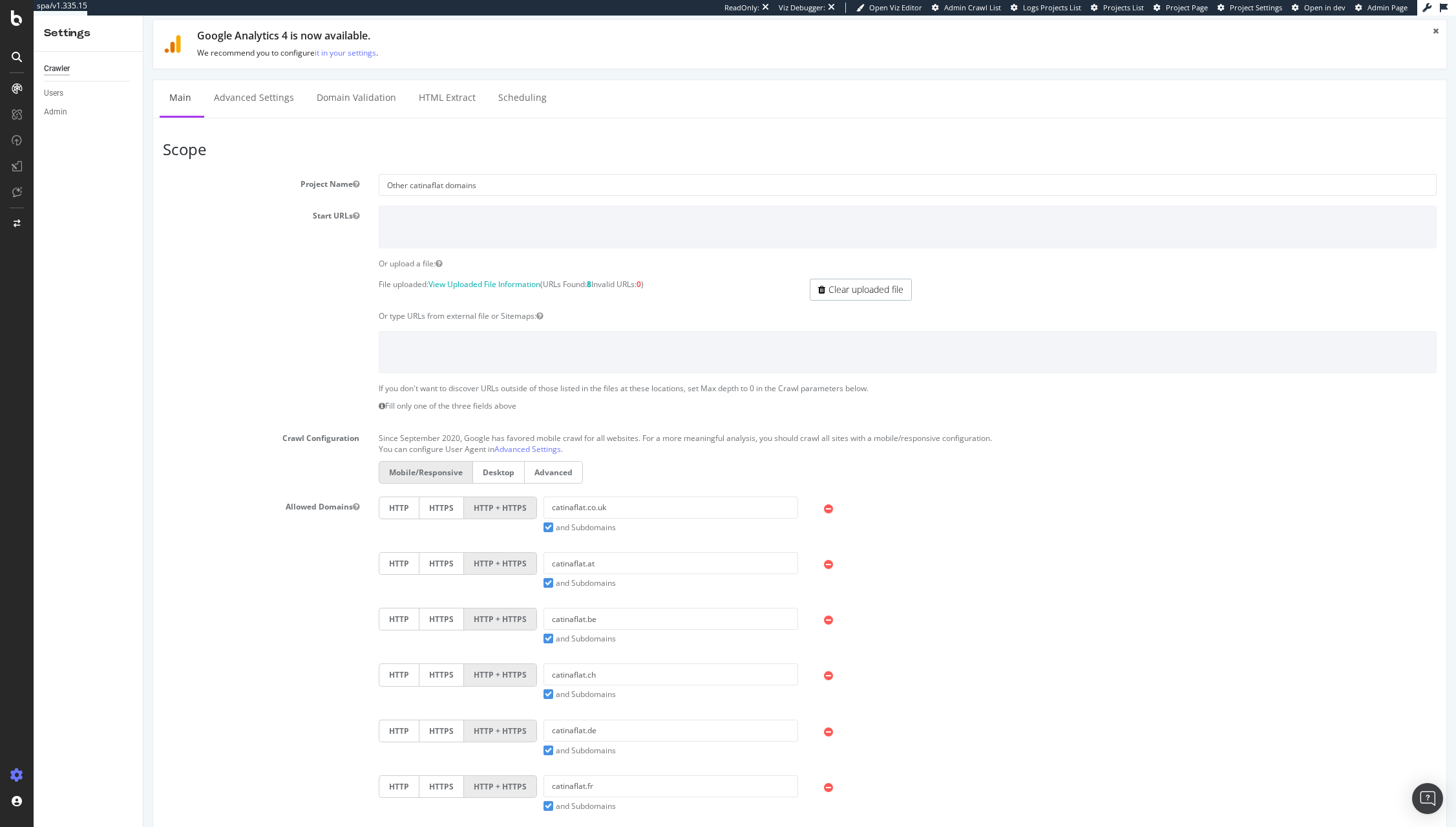 scroll, scrollTop: 12, scrollLeft: 0, axis: vertical 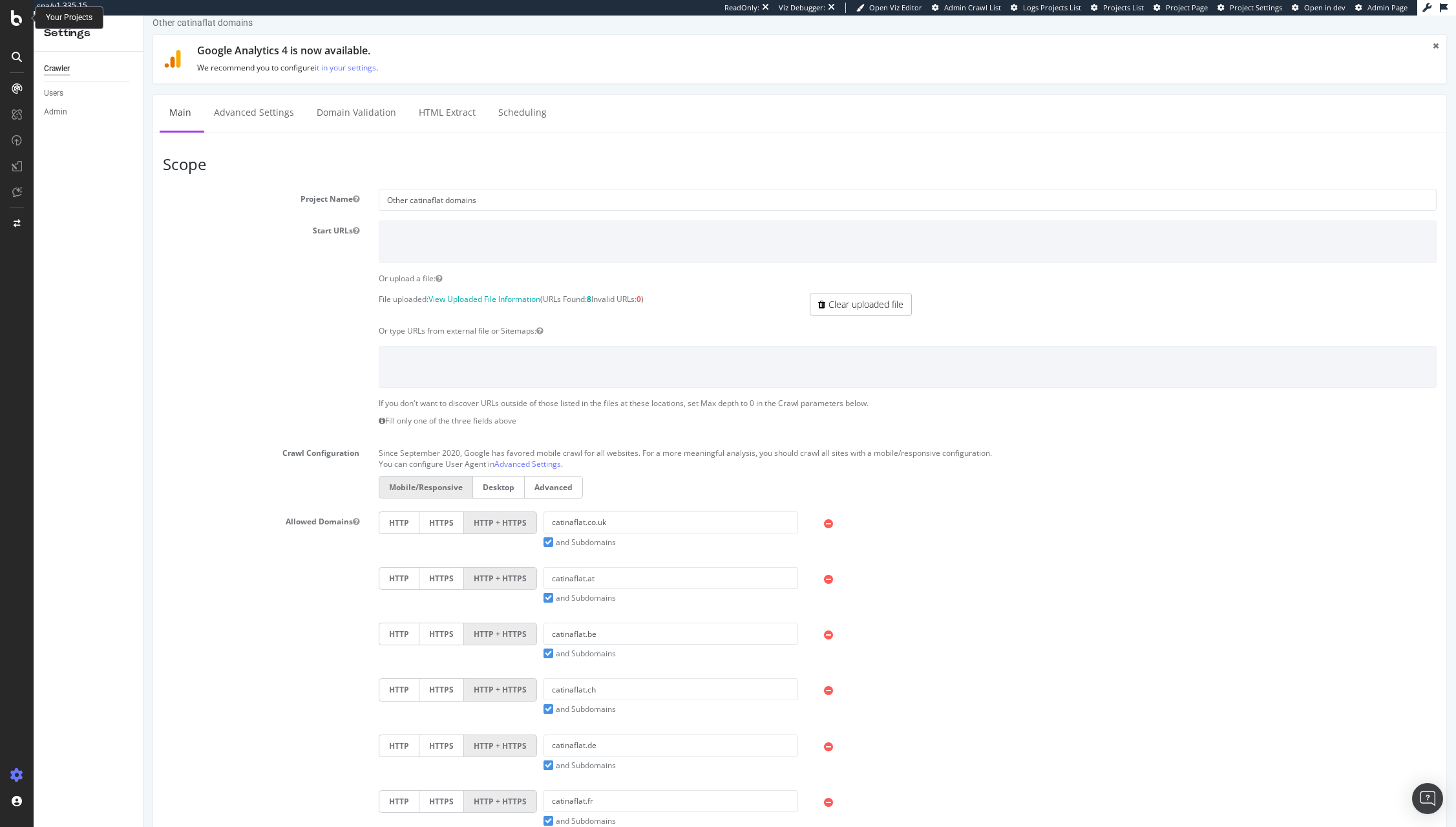 click at bounding box center (17, 18) 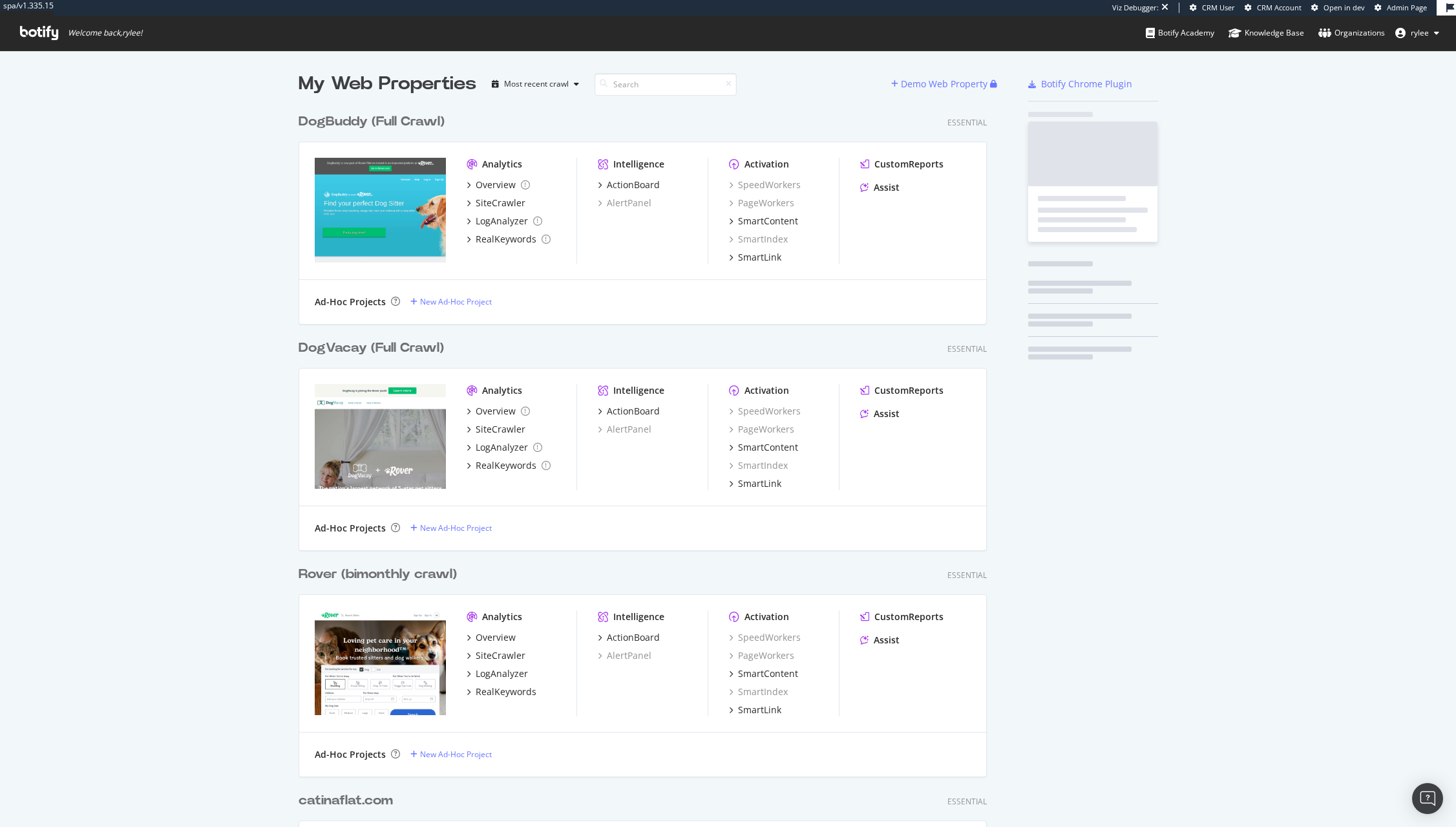 scroll, scrollTop: 1, scrollLeft: 1, axis: both 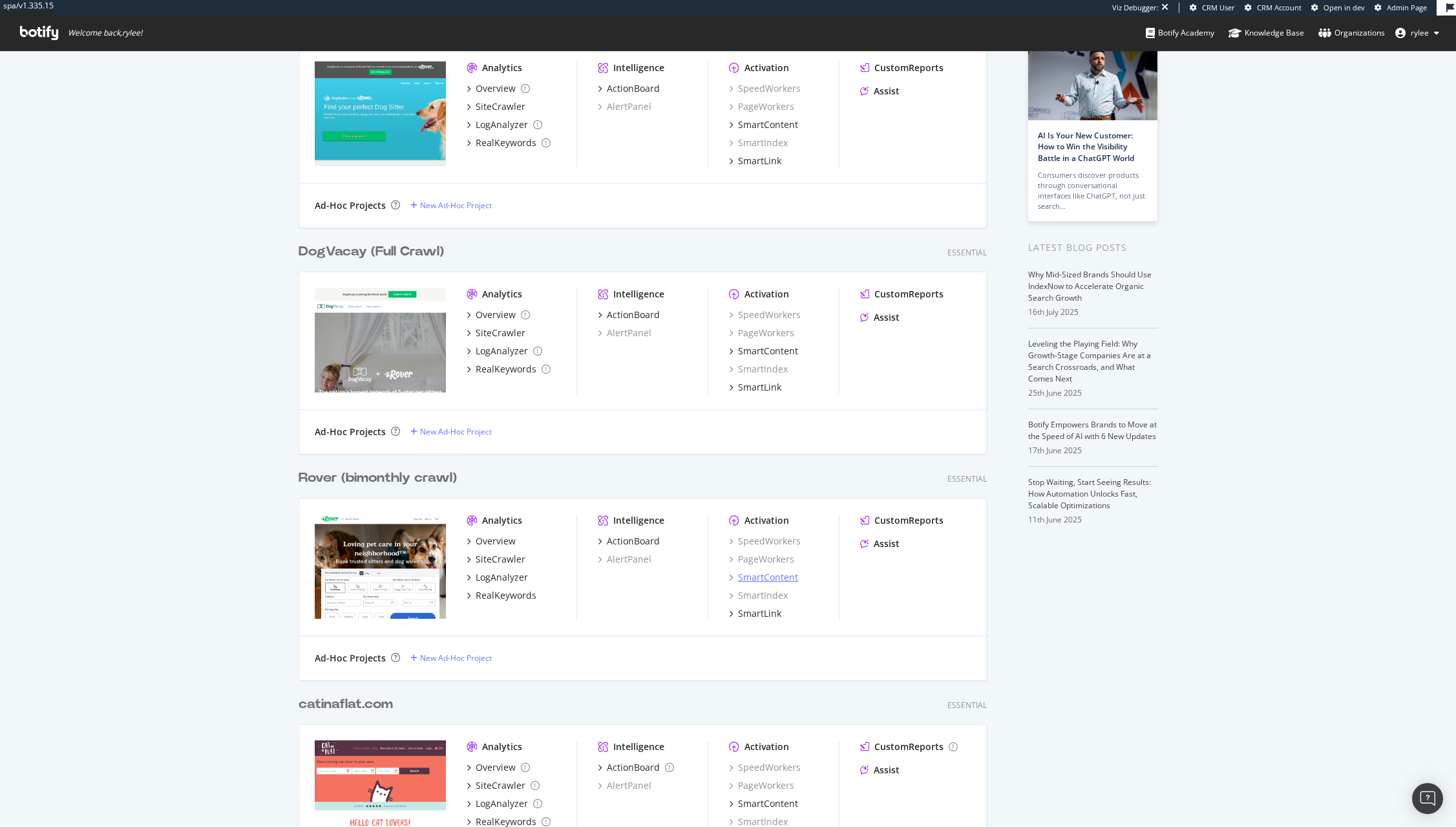 click on "SmartContent" at bounding box center [768, 577] 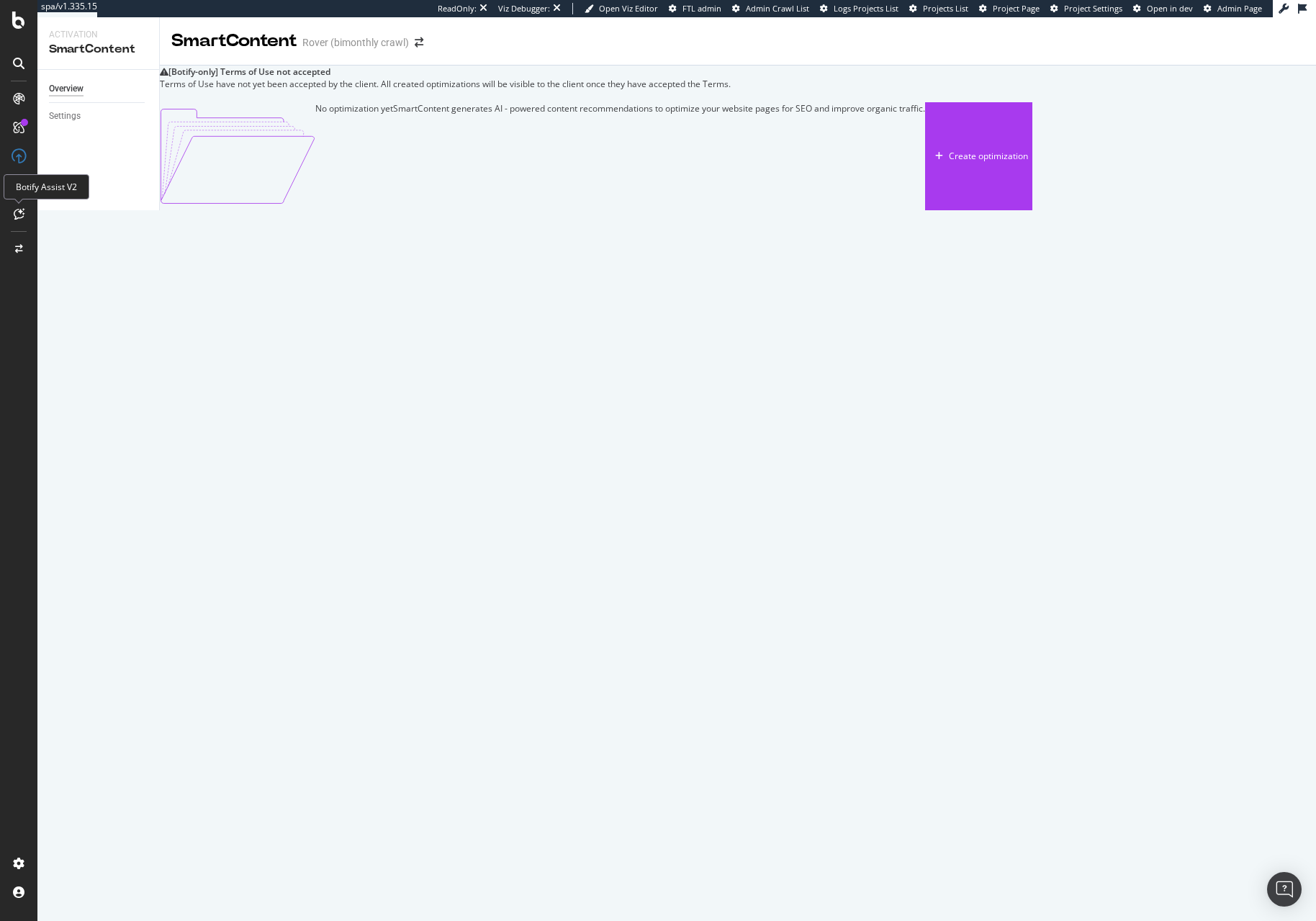 click at bounding box center [19, 214] 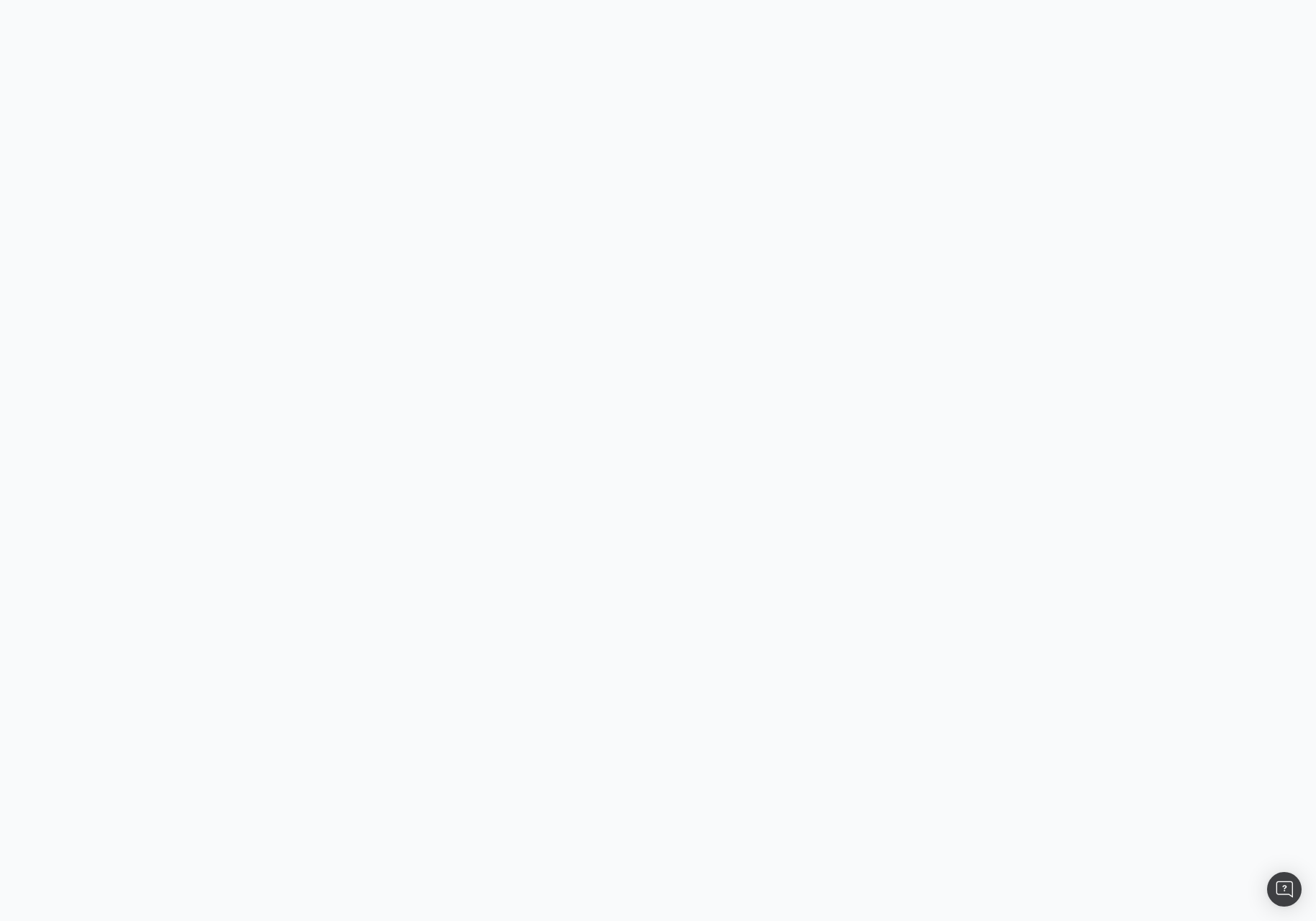 scroll, scrollTop: 0, scrollLeft: 0, axis: both 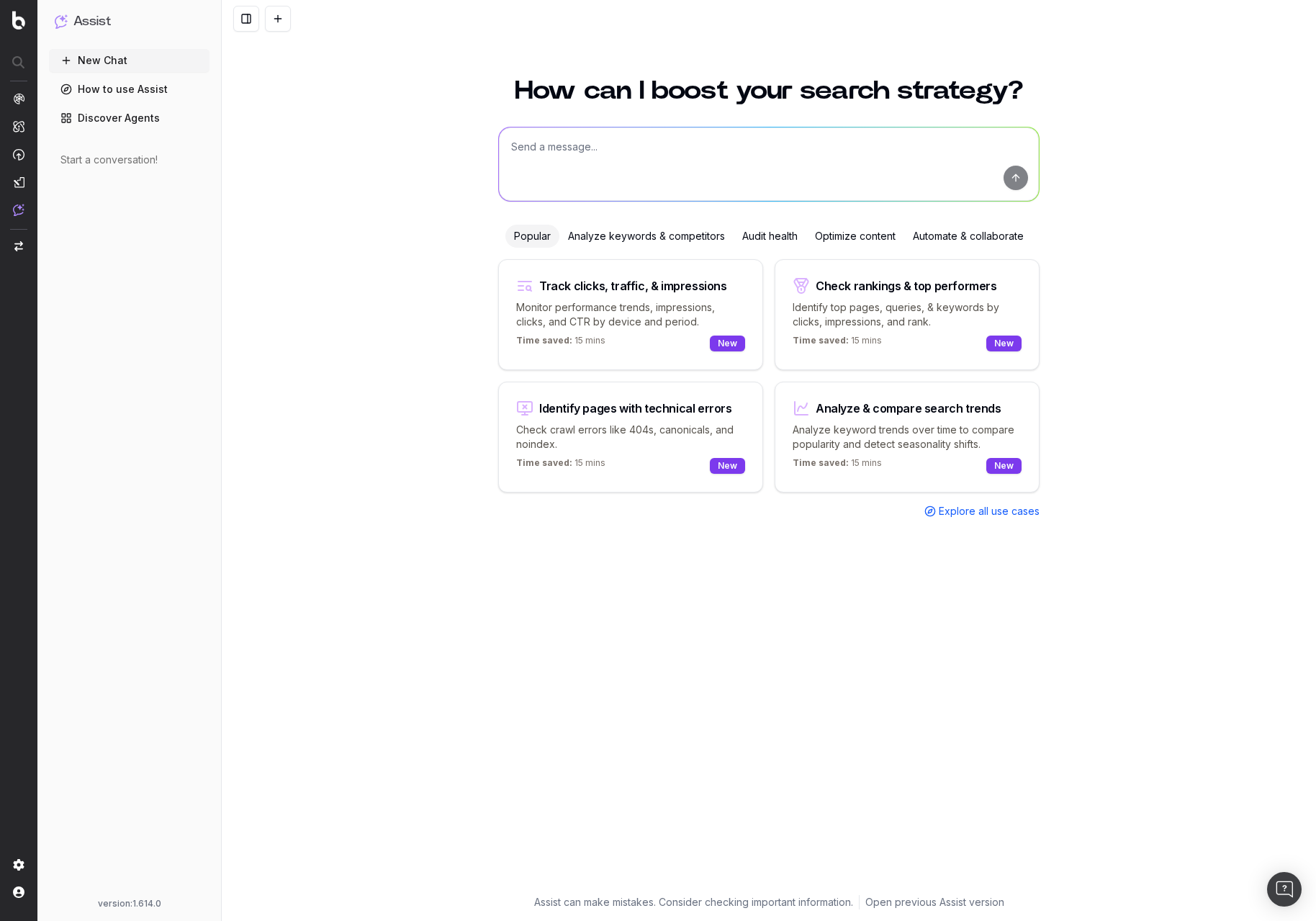 click on "Analyze keywords & competitors" at bounding box center (646, 236) 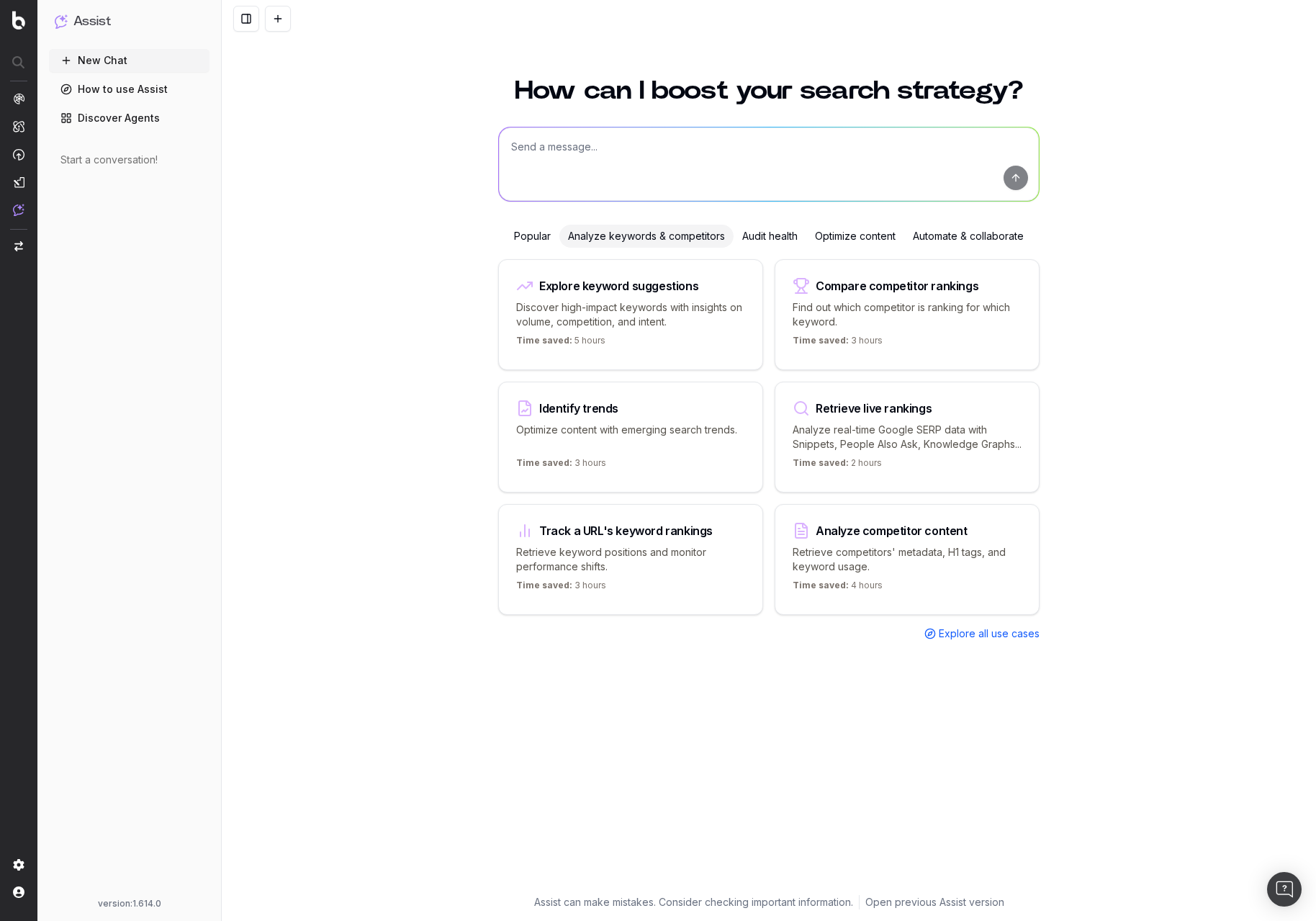 click on "Audit health" at bounding box center (770, 236) 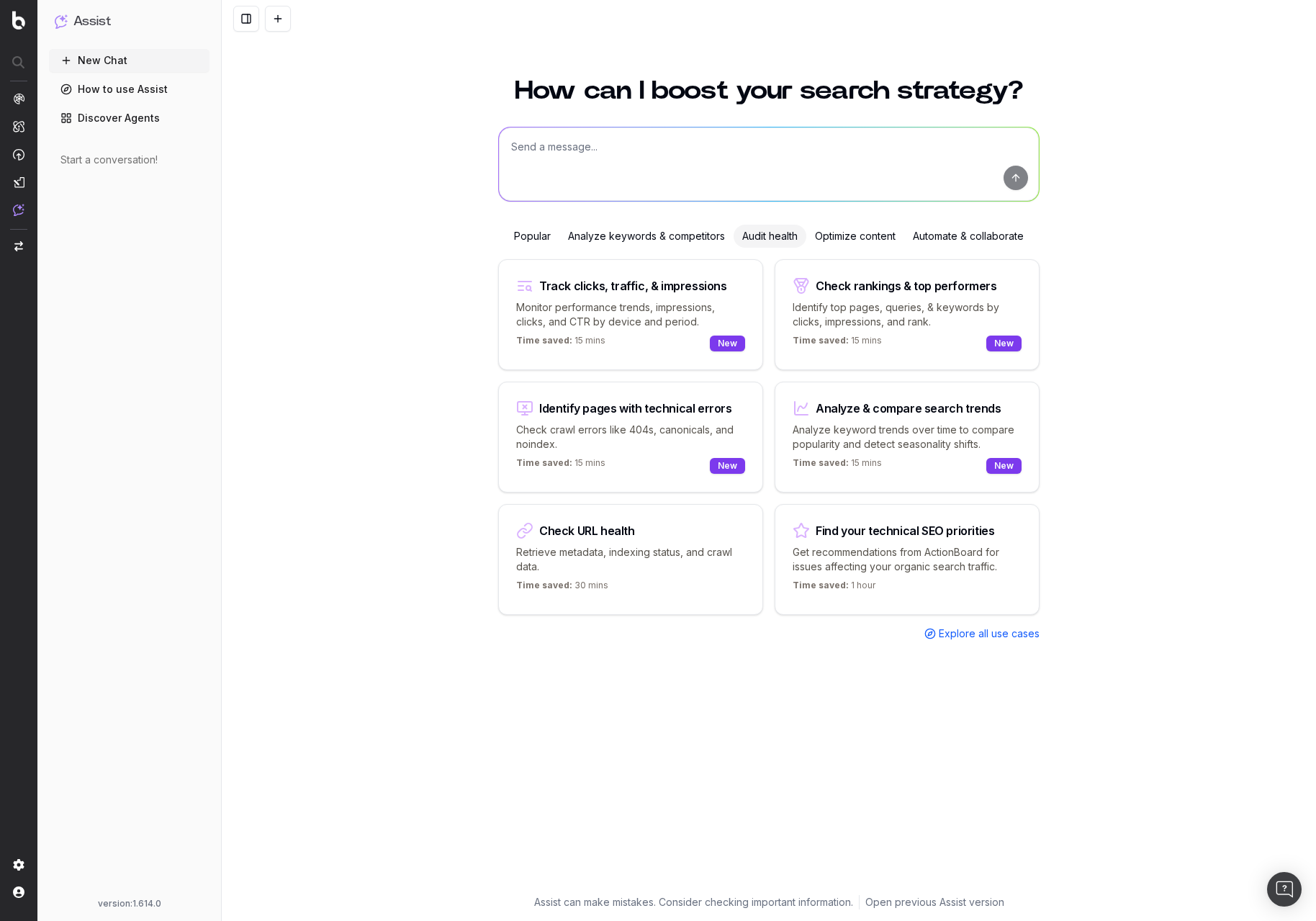 click on "Discover Agents" at bounding box center (129, 118) 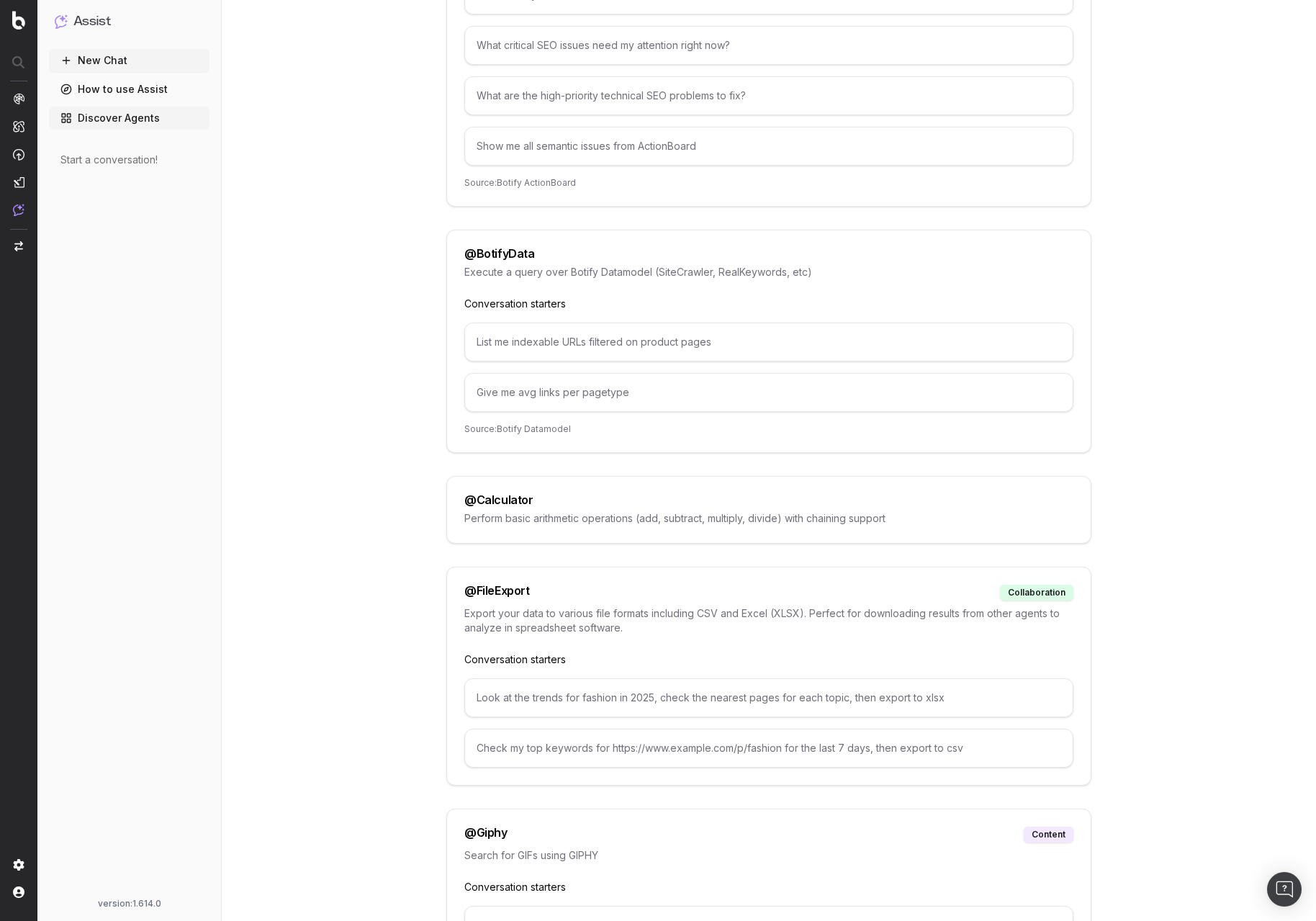 scroll, scrollTop: 0, scrollLeft: 0, axis: both 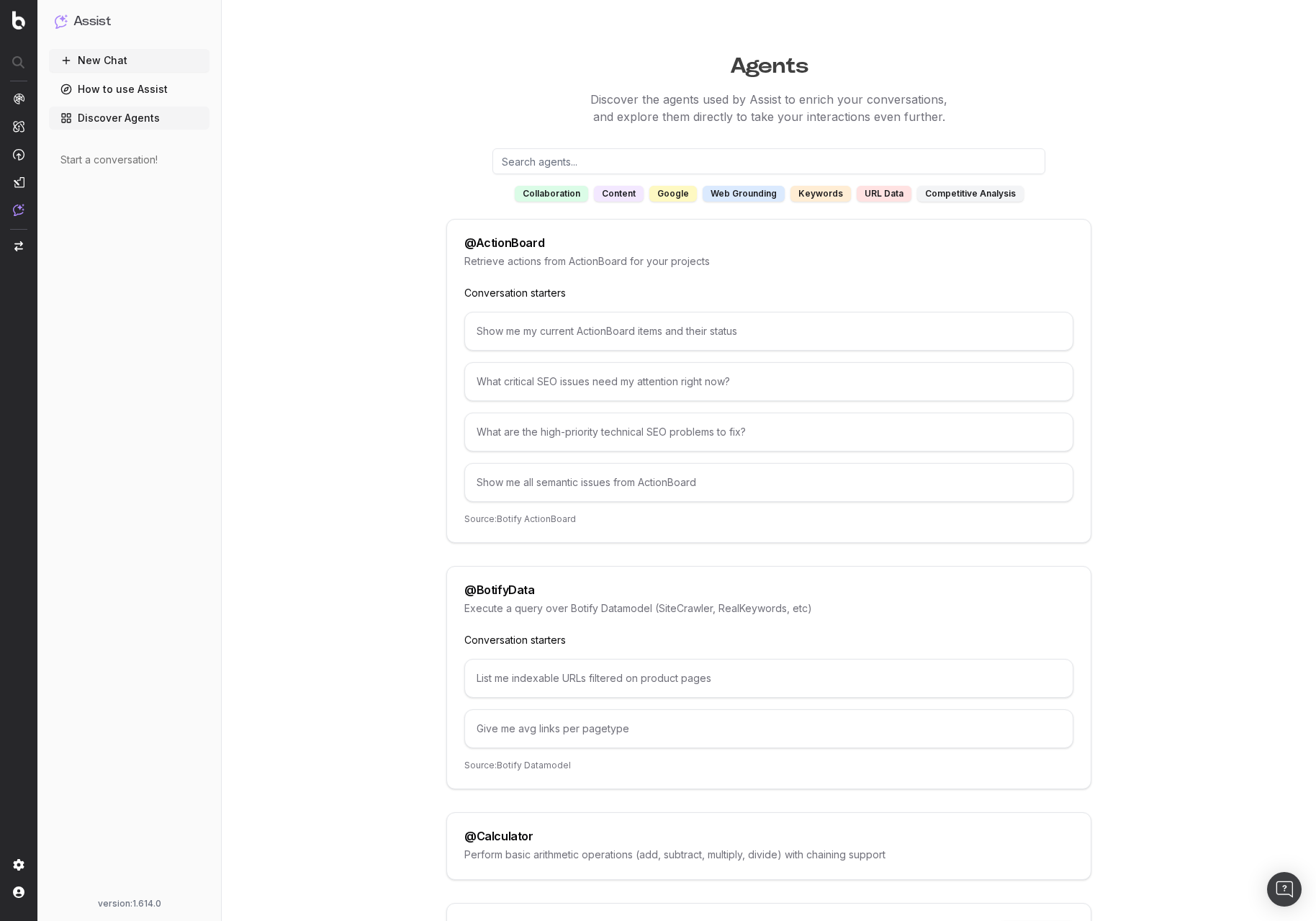 click on "Agents Discover the agents used by Assist to enrich your conversations,
and explore them directly to take your interactions even further. collaboration content google web grounding keywords URL data competitive analysis @ ActionBoard Retrieve actions from ActionBoard for your projects Conversation starters Show me my current ActionBoard items and their status   What critical SEO issues need my attention right now?   What are the high-priority technical SEO problems to fix?   Show me all semantic issues from ActionBoard   Source:  Botify ActionBoard @ BotifyData Execute a query over Botify Datamodel (SiteCrawler, RealKeywords, etc) Conversation starters List me indexable URLs filtered on product pages   Give me avg links per pagetype   Source:  Botify Datamodel @ Calculator Perform basic arithmetic operations (add, subtract, multiply, divide) with chaining support @ FileExport collaboration Conversation starters     @ Giphy content Search for GIFs using GIPHY Conversation starters Show me funny cat GIFs" at bounding box center (769, 4059) 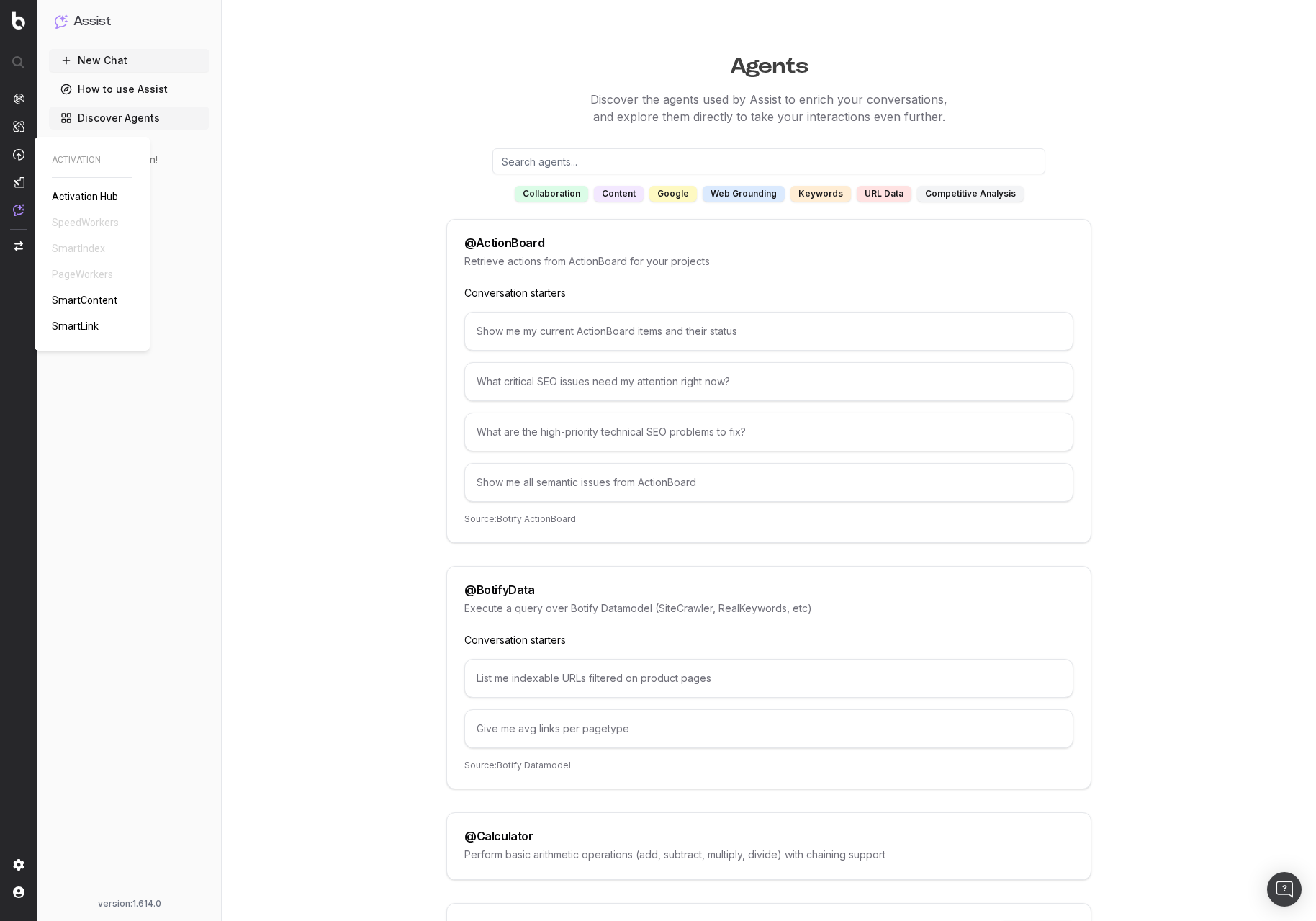 click on "SmartLink" at bounding box center (75, 326) 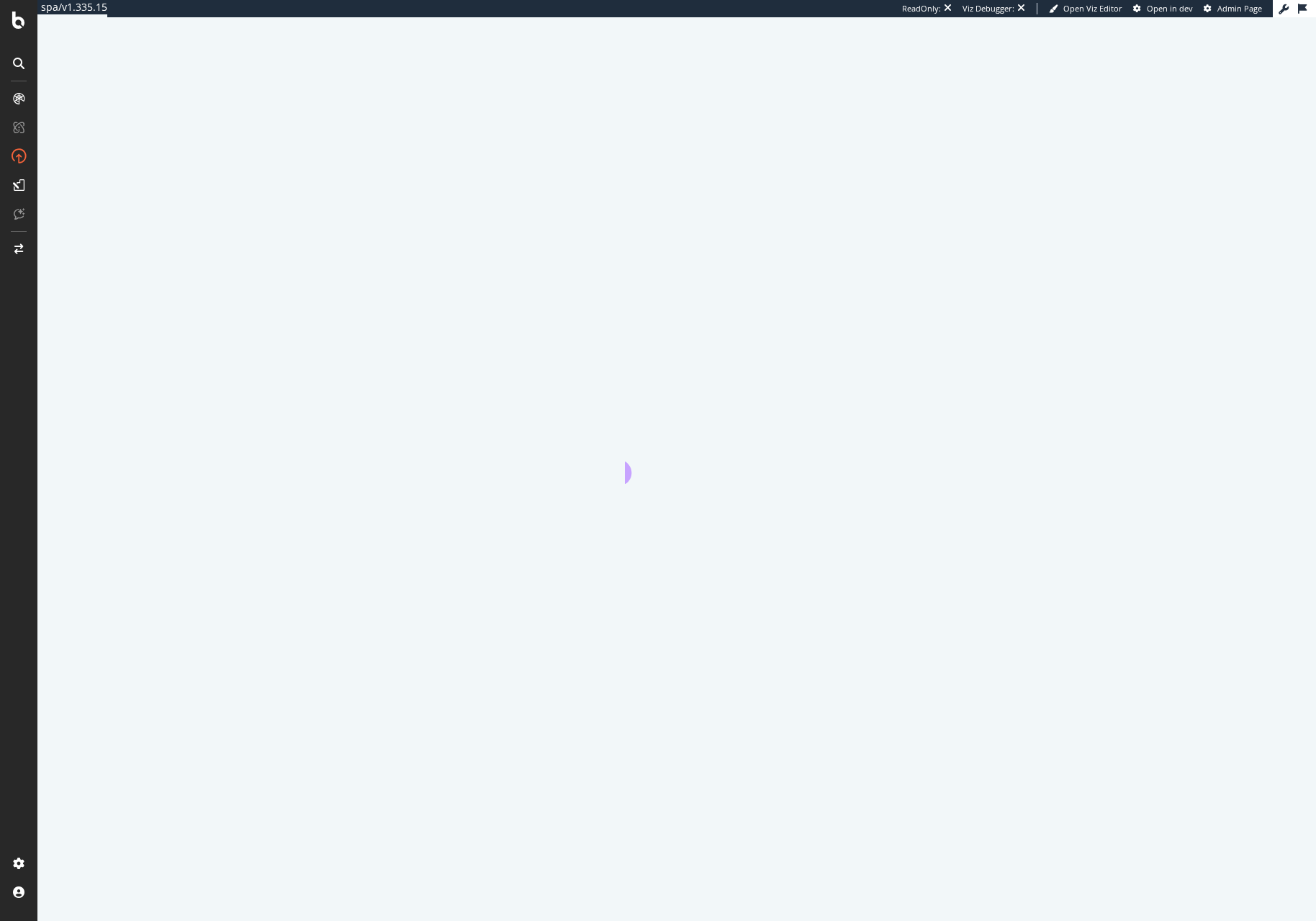 scroll, scrollTop: 0, scrollLeft: 0, axis: both 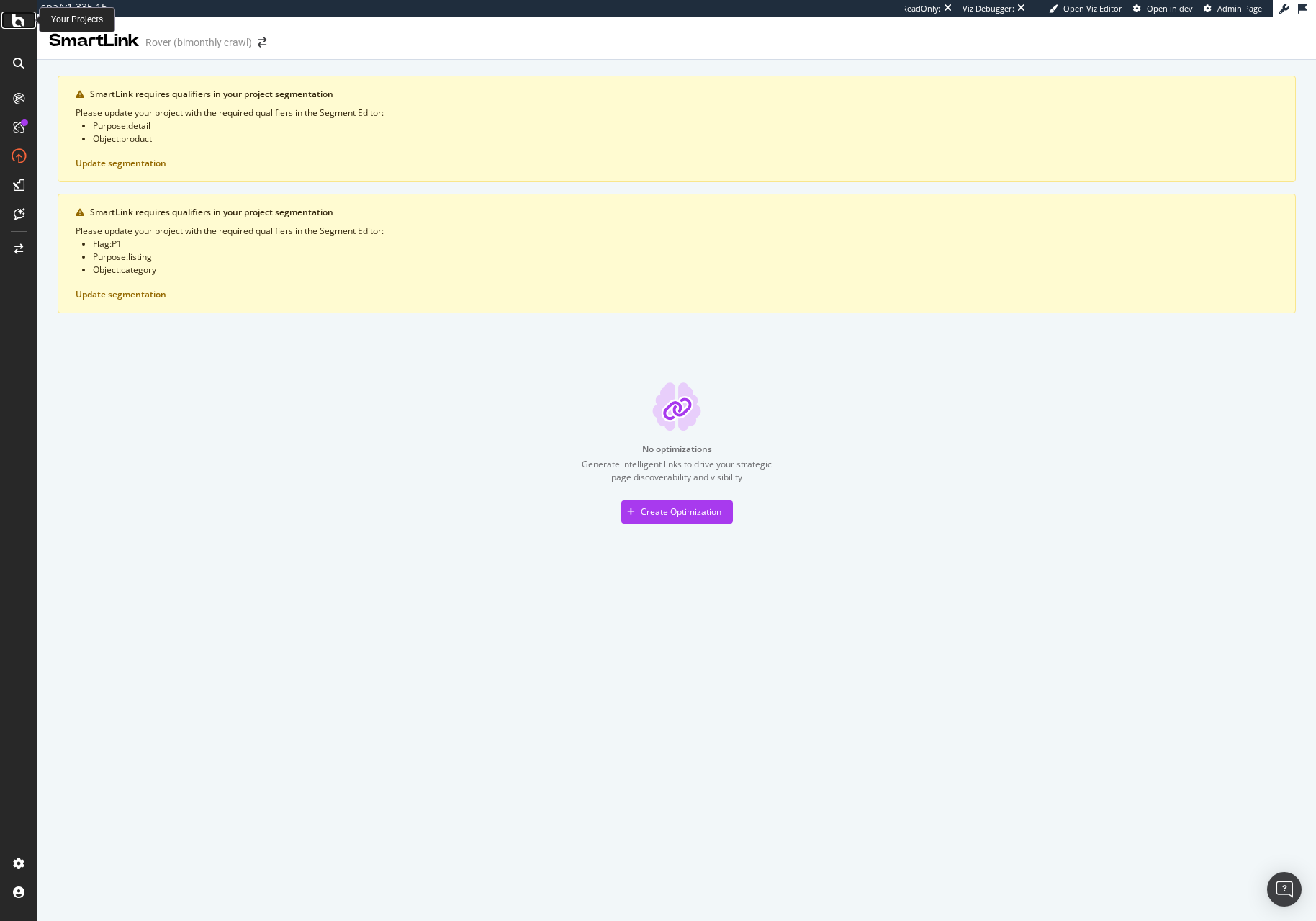 click at bounding box center (19, 20) 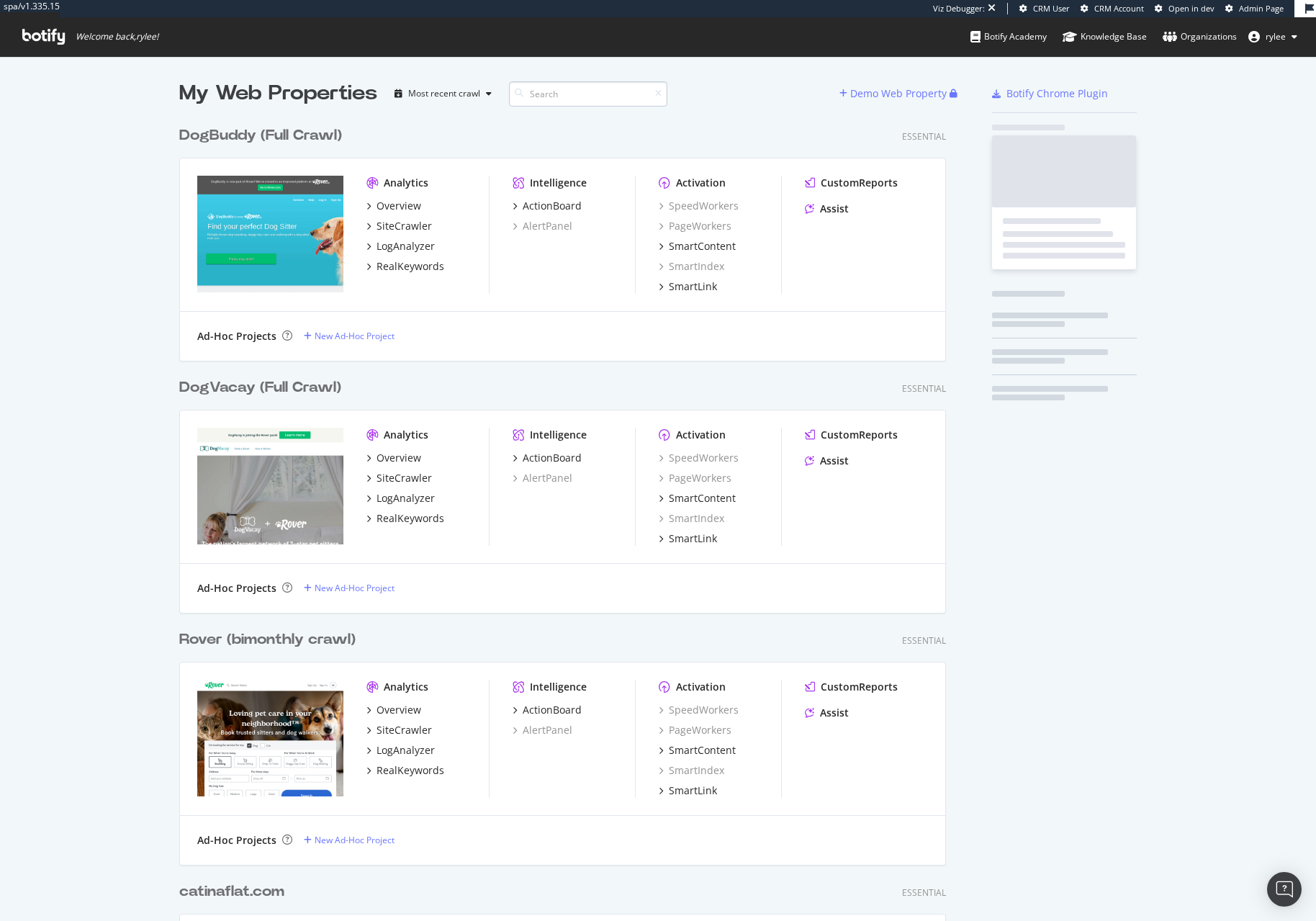 scroll, scrollTop: 1, scrollLeft: 1, axis: both 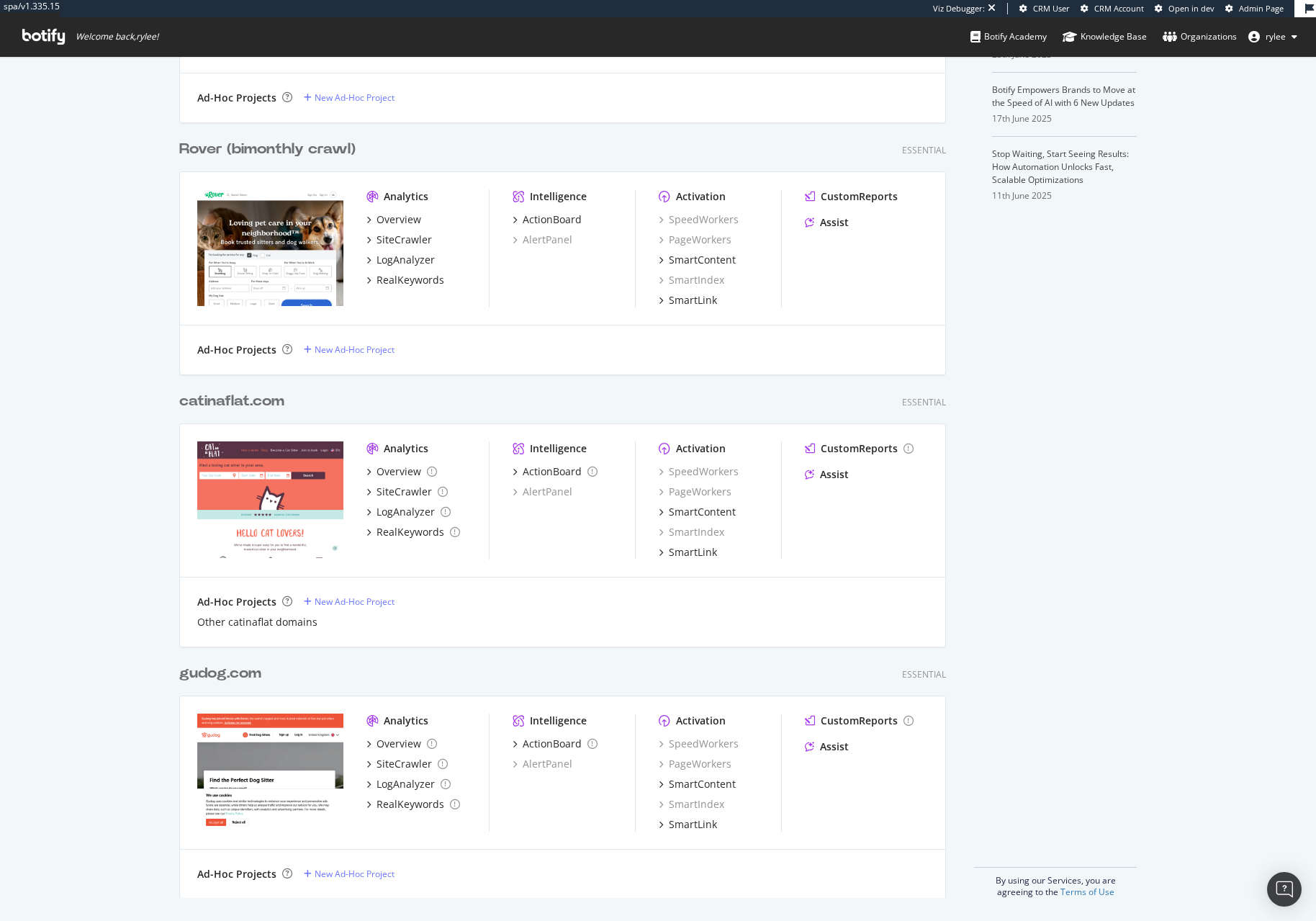 click on "Rover (bimonthly crawl)" at bounding box center [267, 149] 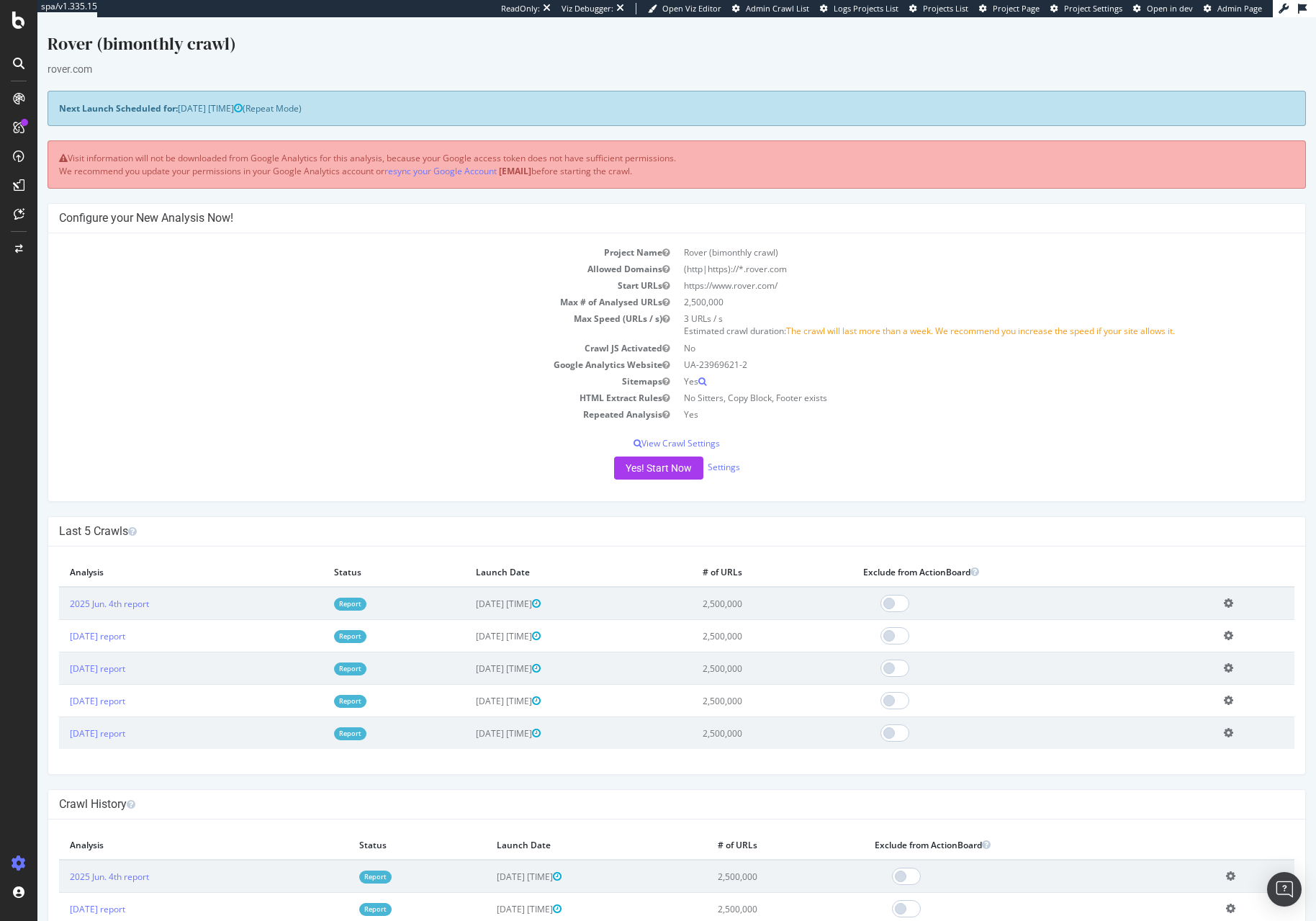 scroll, scrollTop: 0, scrollLeft: 0, axis: both 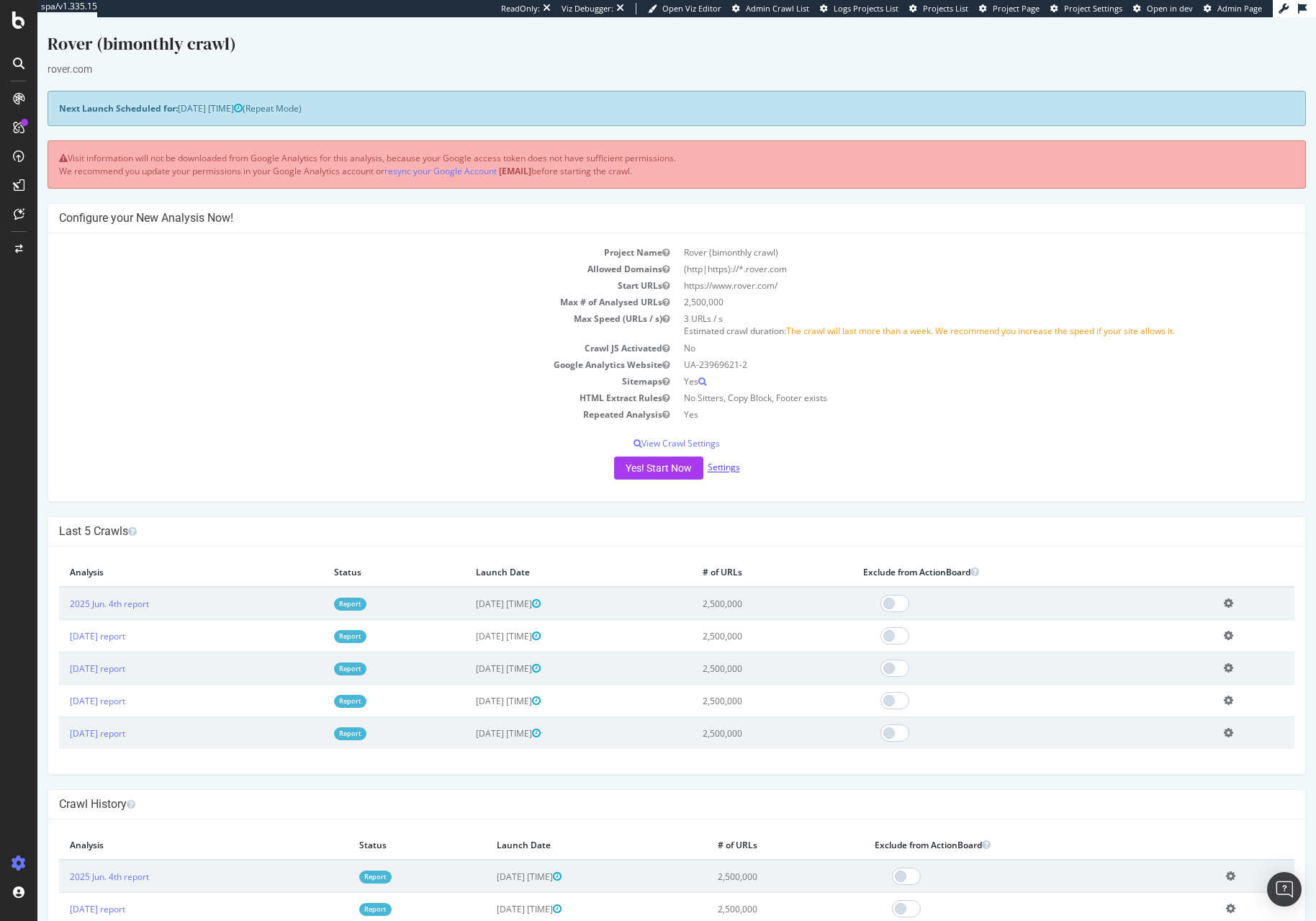 click on "Settings" at bounding box center [724, 467] 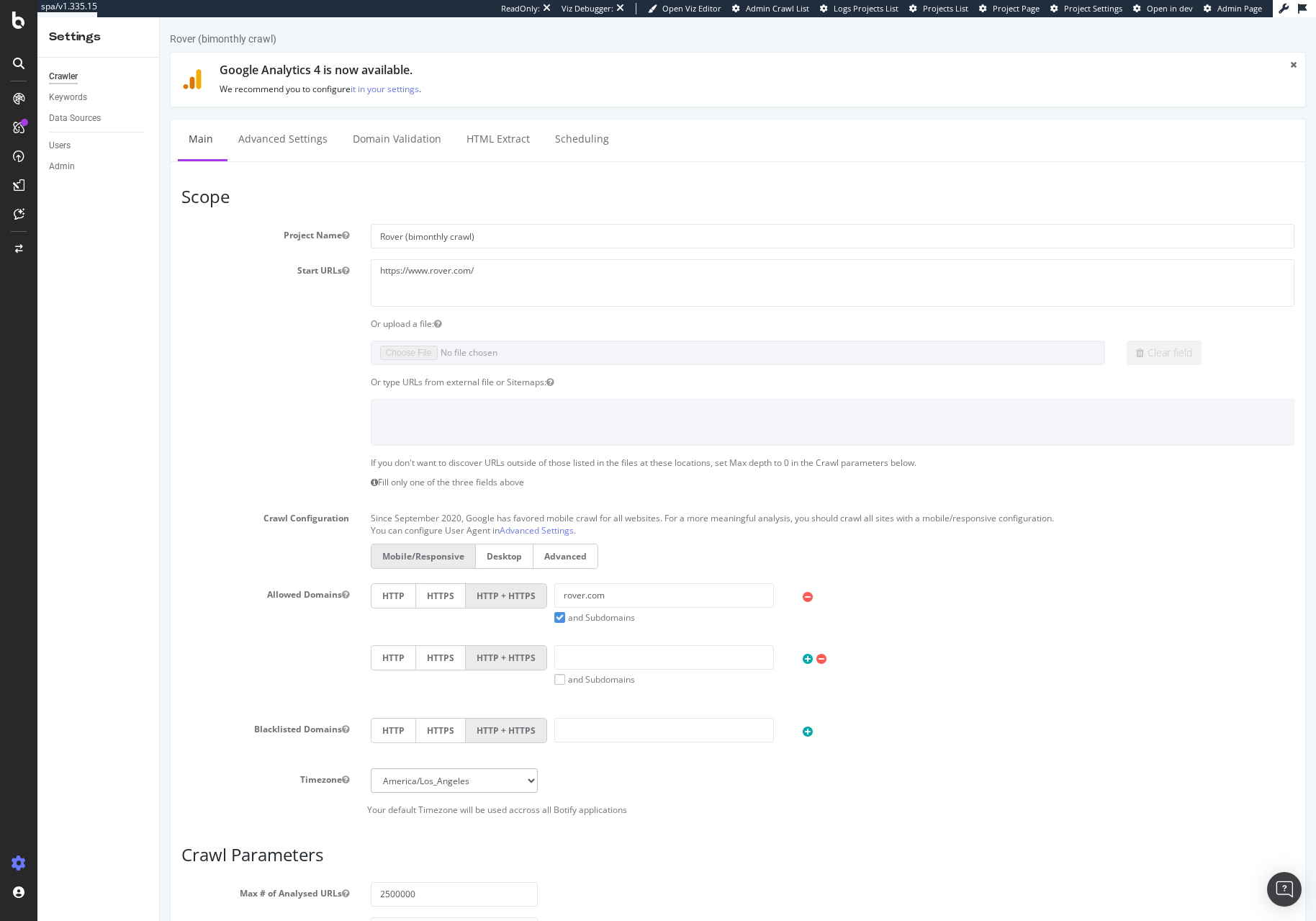 scroll, scrollTop: 0, scrollLeft: 0, axis: both 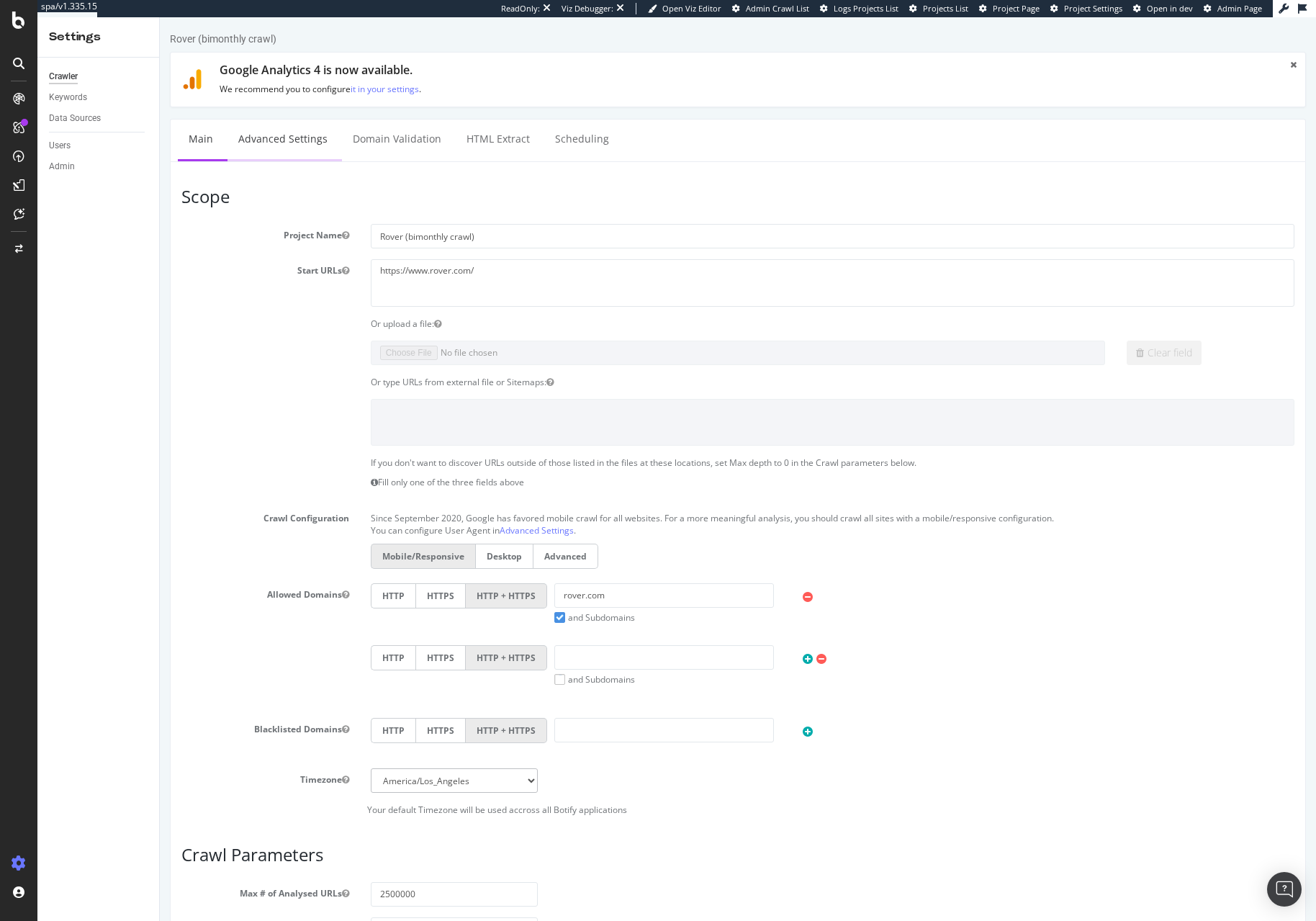 click on "Advanced Settings" at bounding box center [283, 139] 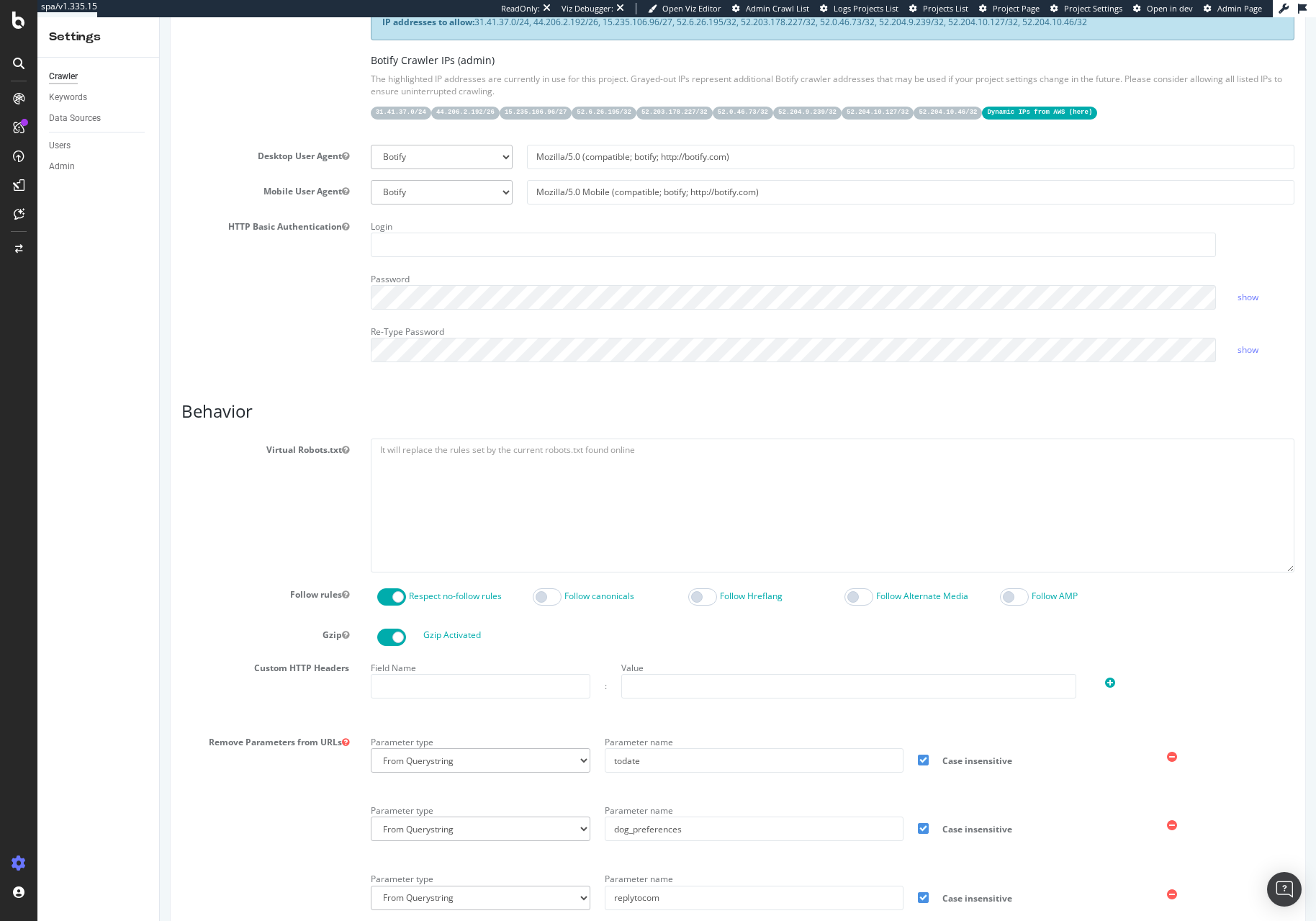 scroll, scrollTop: 0, scrollLeft: 0, axis: both 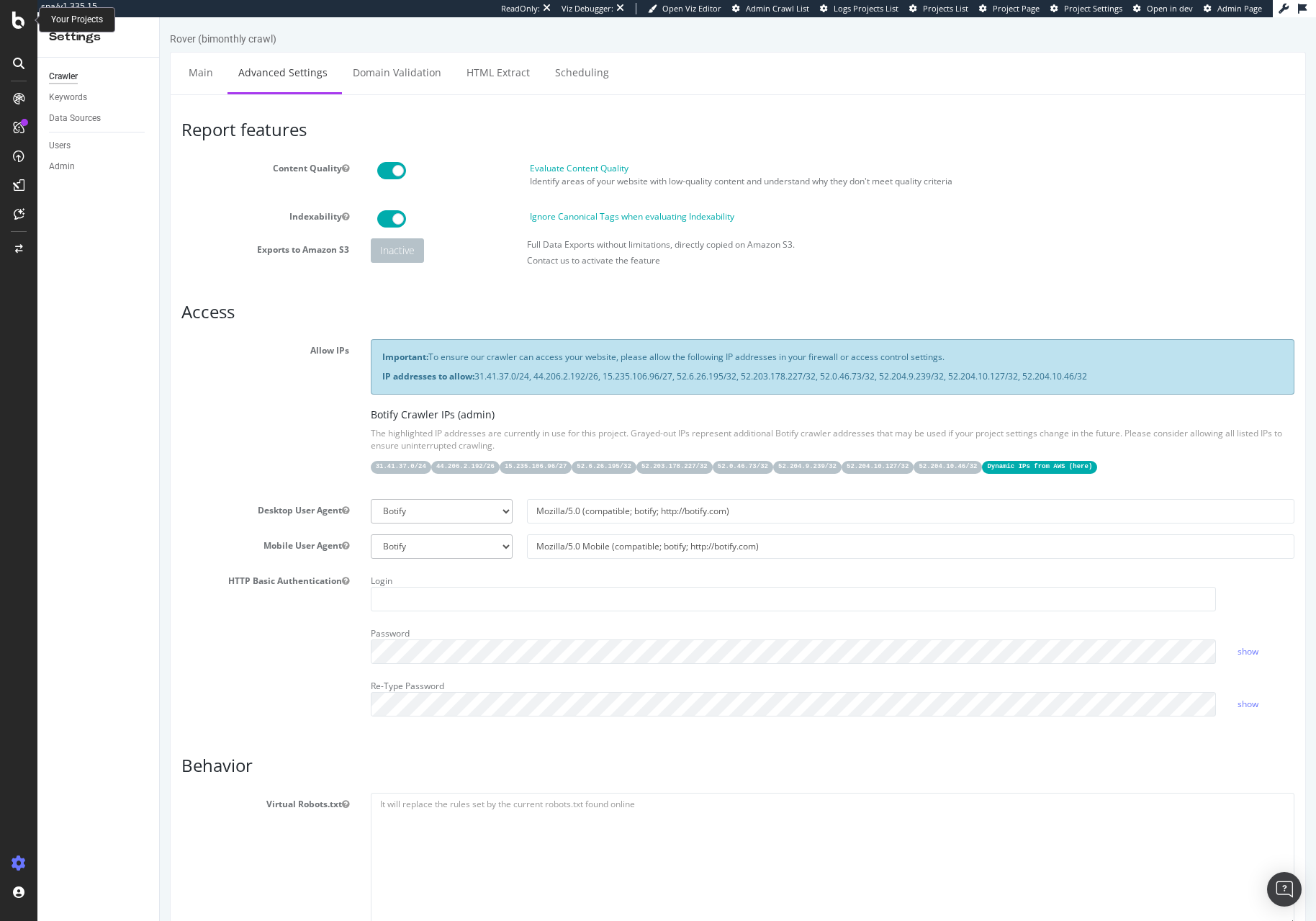 click at bounding box center [19, 20] 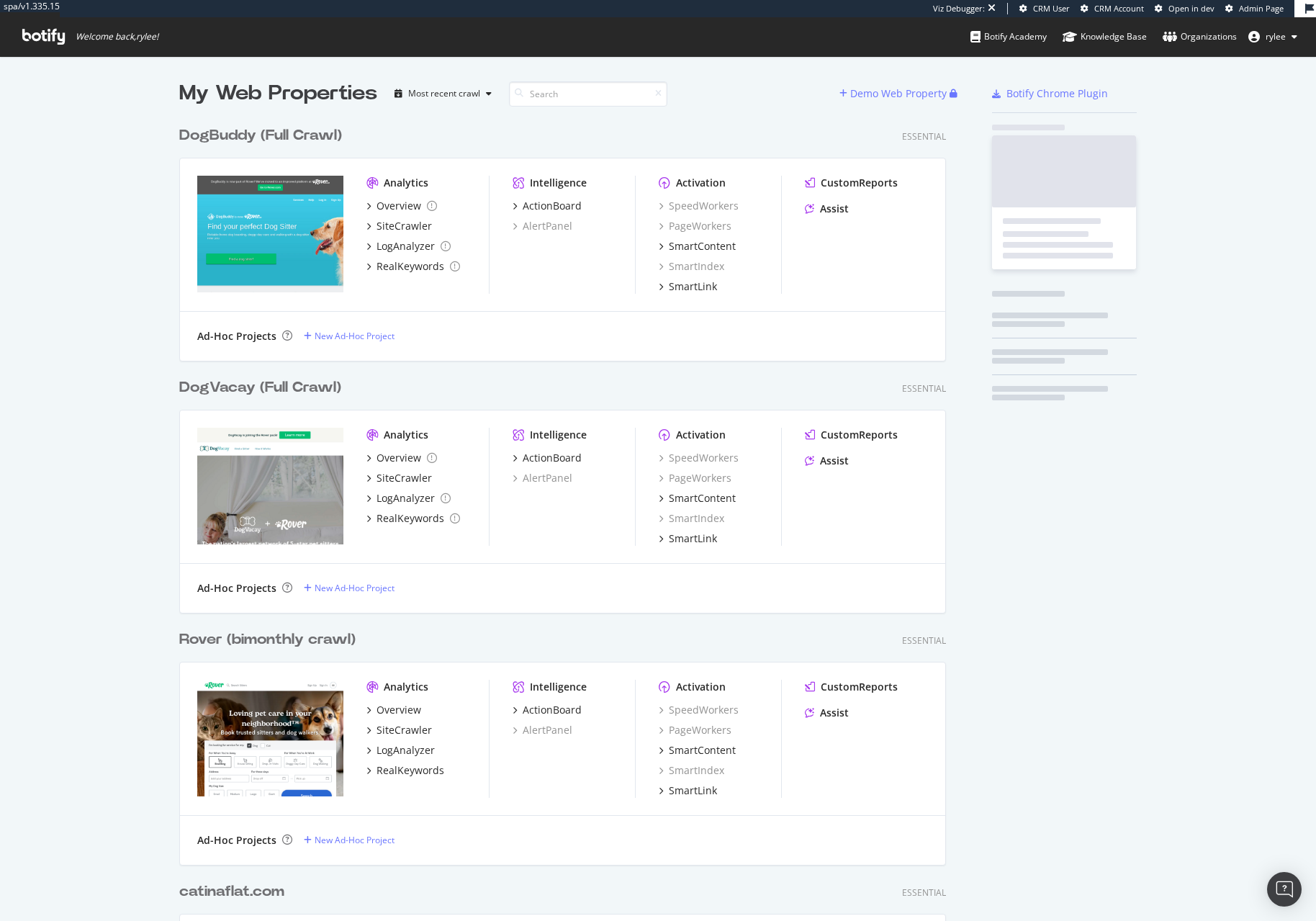 scroll, scrollTop: 1, scrollLeft: 1, axis: both 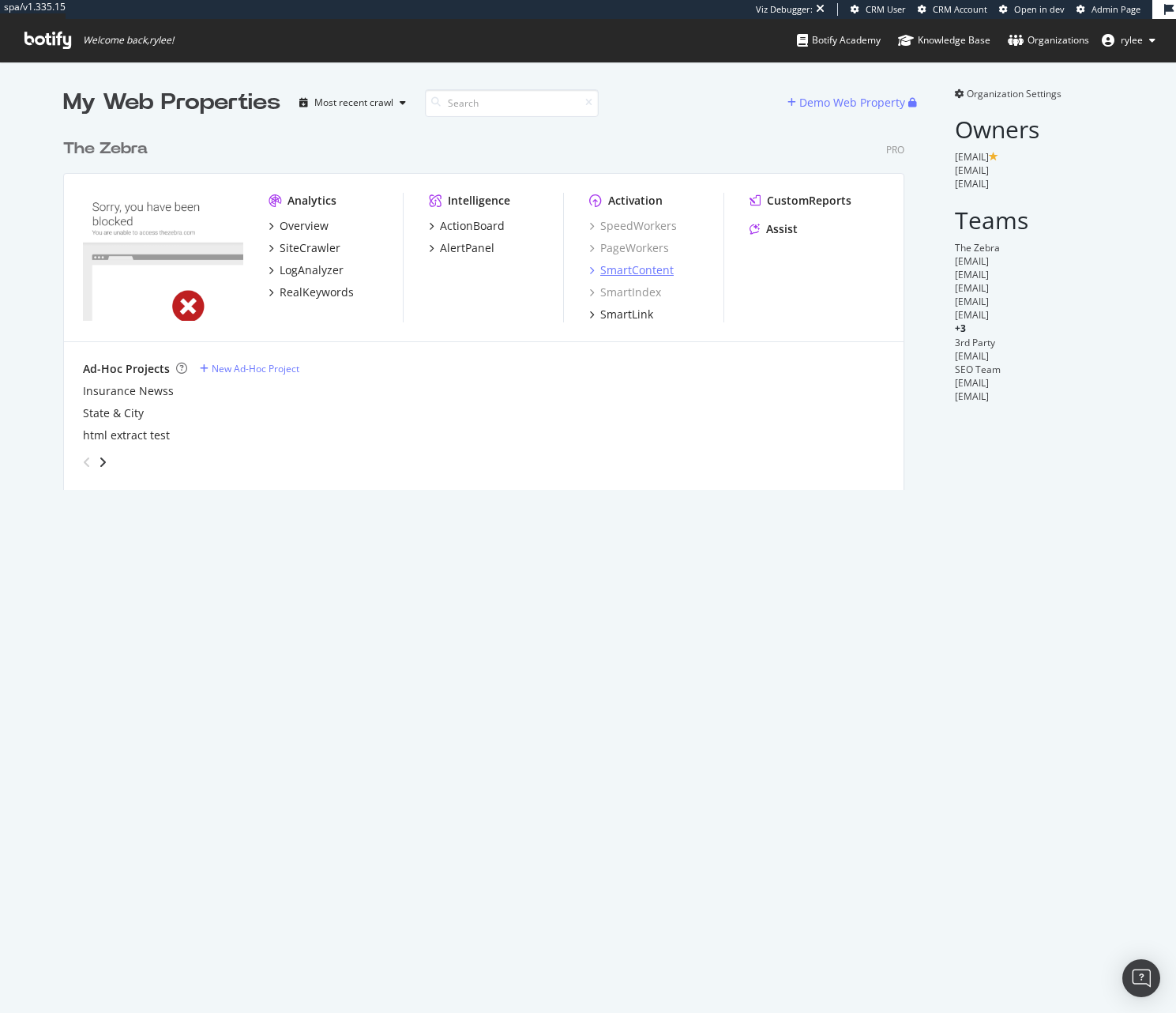 click on "SmartContent" at bounding box center [637, 270] 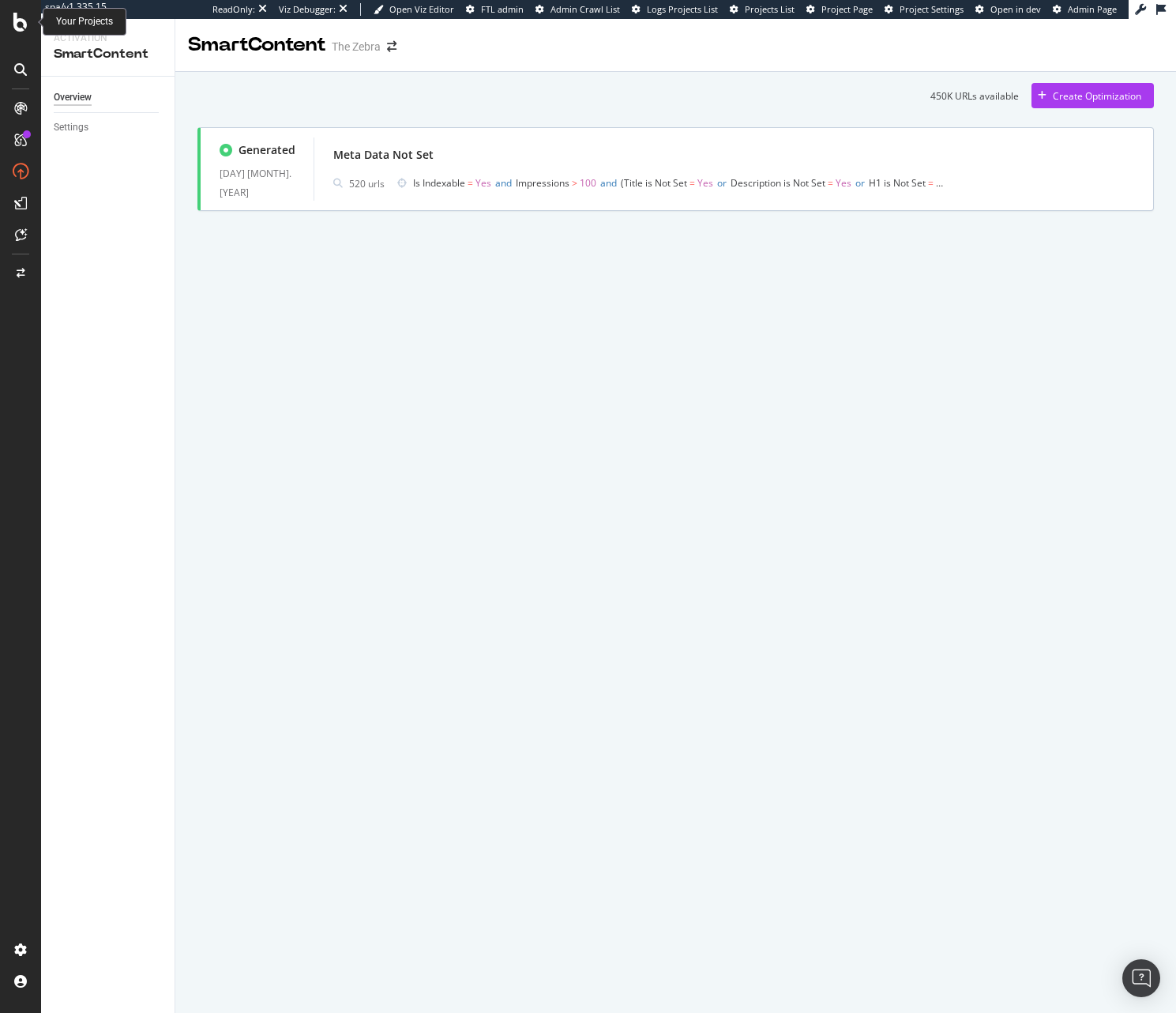 click at bounding box center [21, 22] 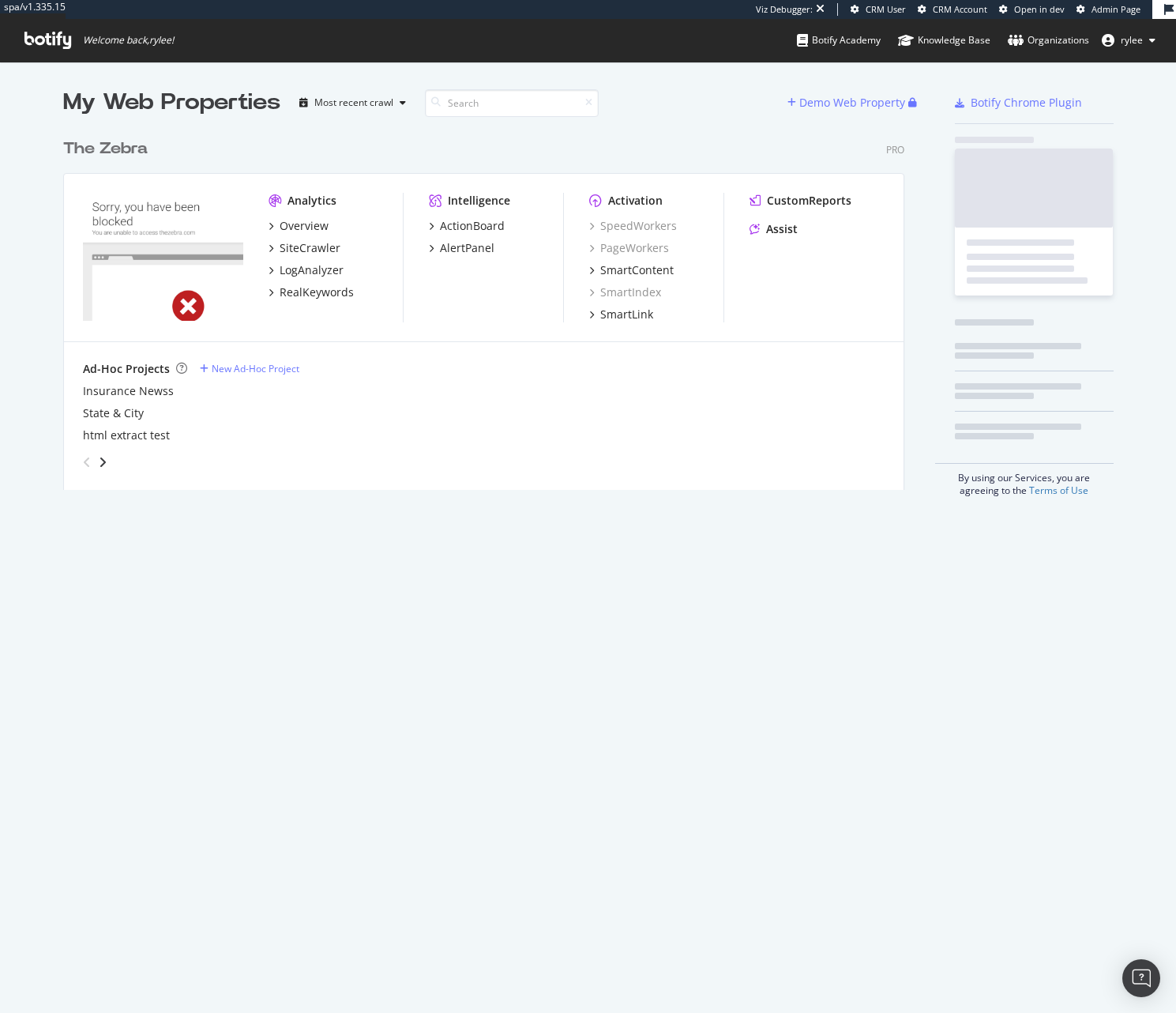 scroll, scrollTop: 1, scrollLeft: 1, axis: both 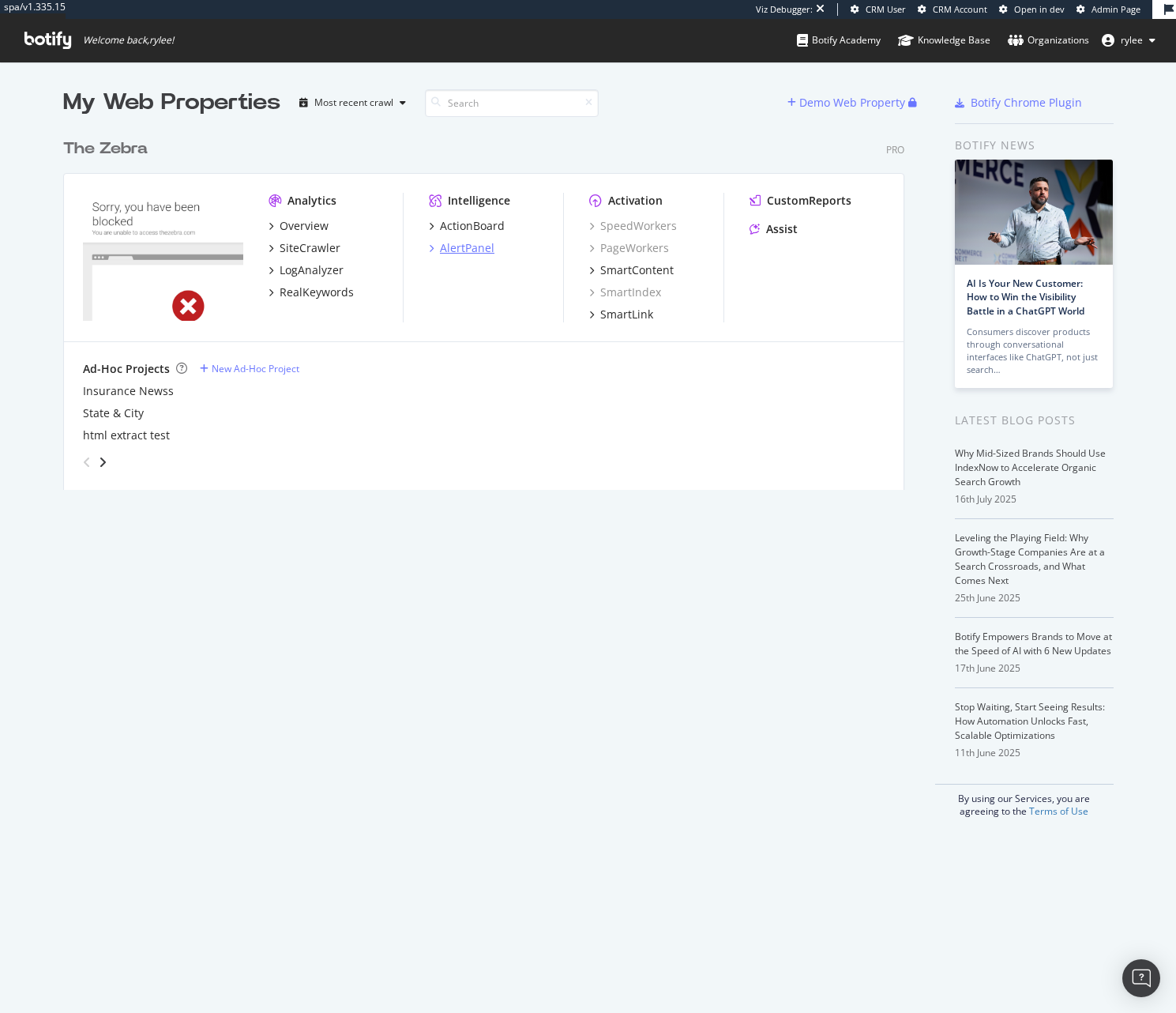 click on "AlertPanel" at bounding box center (467, 248) 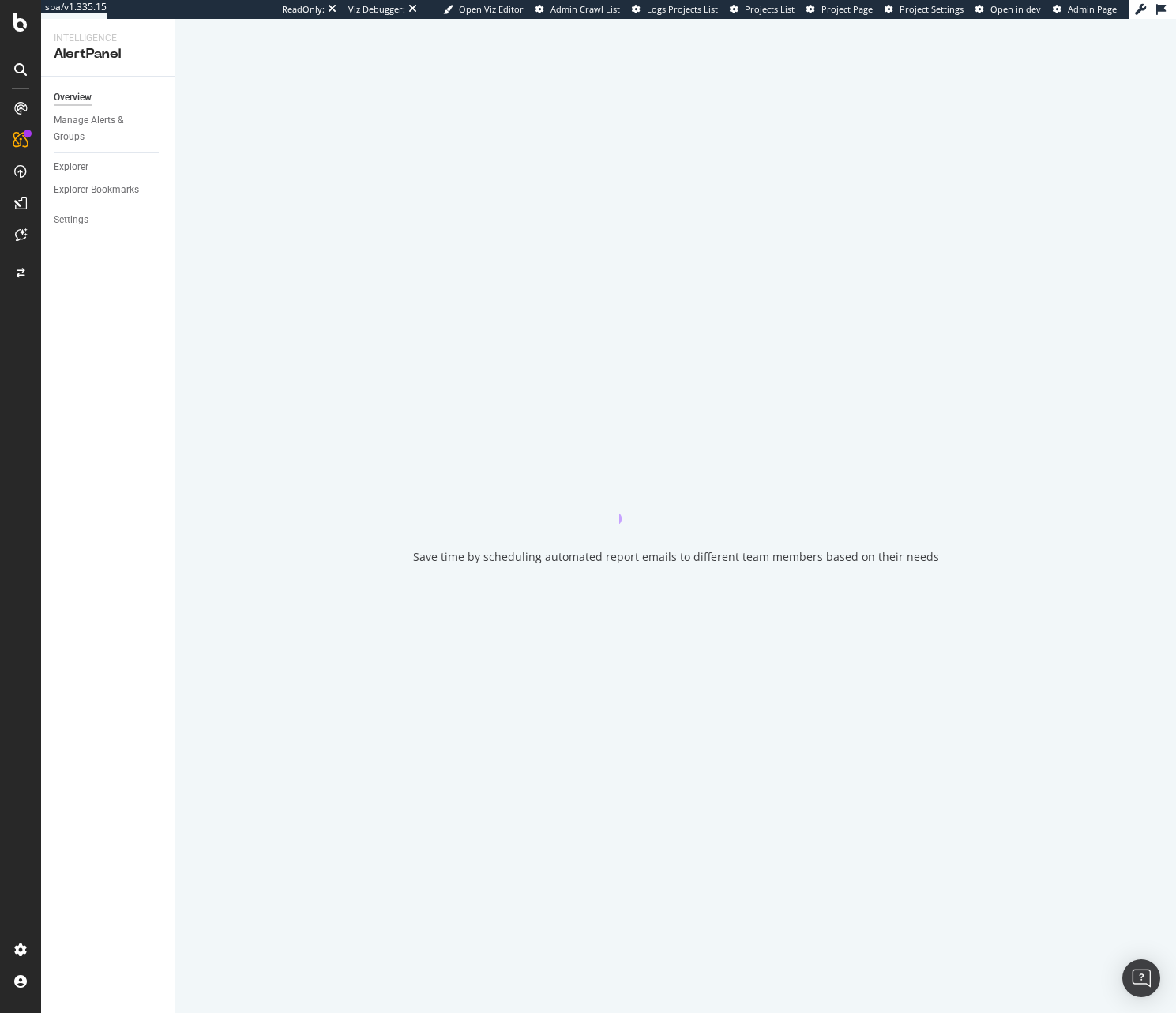 drag, startPoint x: 2, startPoint y: 378, endPoint x: -63, endPoint y: 381, distance: 65.06919 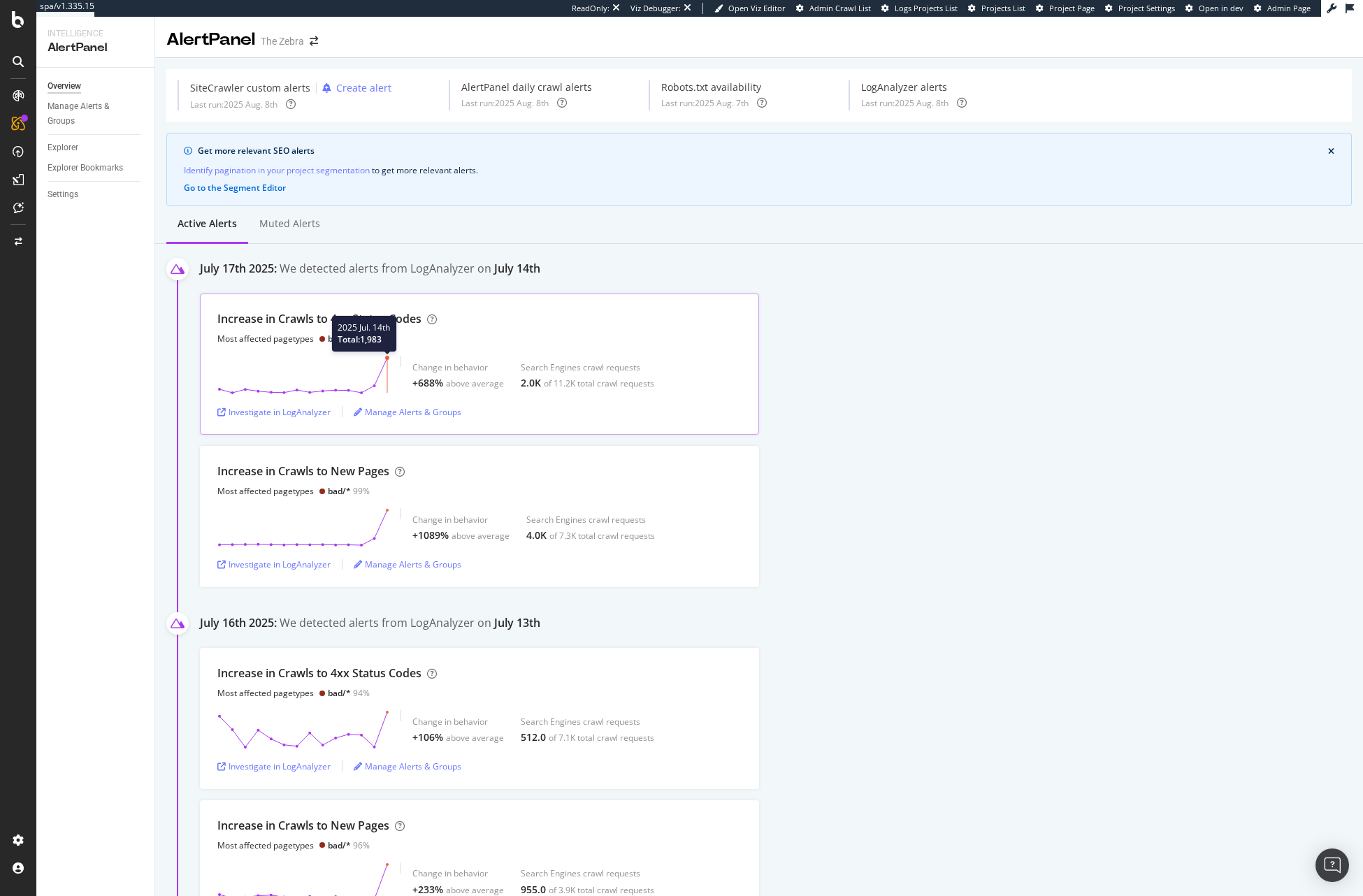 click 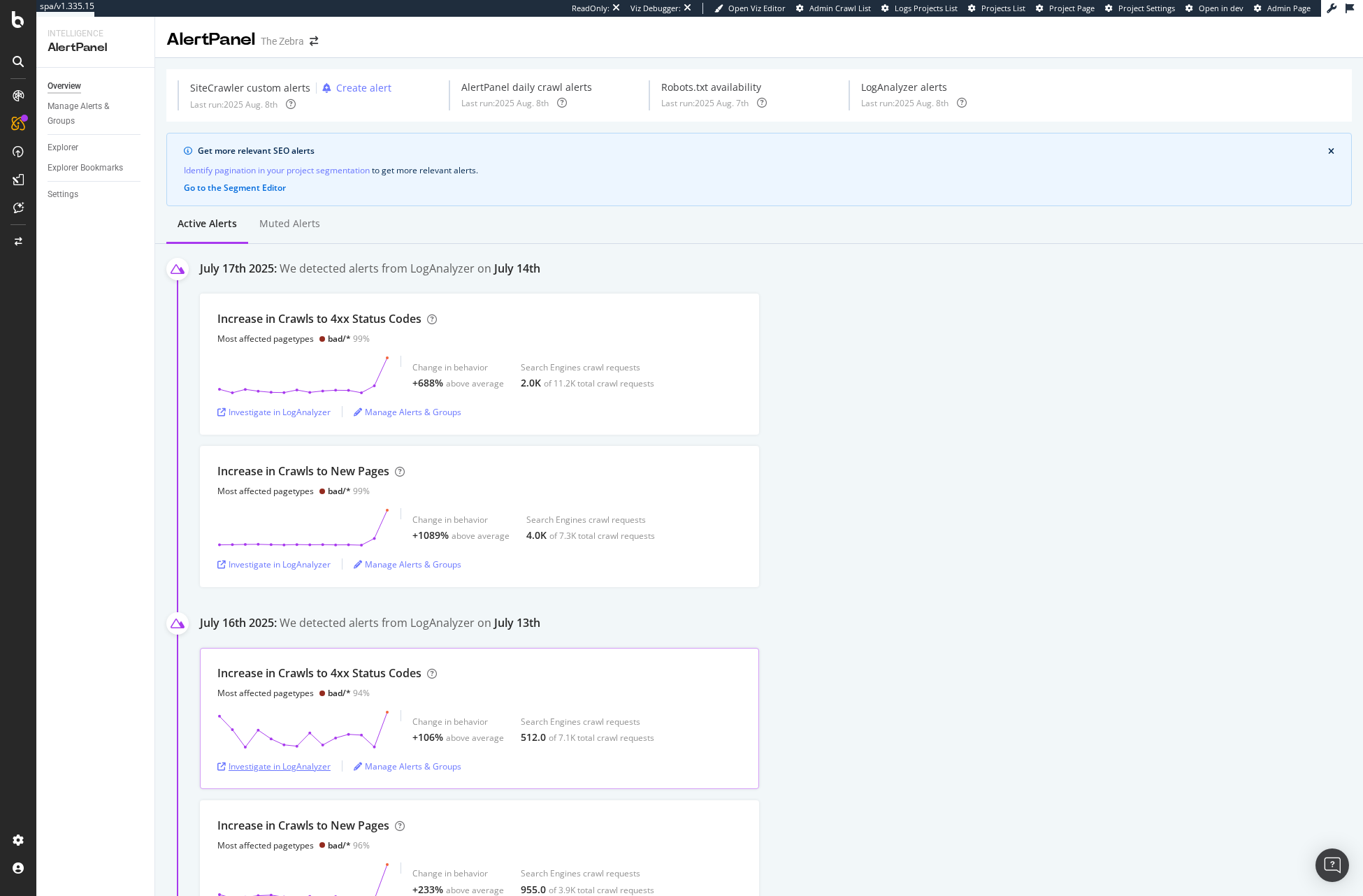 click on "Investigate in LogAnalyzer" at bounding box center [274, 766] 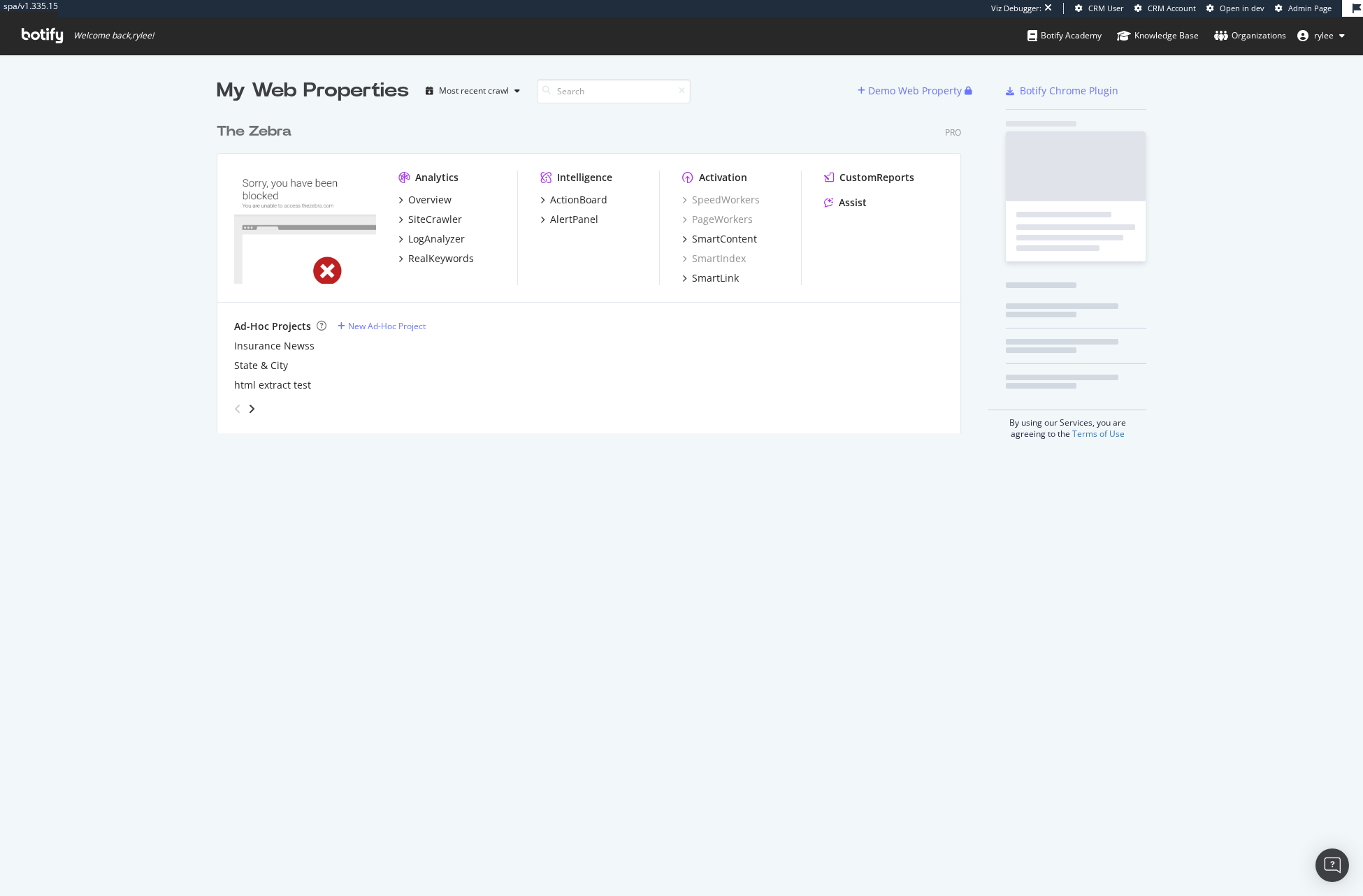 scroll, scrollTop: 1, scrollLeft: 1, axis: both 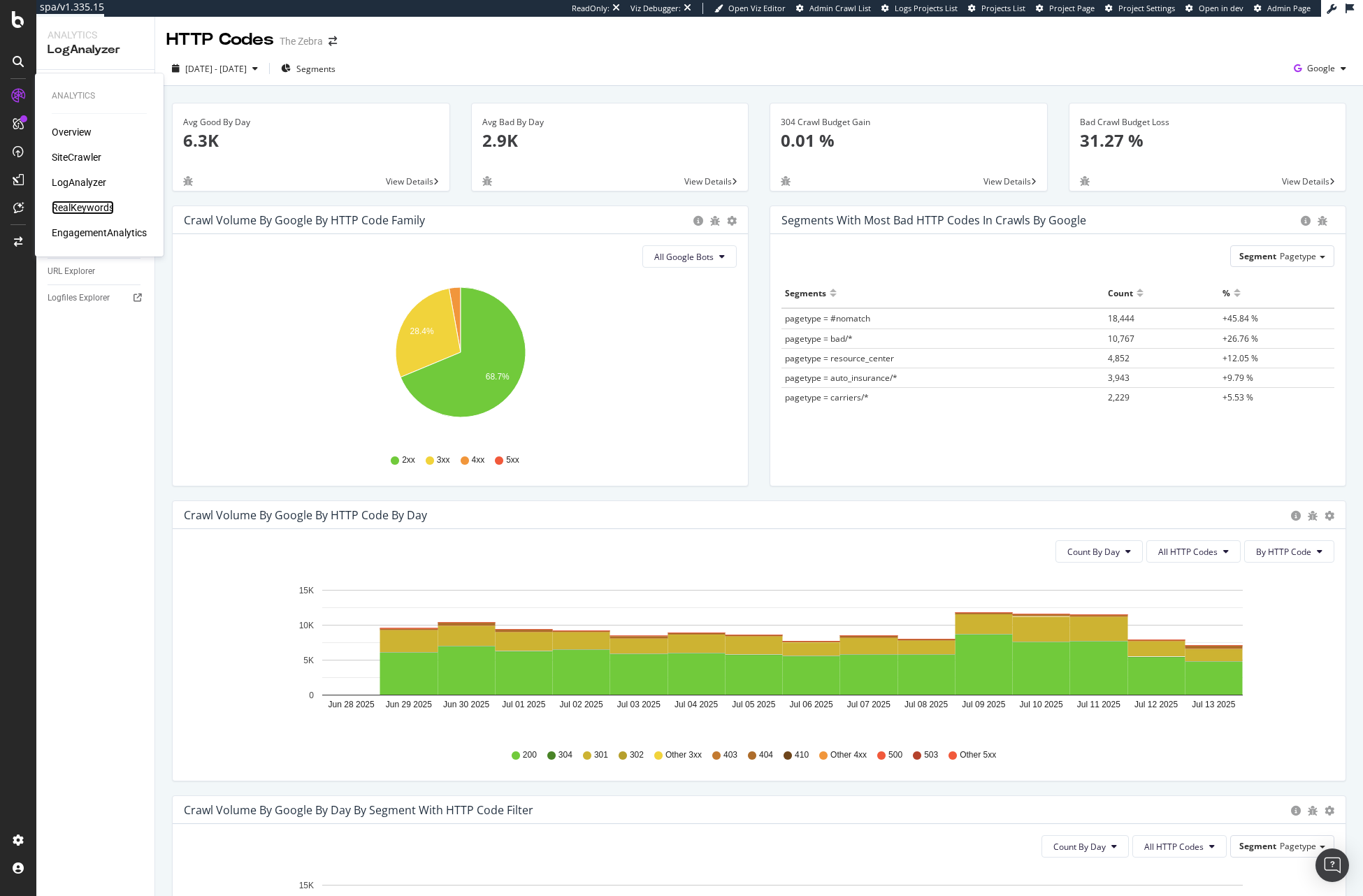 click on "RealKeywords" at bounding box center [82, 208] 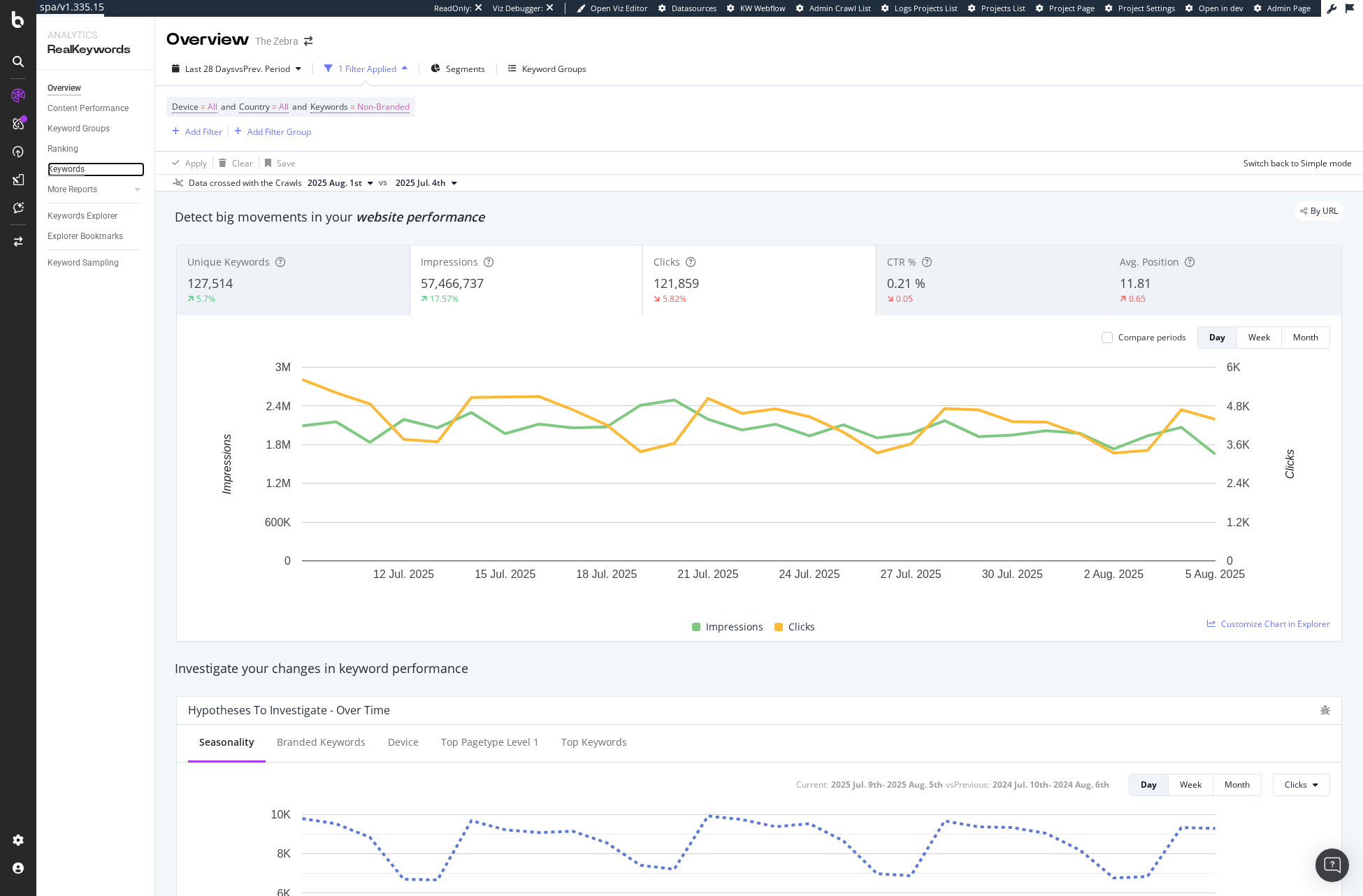 click on "Keywords" at bounding box center (66, 169) 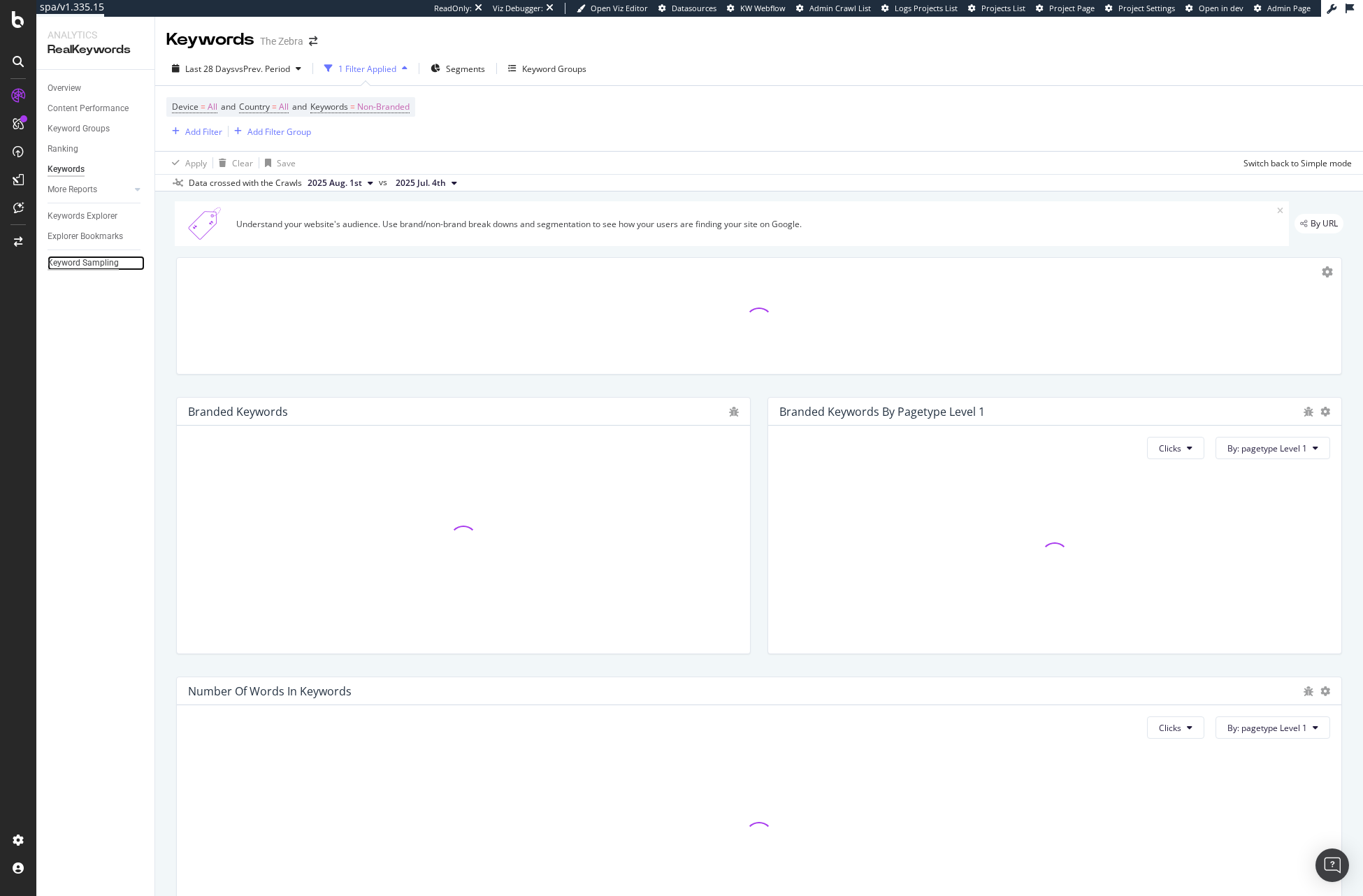 click on "Keyword Sampling" at bounding box center [83, 263] 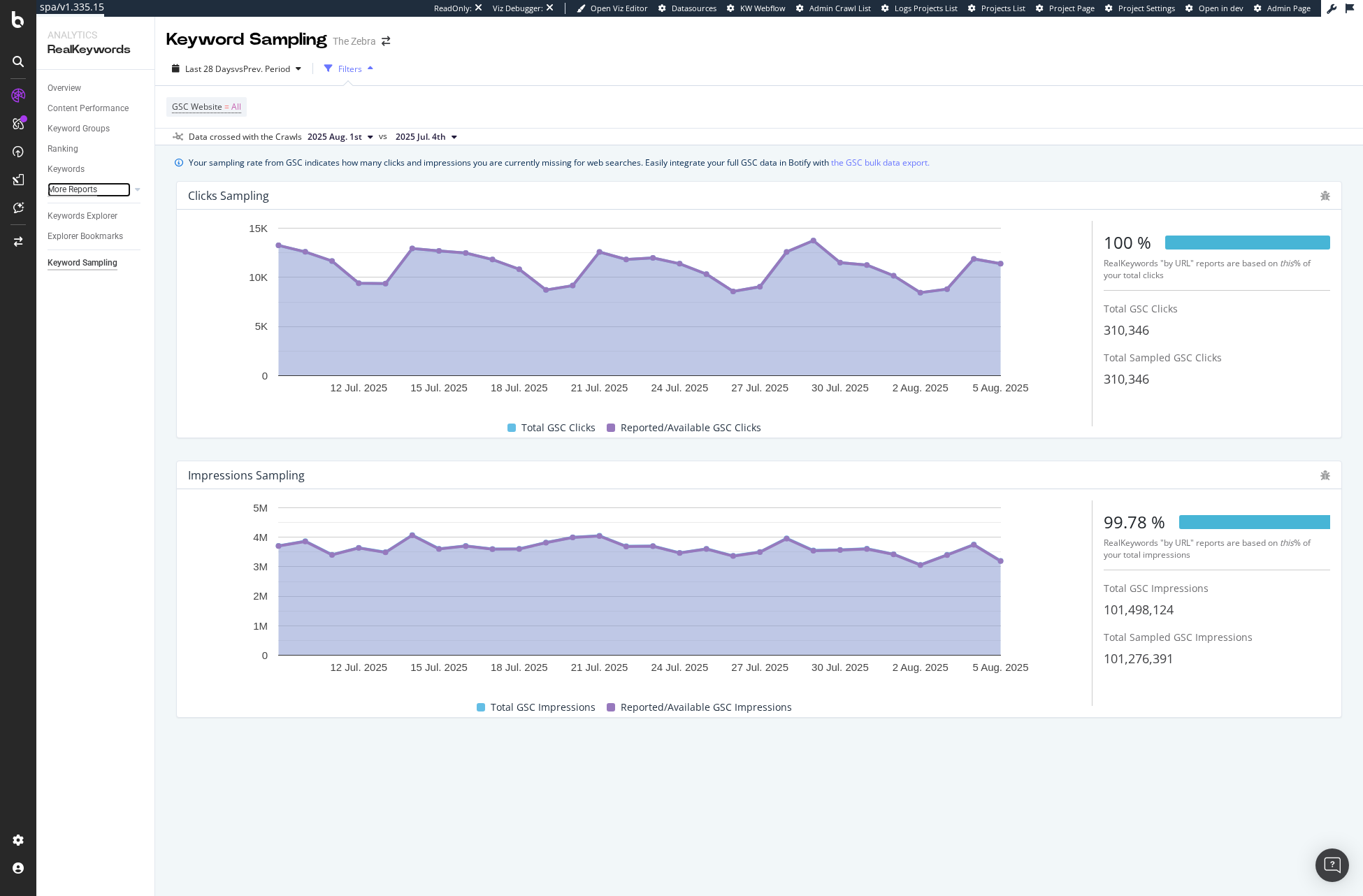 click on "More Reports" at bounding box center [72, 189] 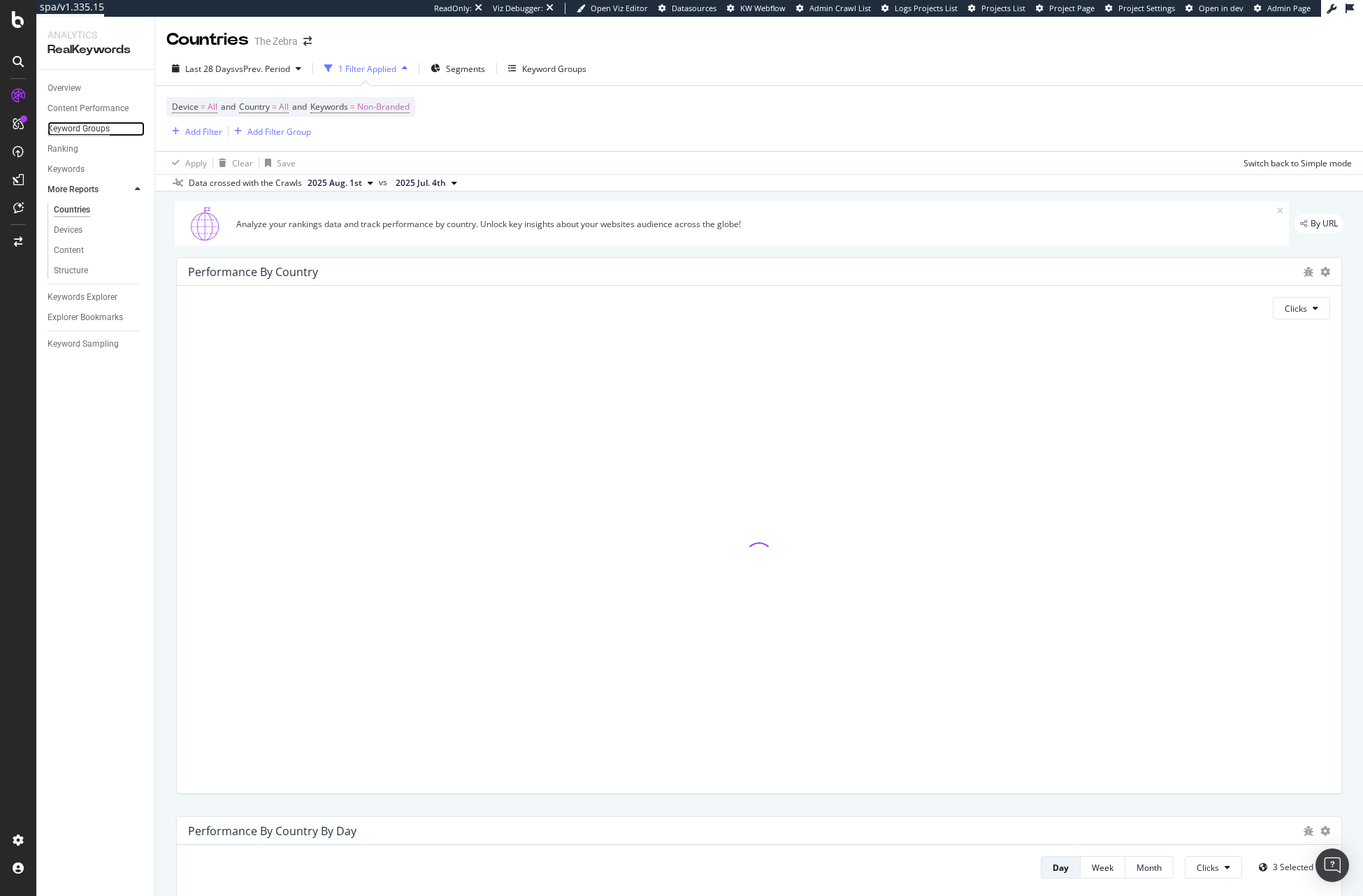 click on "Keyword Groups" at bounding box center (78, 129) 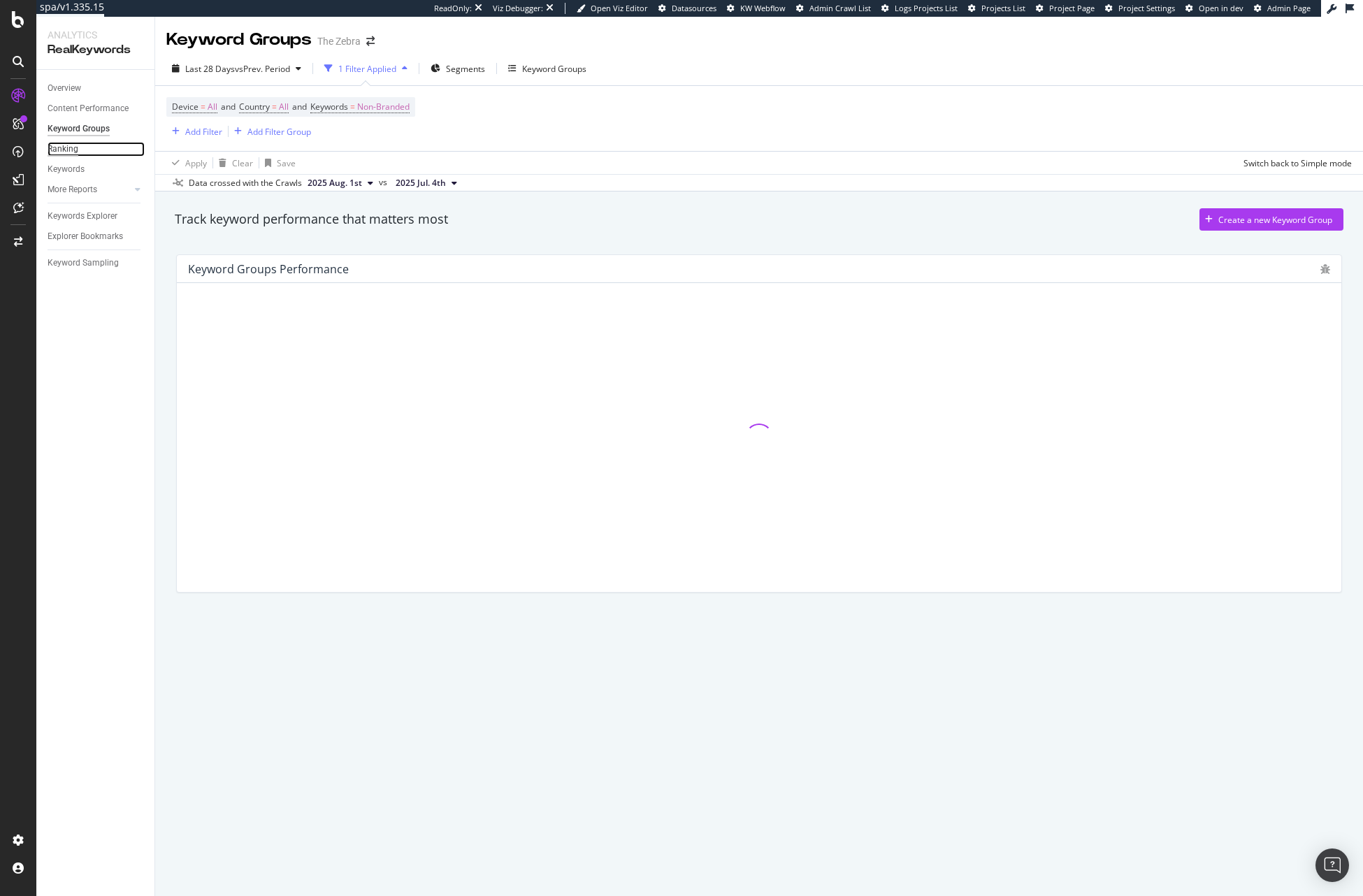 click on "Ranking" at bounding box center [63, 149] 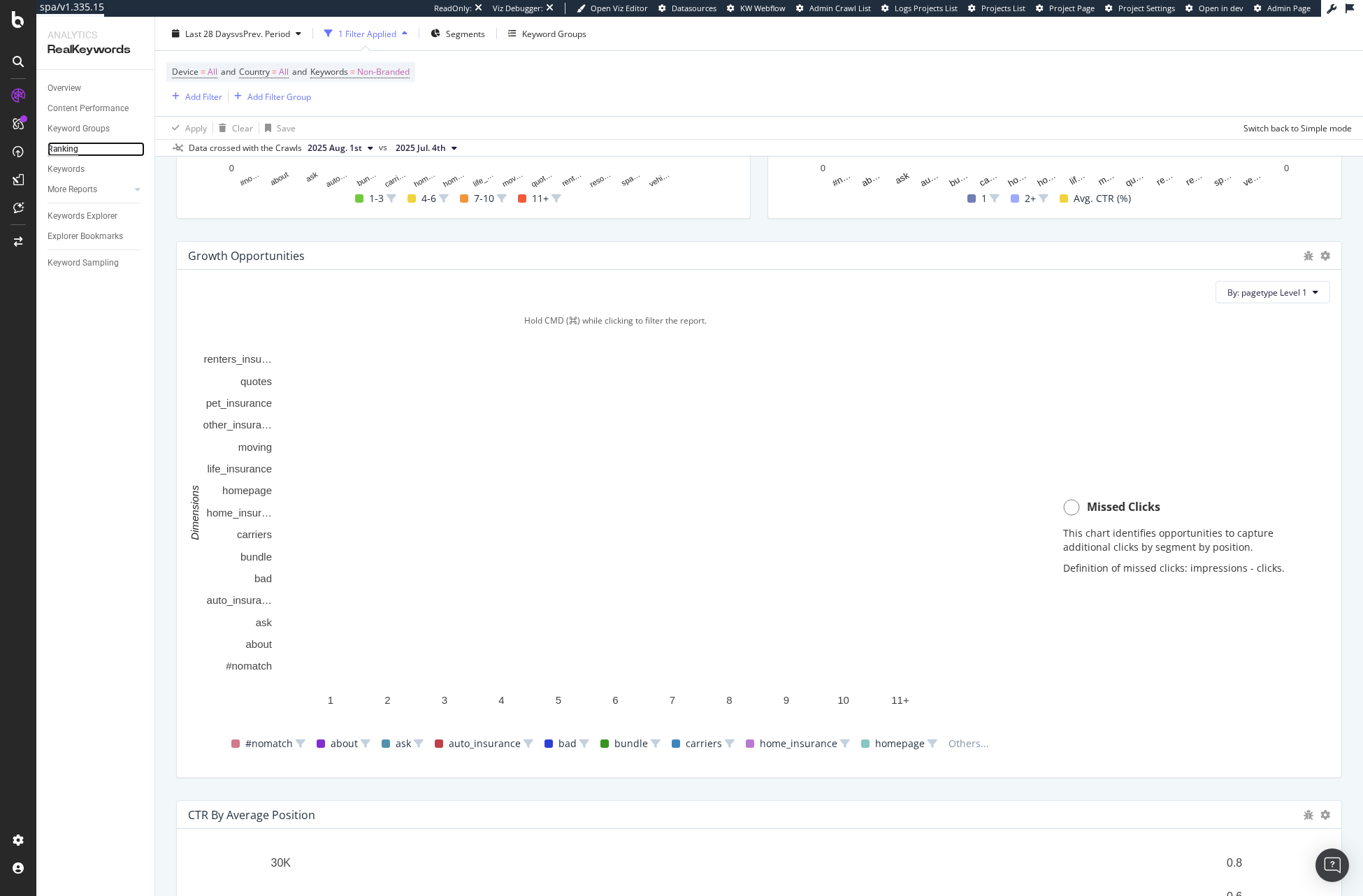 scroll, scrollTop: 909, scrollLeft: 0, axis: vertical 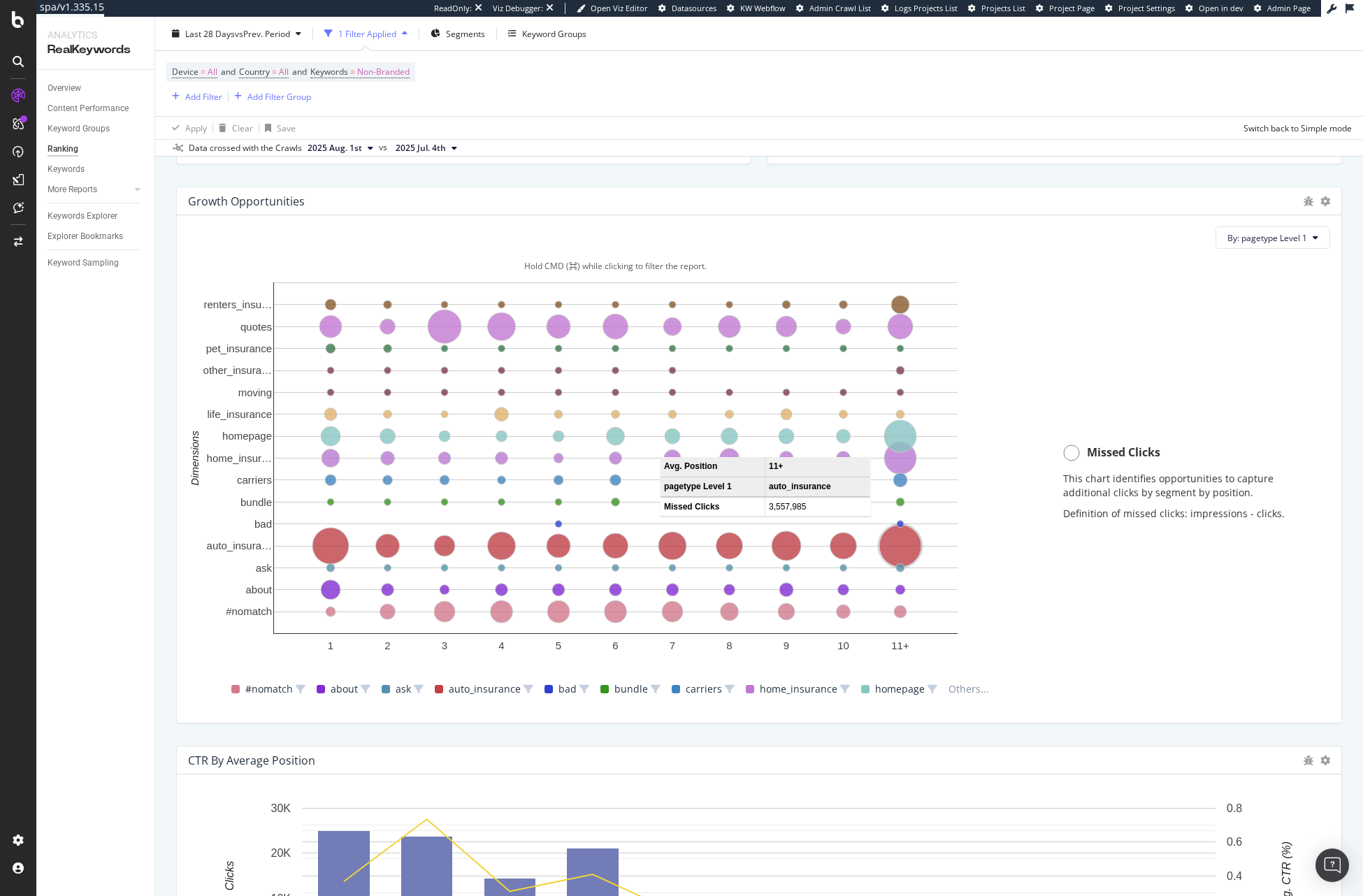click 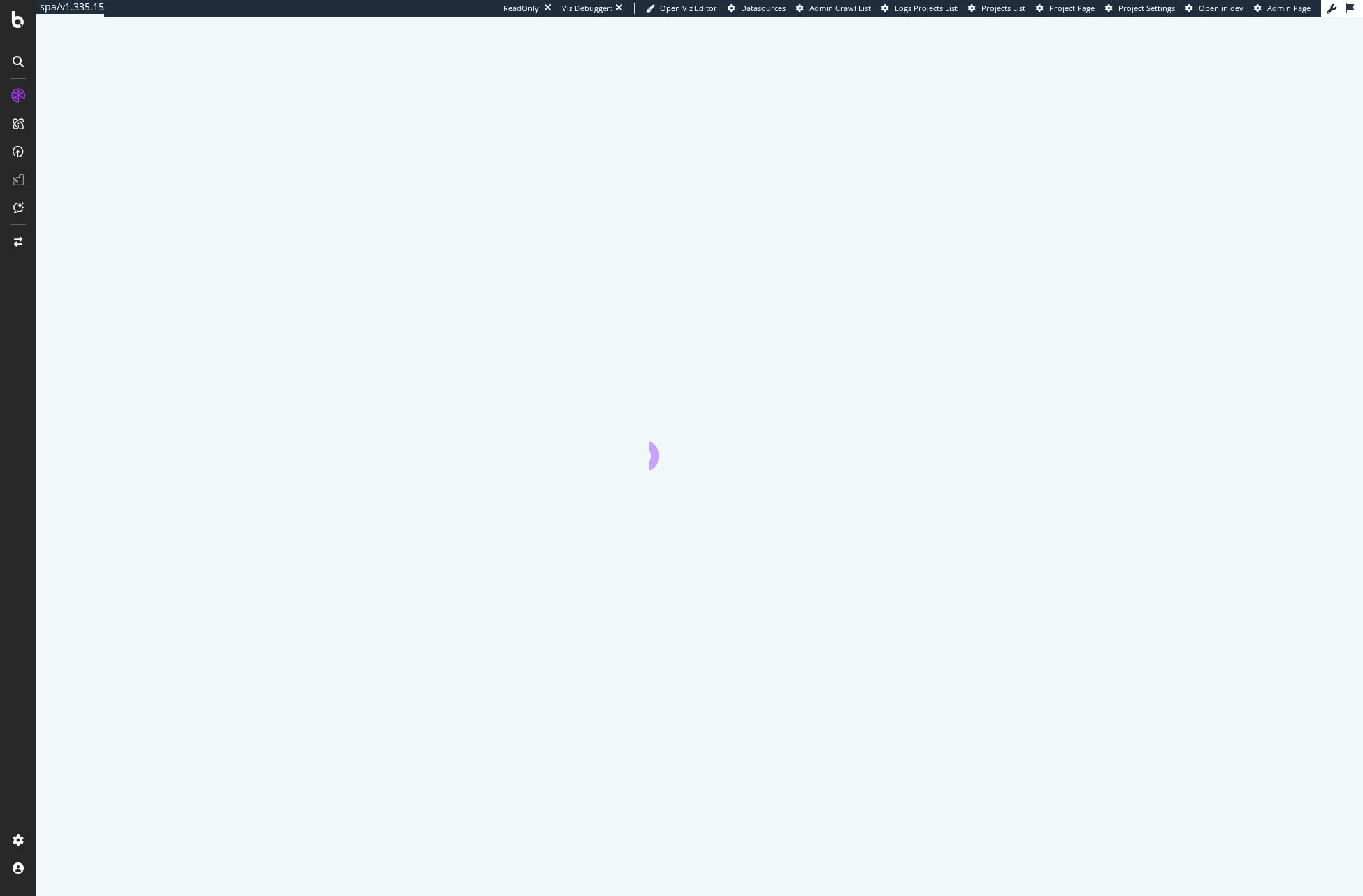 scroll, scrollTop: 0, scrollLeft: 0, axis: both 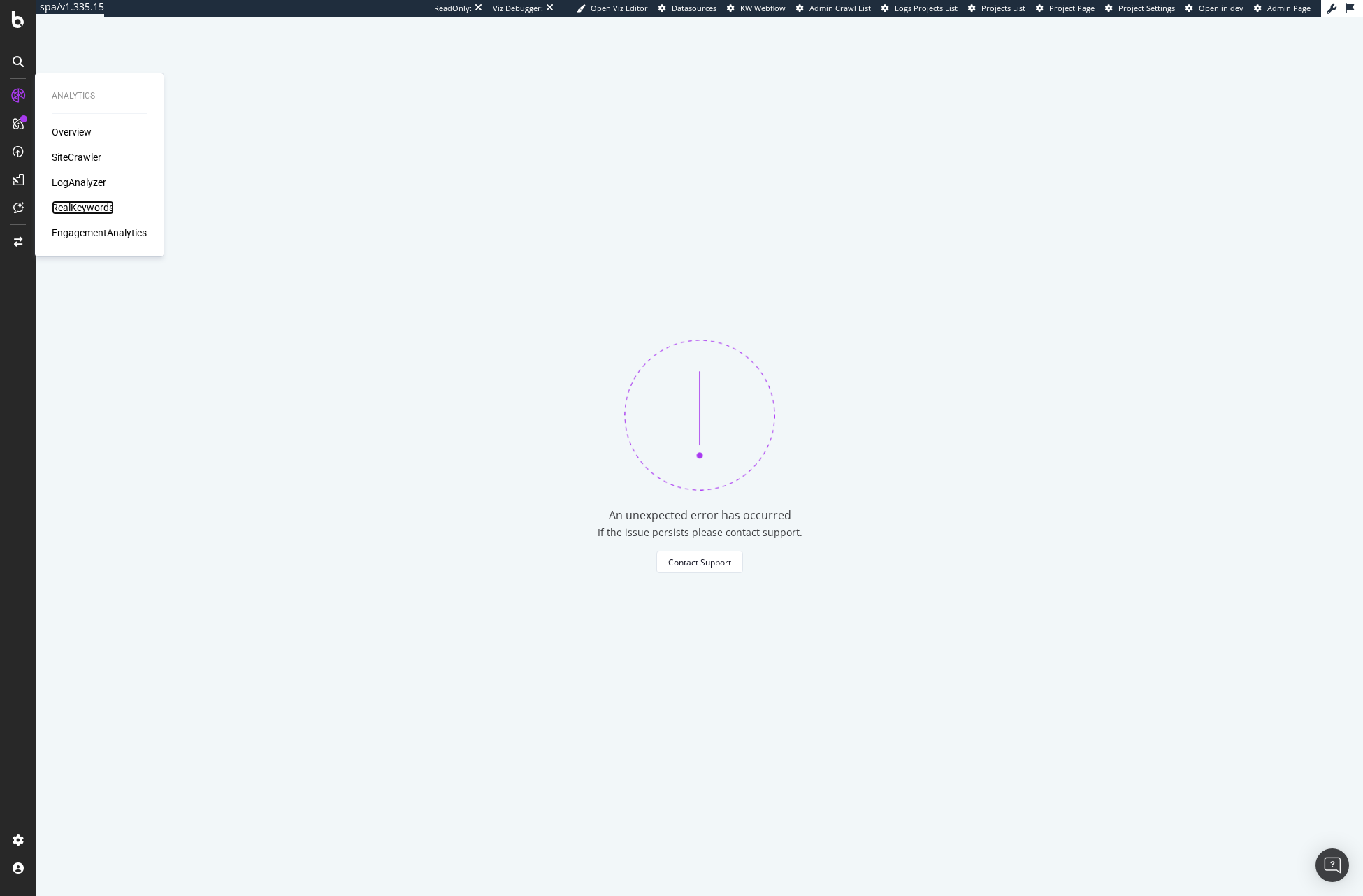 click on "RealKeywords" at bounding box center (82, 208) 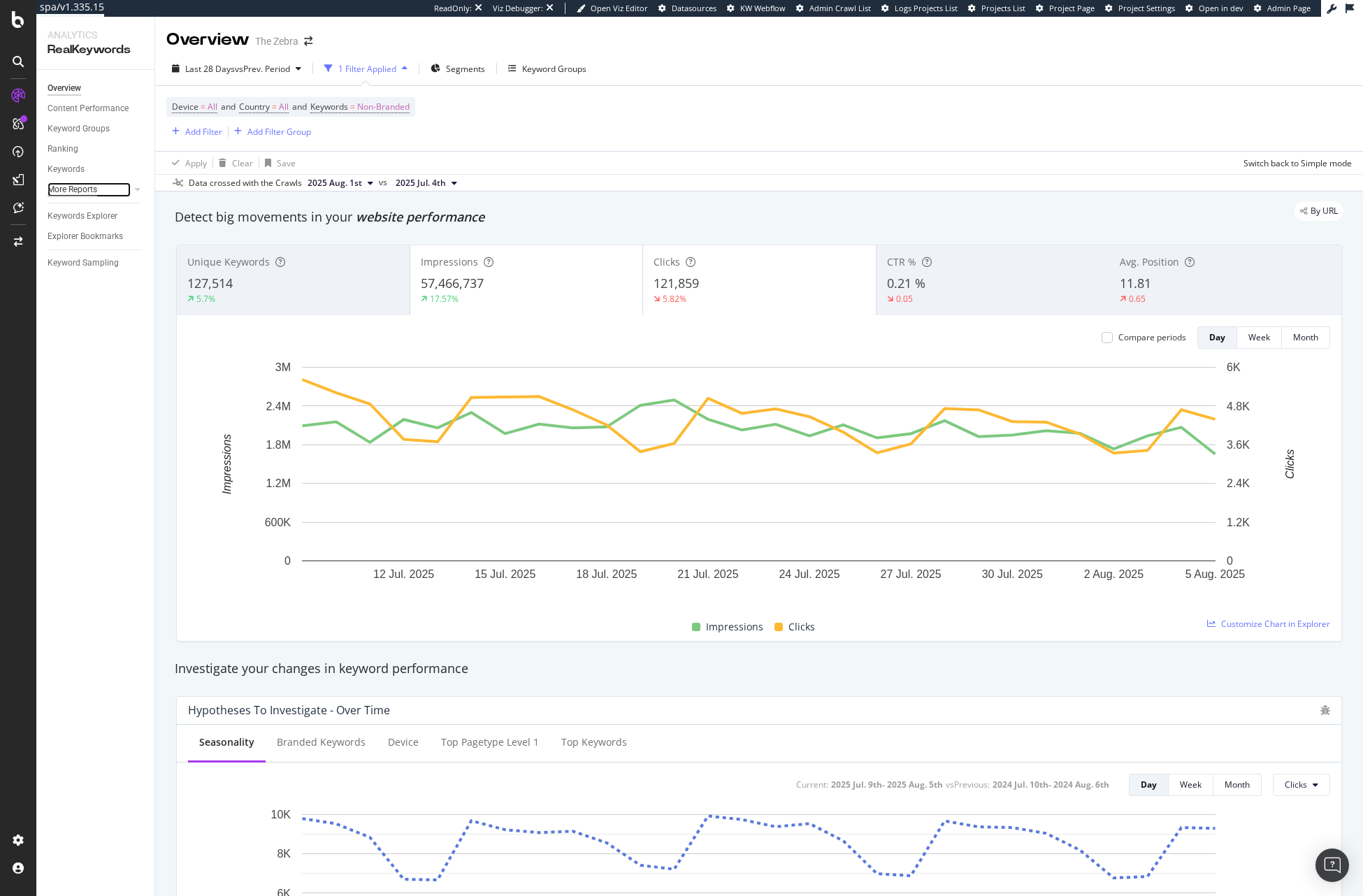 click on "More Reports" at bounding box center [72, 189] 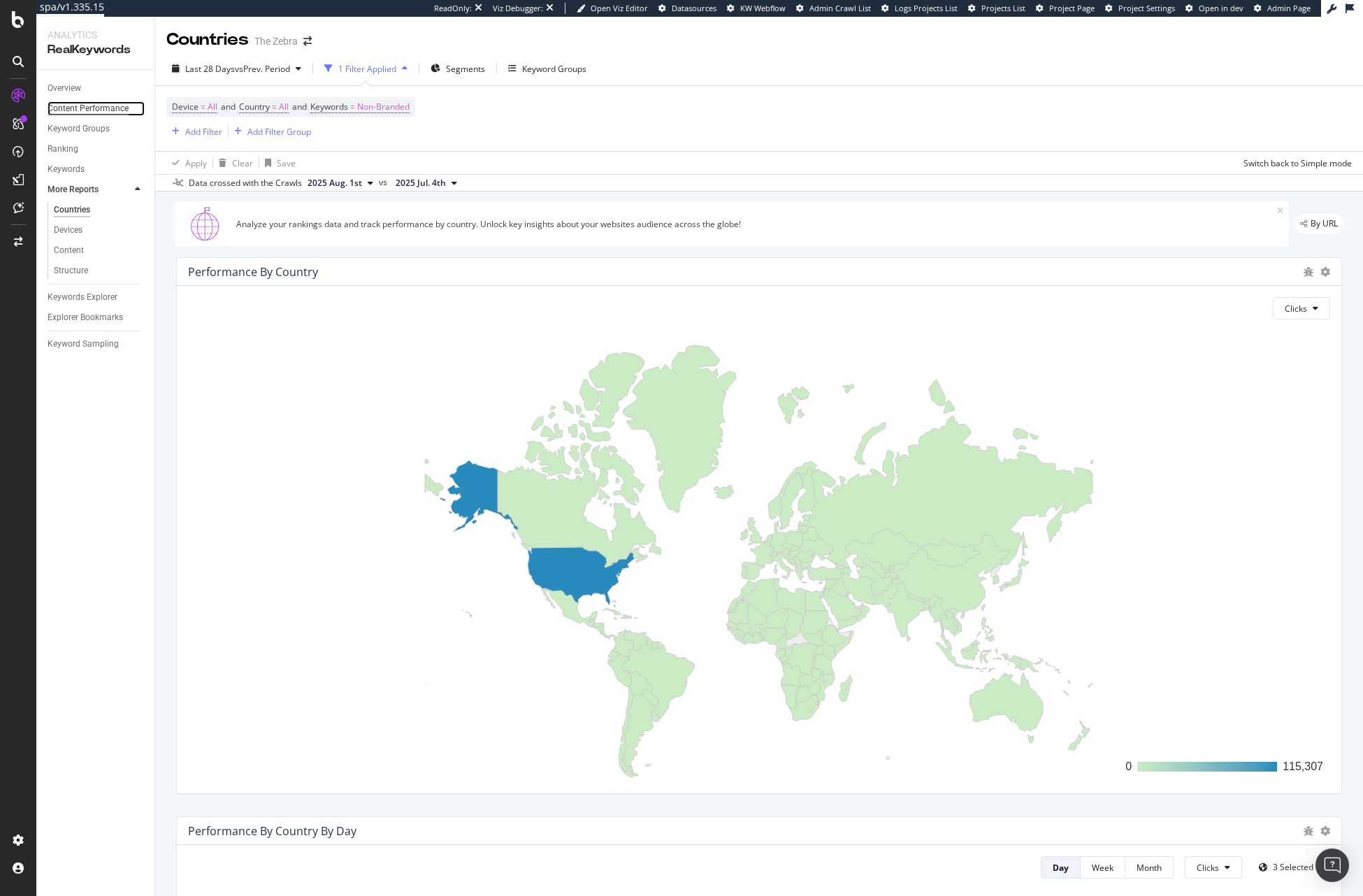 click on "Content Performance" at bounding box center (88, 108) 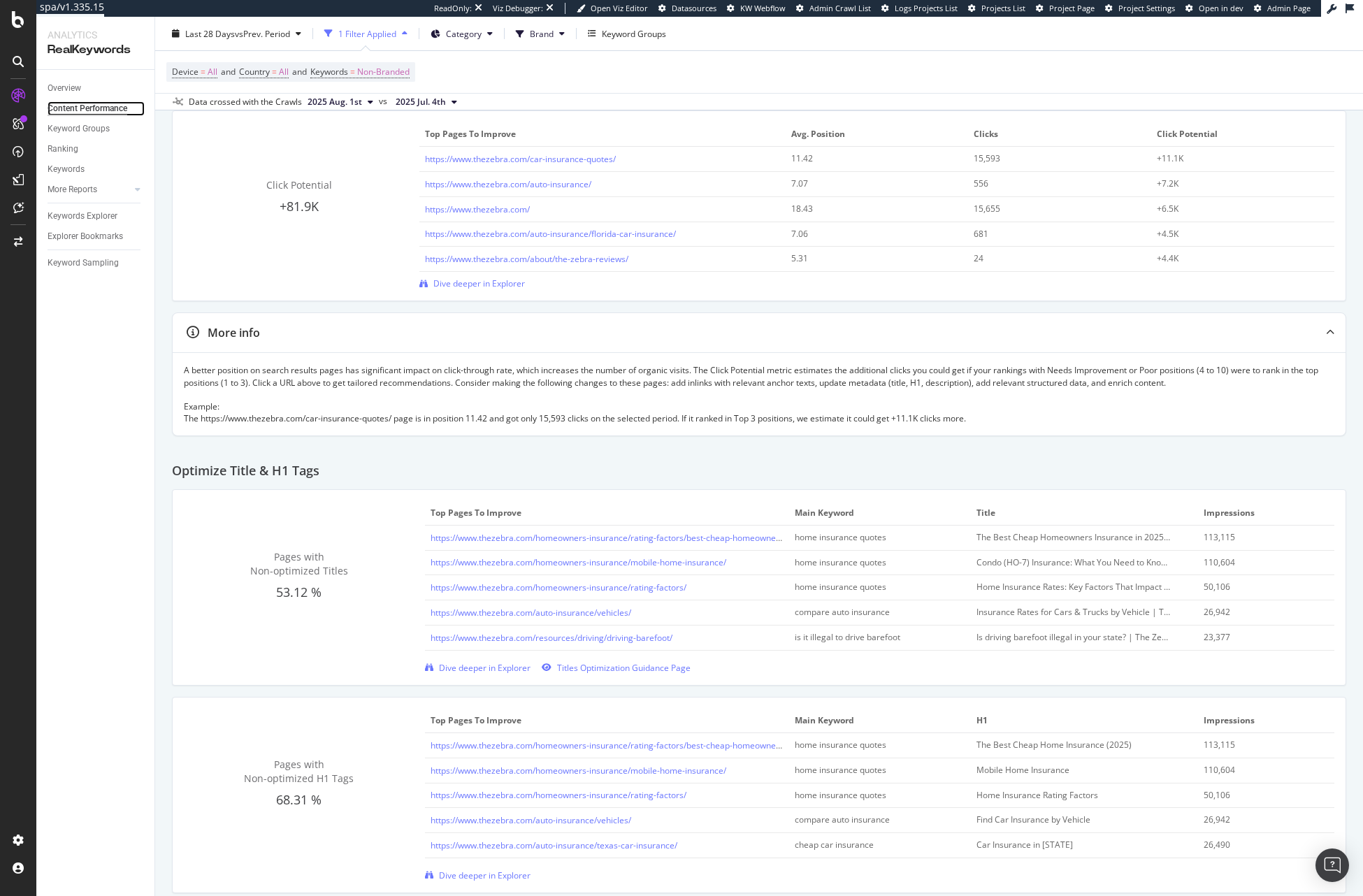 scroll, scrollTop: 0, scrollLeft: 0, axis: both 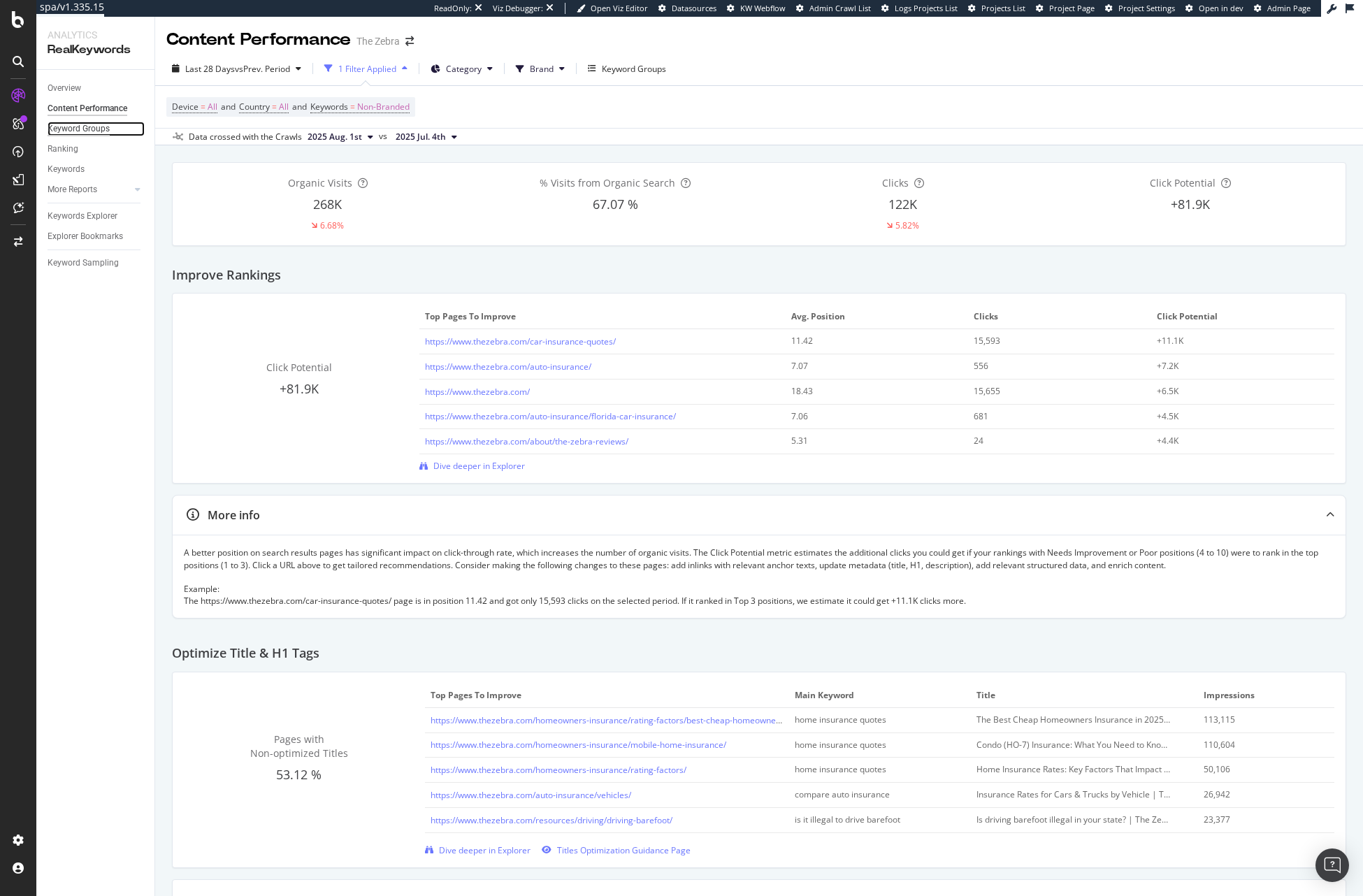 click on "Keyword Groups" at bounding box center [78, 129] 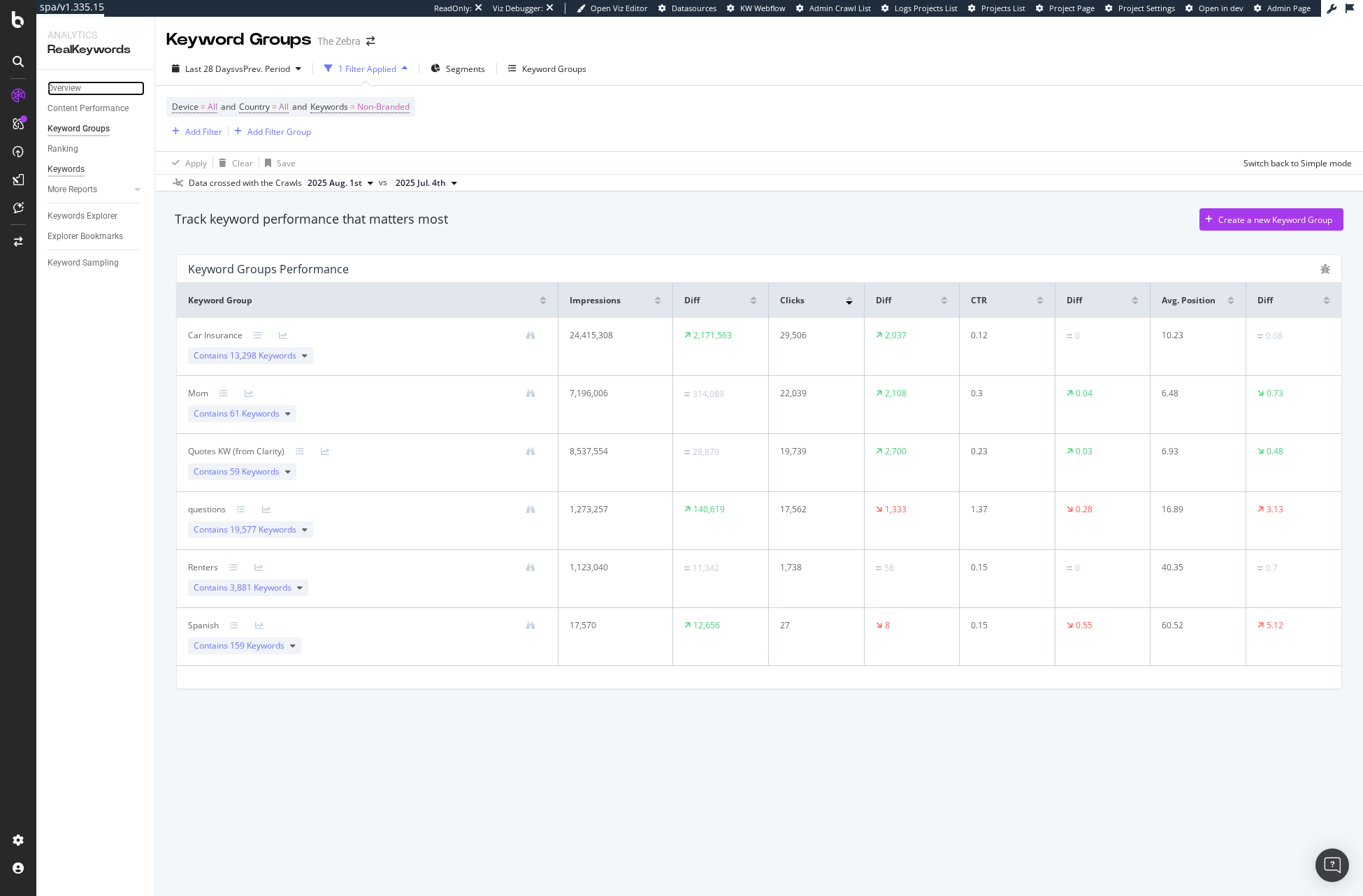 drag, startPoint x: 67, startPoint y: 86, endPoint x: 61, endPoint y: 173, distance: 87.20665 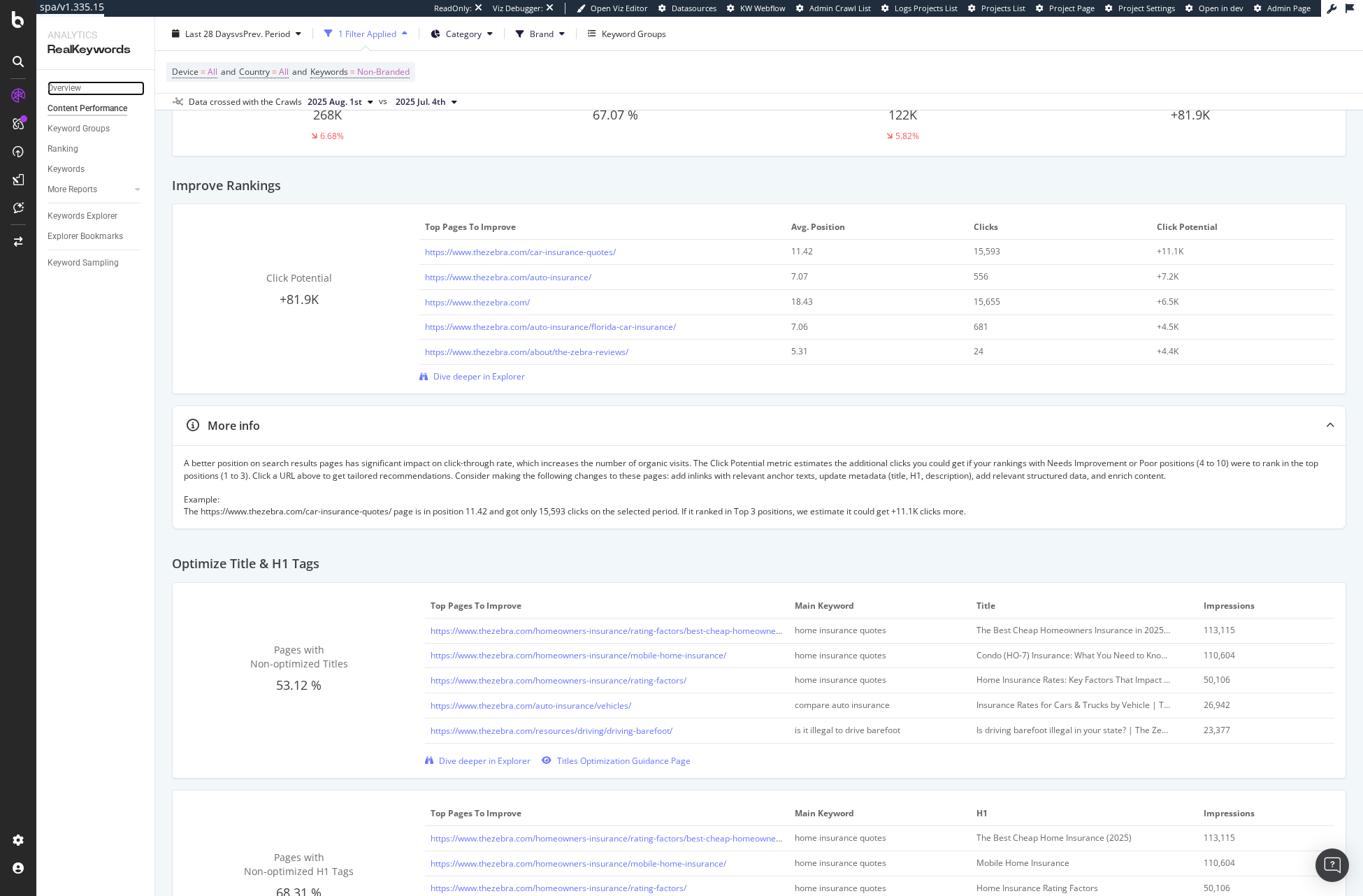 scroll, scrollTop: 0, scrollLeft: 0, axis: both 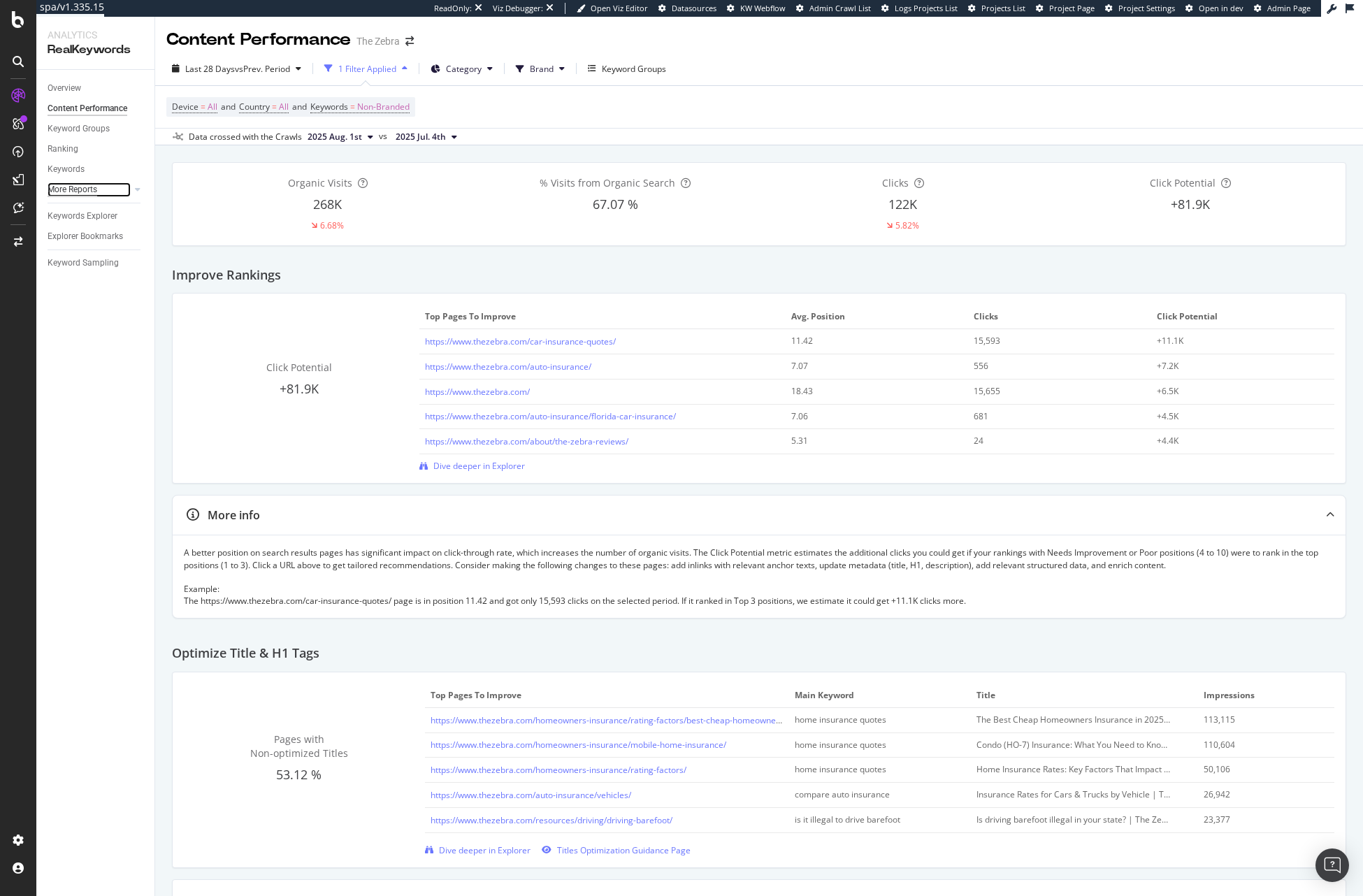 click on "More Reports" at bounding box center [72, 189] 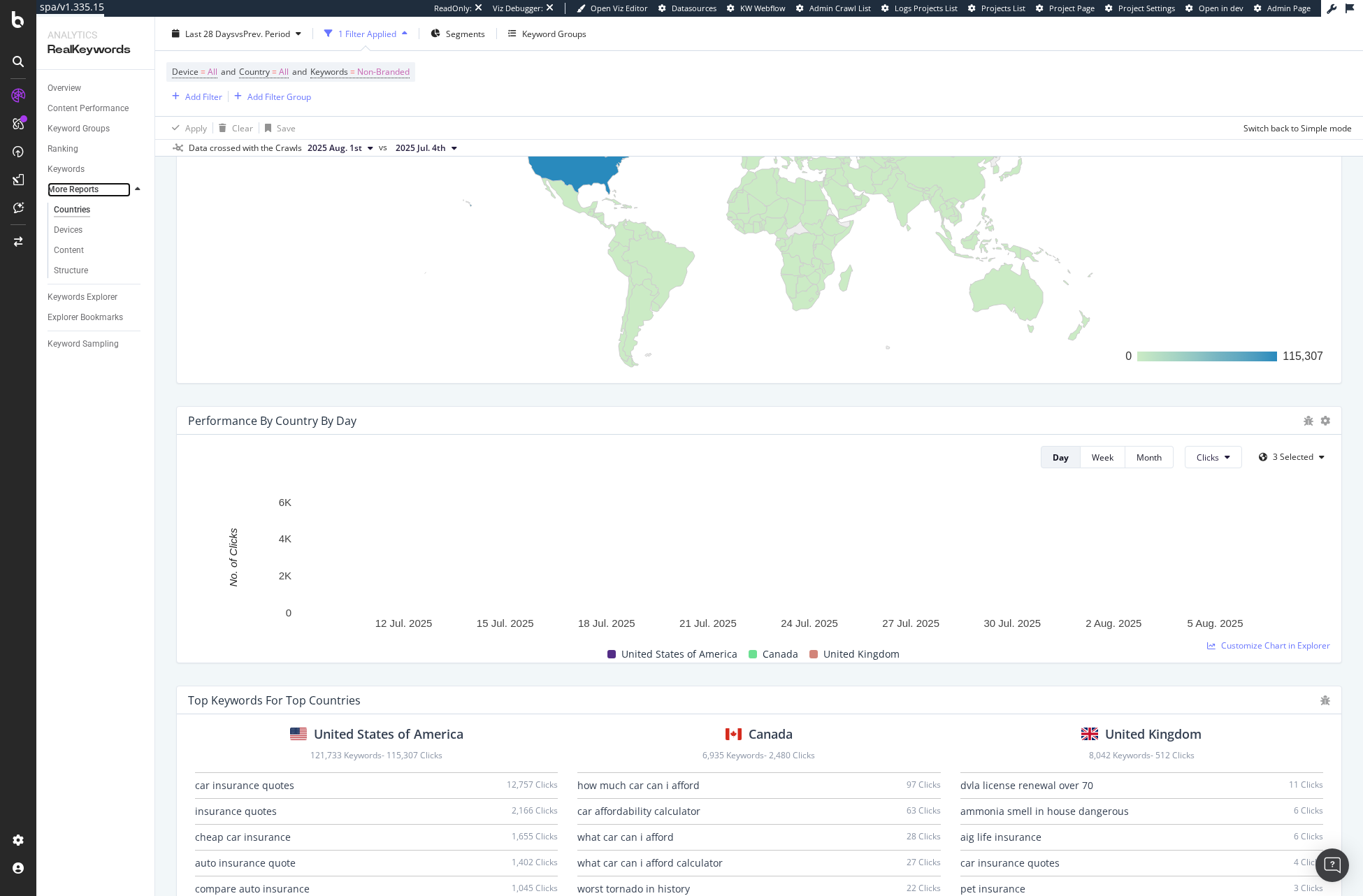 scroll, scrollTop: 230, scrollLeft: 0, axis: vertical 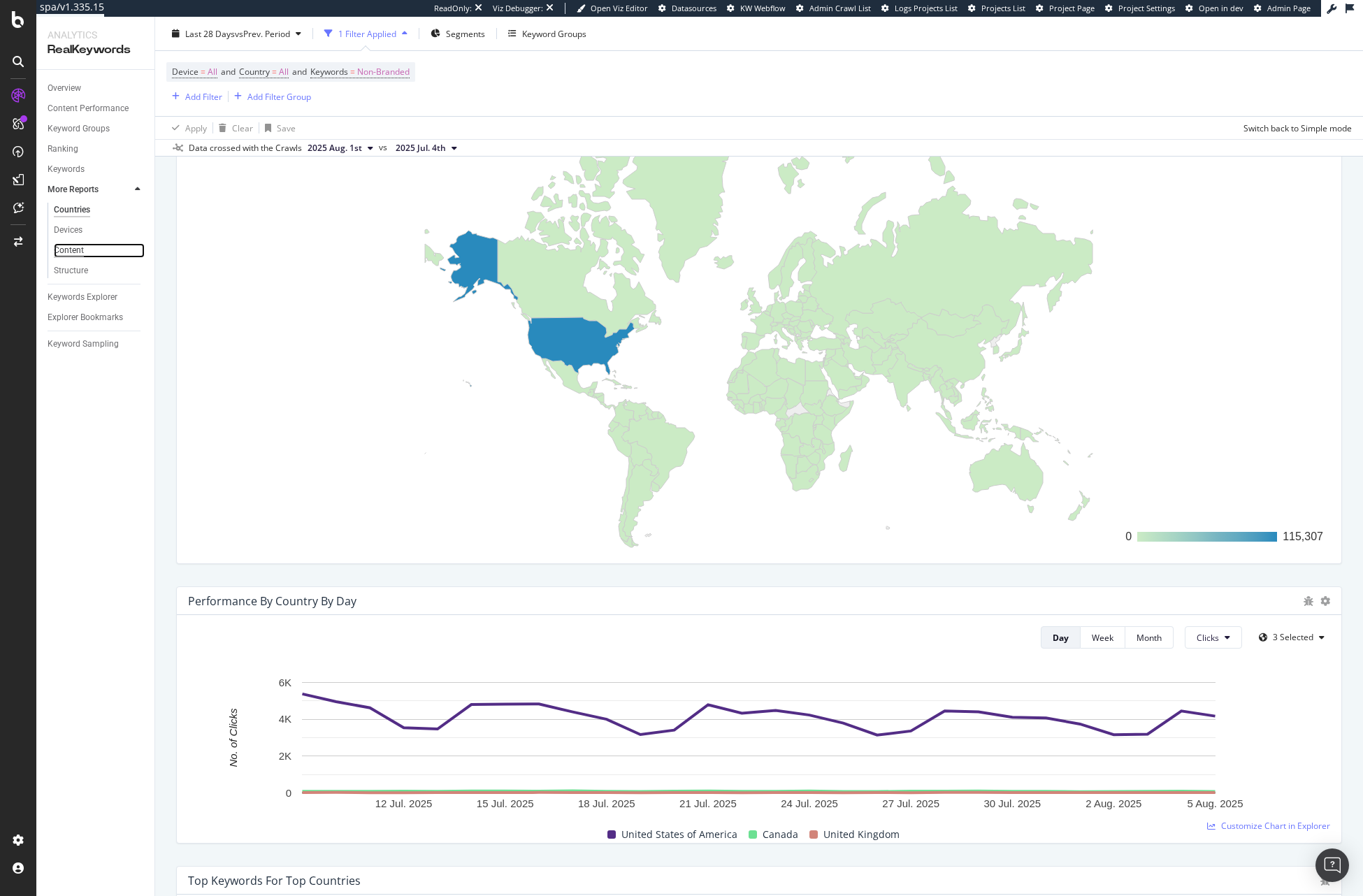 click on "Content" at bounding box center [68, 250] 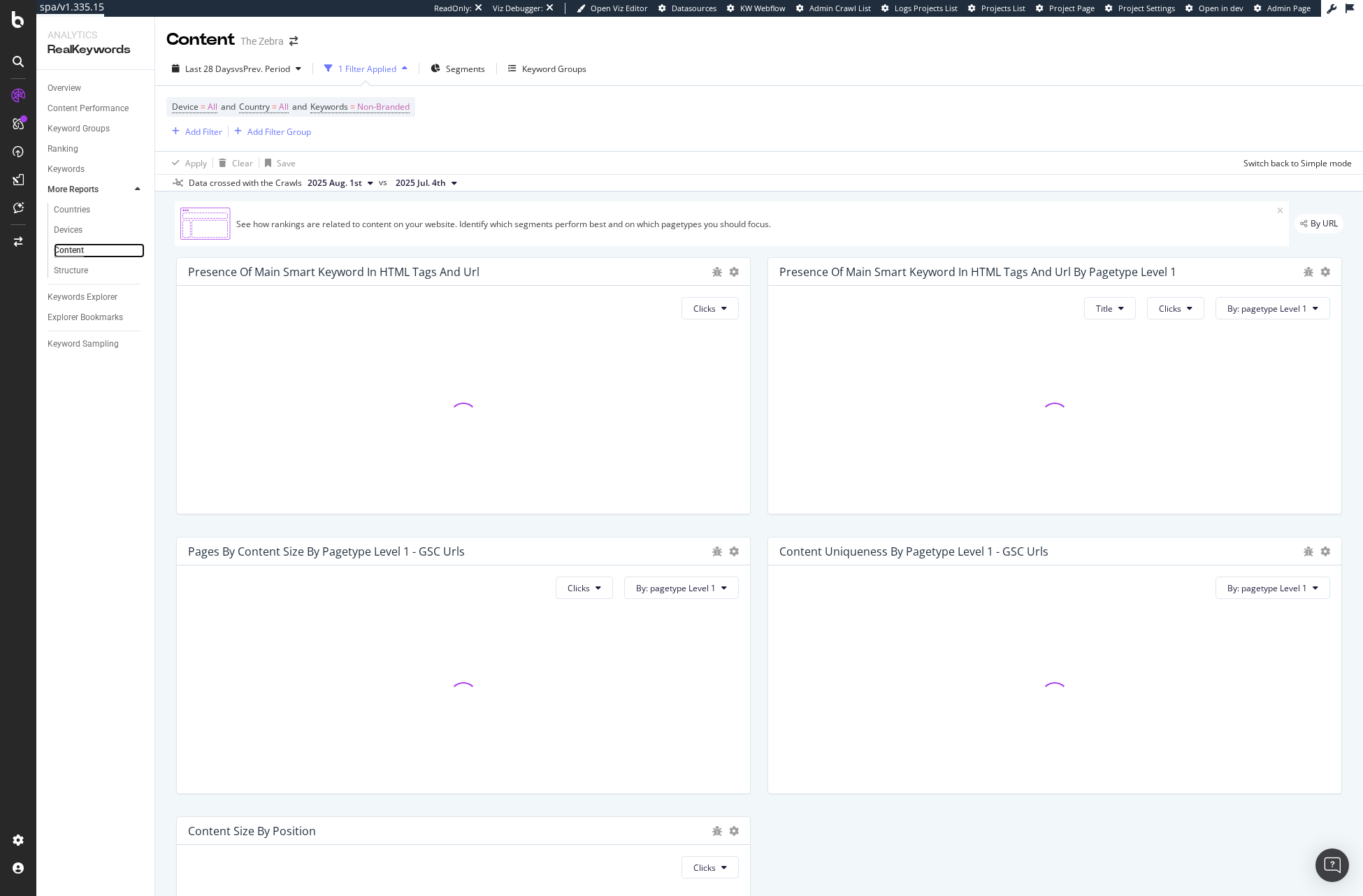 scroll, scrollTop: 238, scrollLeft: 0, axis: vertical 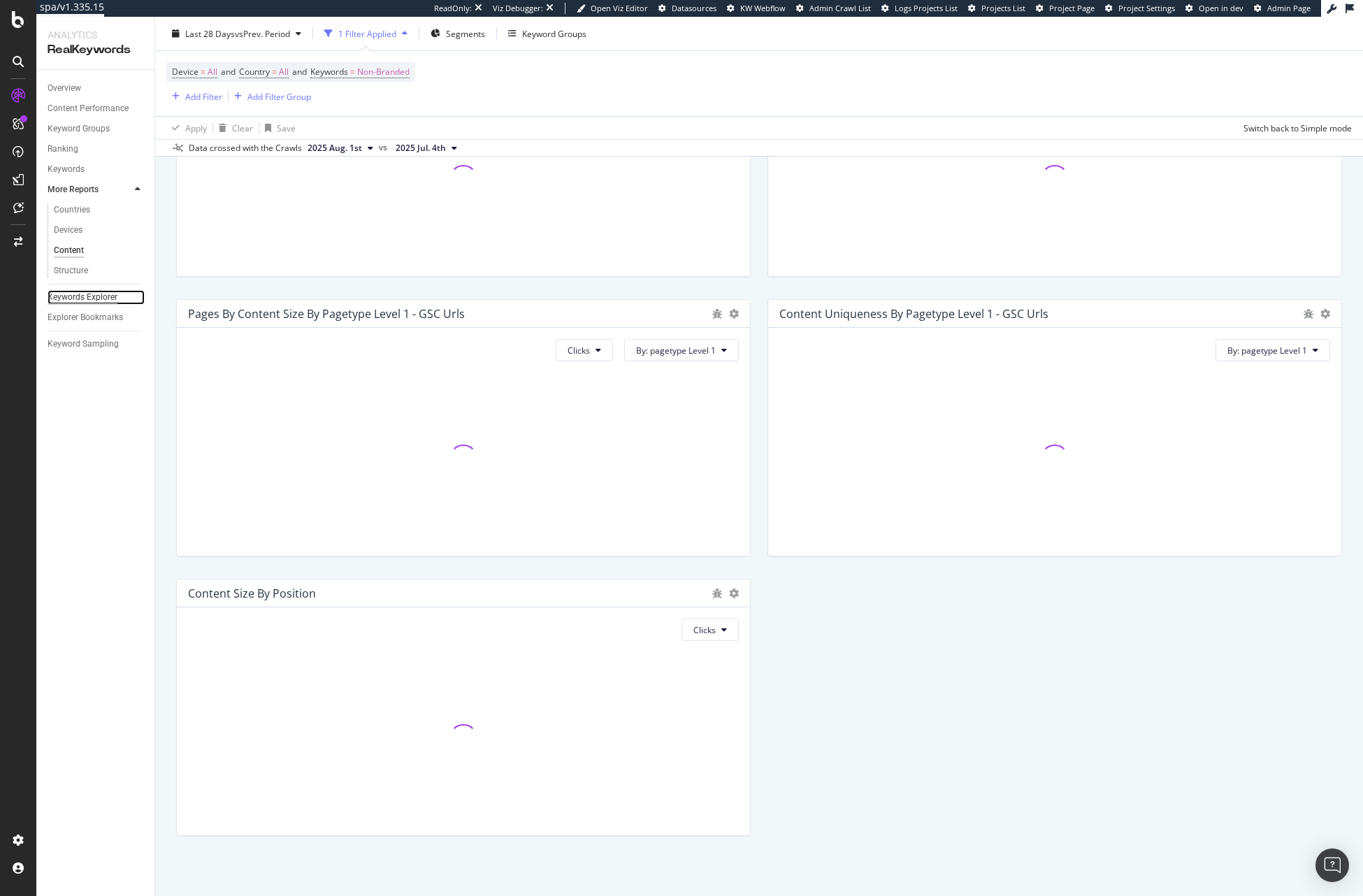 click on "Keywords Explorer" at bounding box center (82, 297) 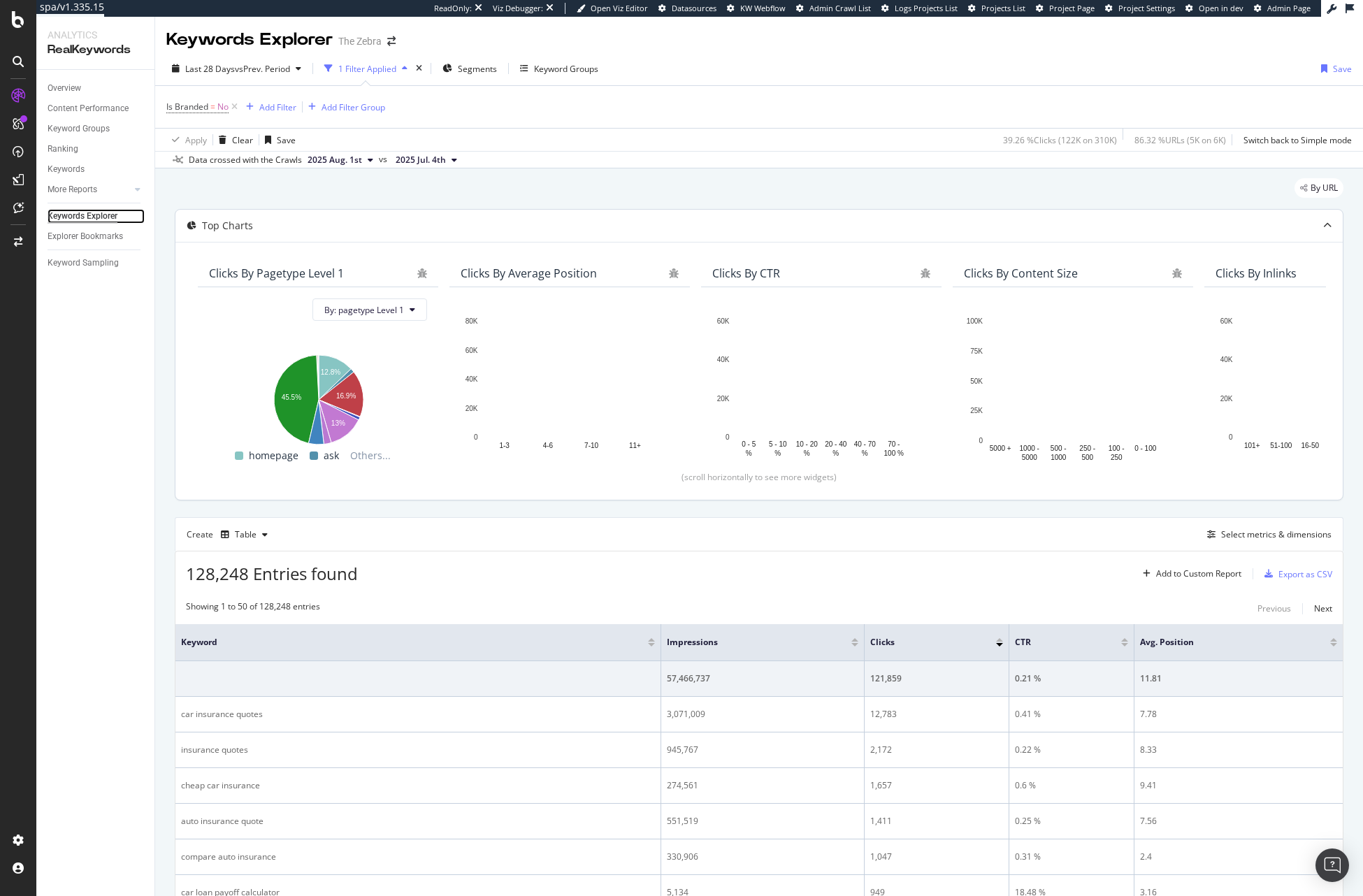scroll, scrollTop: 45, scrollLeft: 0, axis: vertical 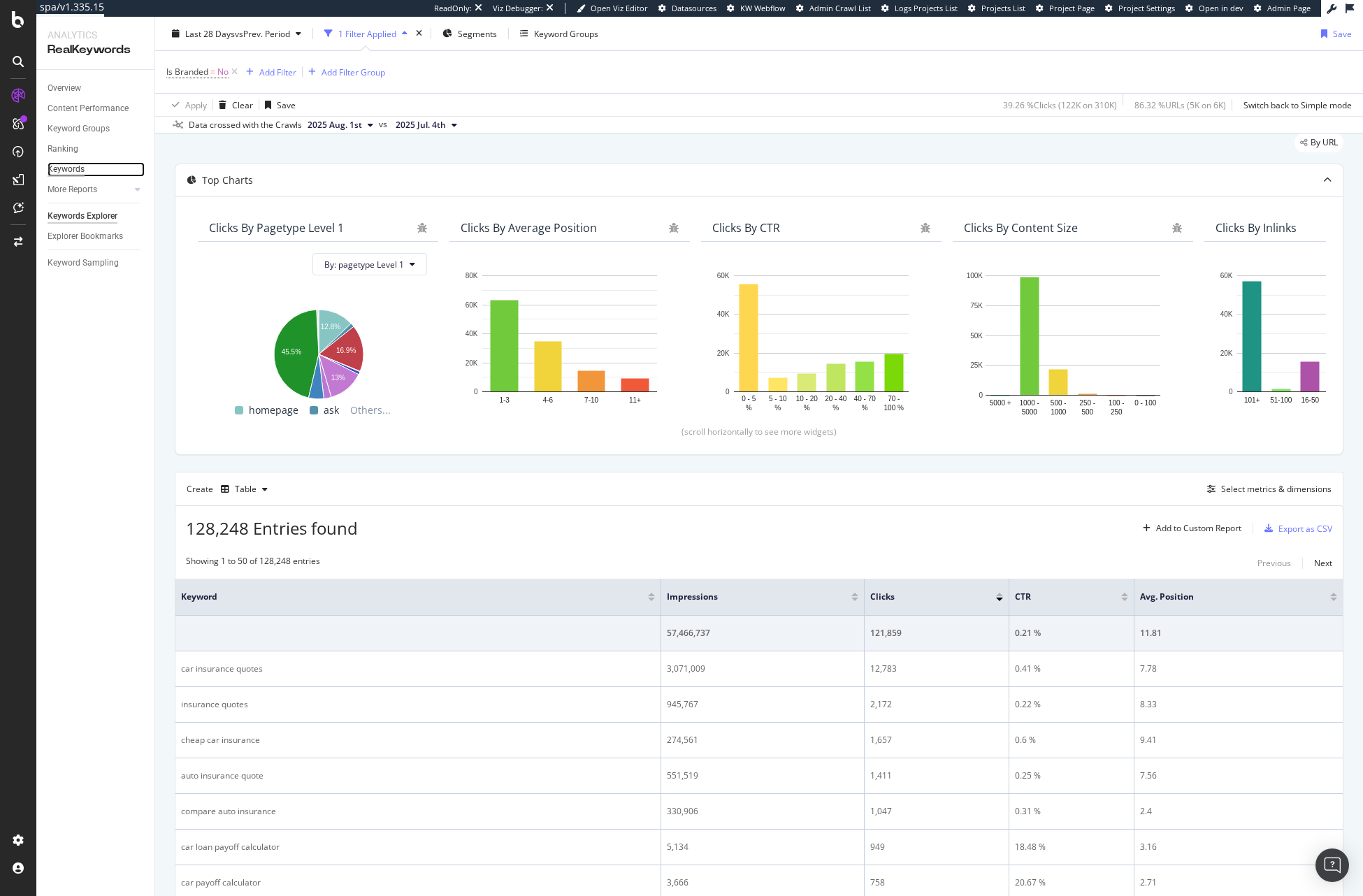 click on "Keywords" at bounding box center (66, 169) 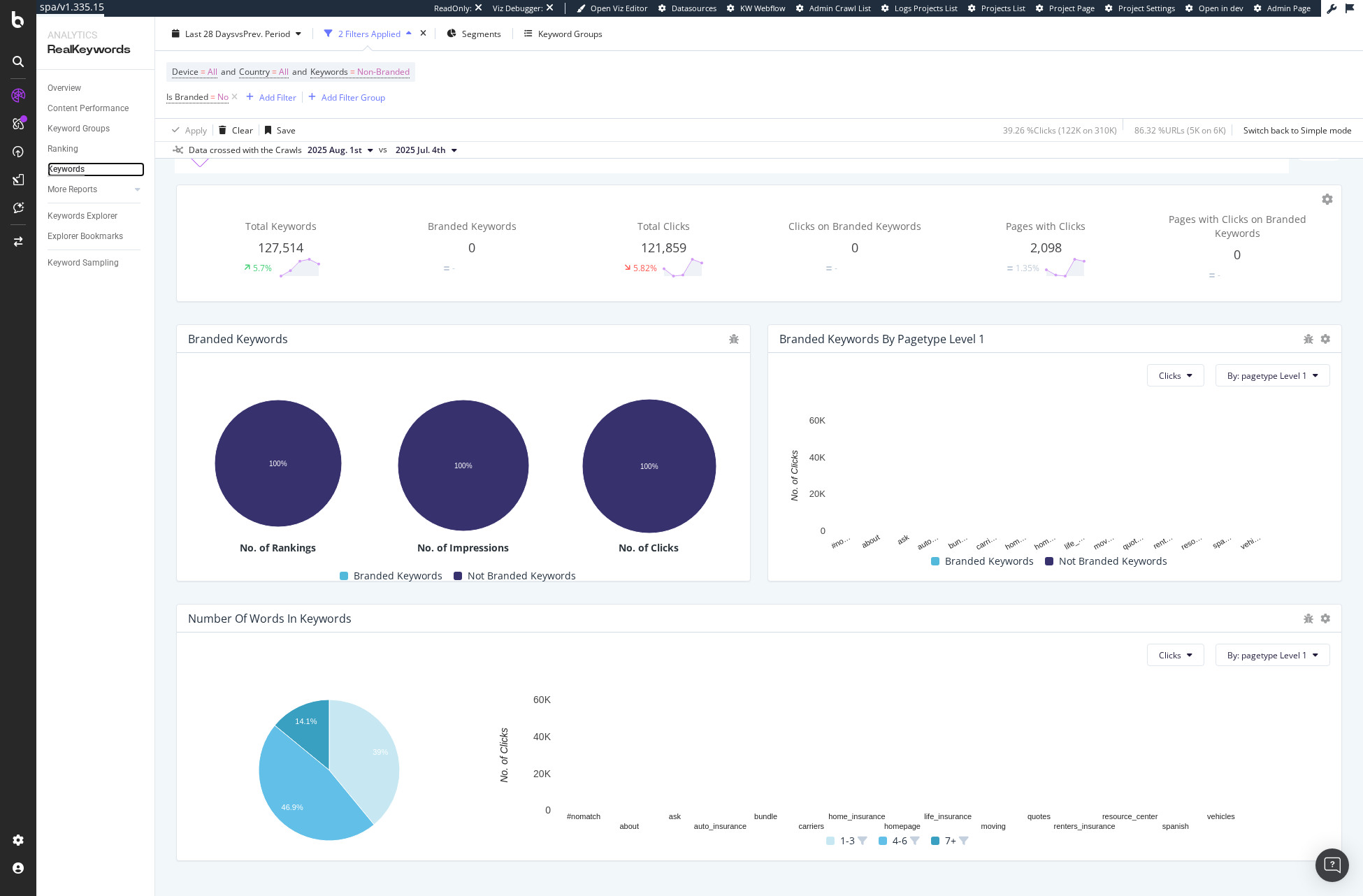 scroll, scrollTop: 69, scrollLeft: 0, axis: vertical 